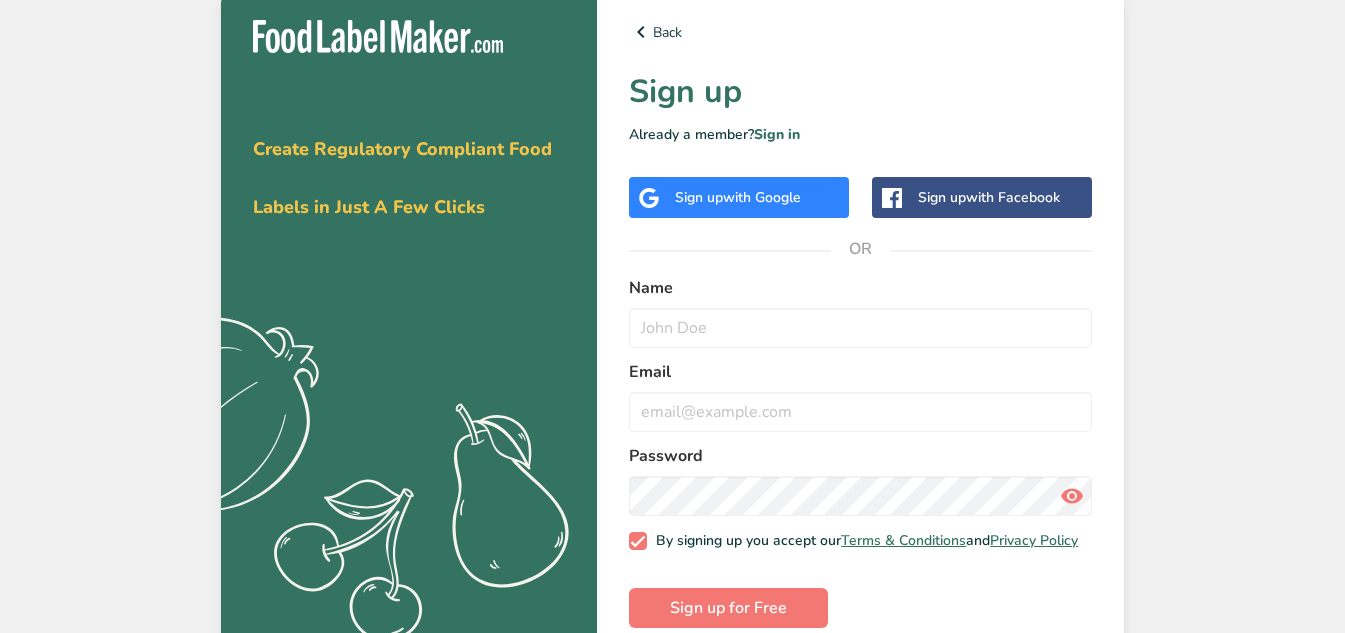 scroll, scrollTop: 0, scrollLeft: 0, axis: both 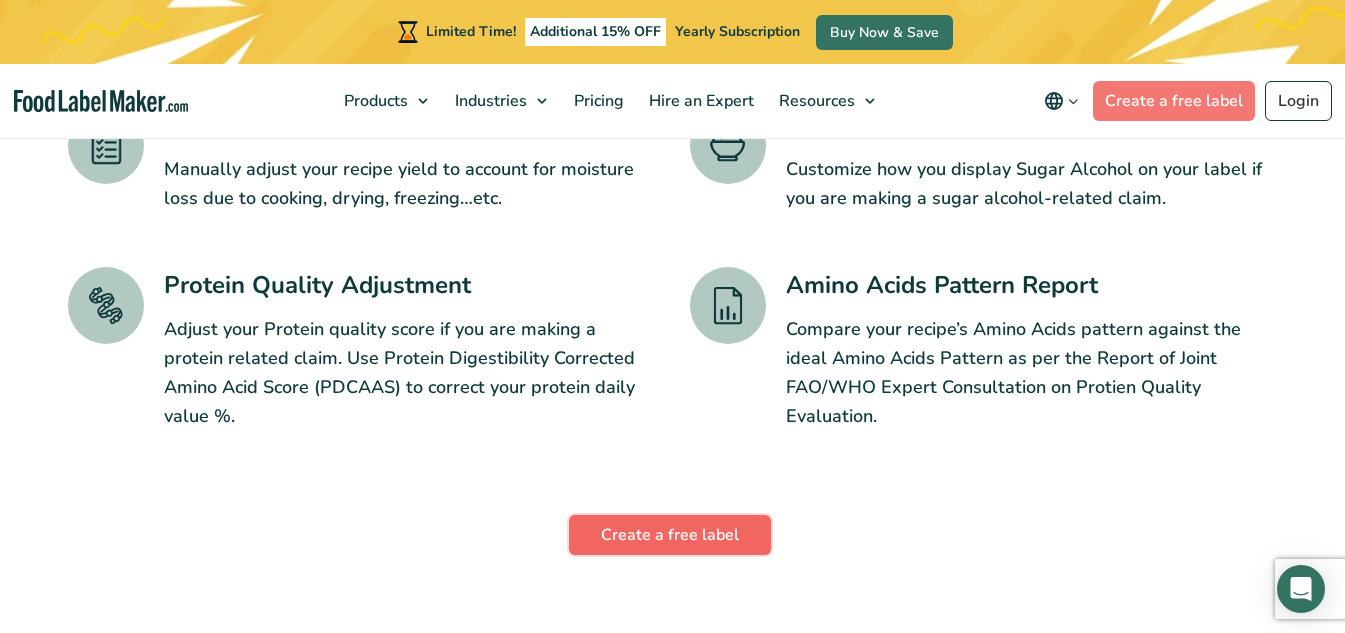 click on "Create a free label" at bounding box center [670, 535] 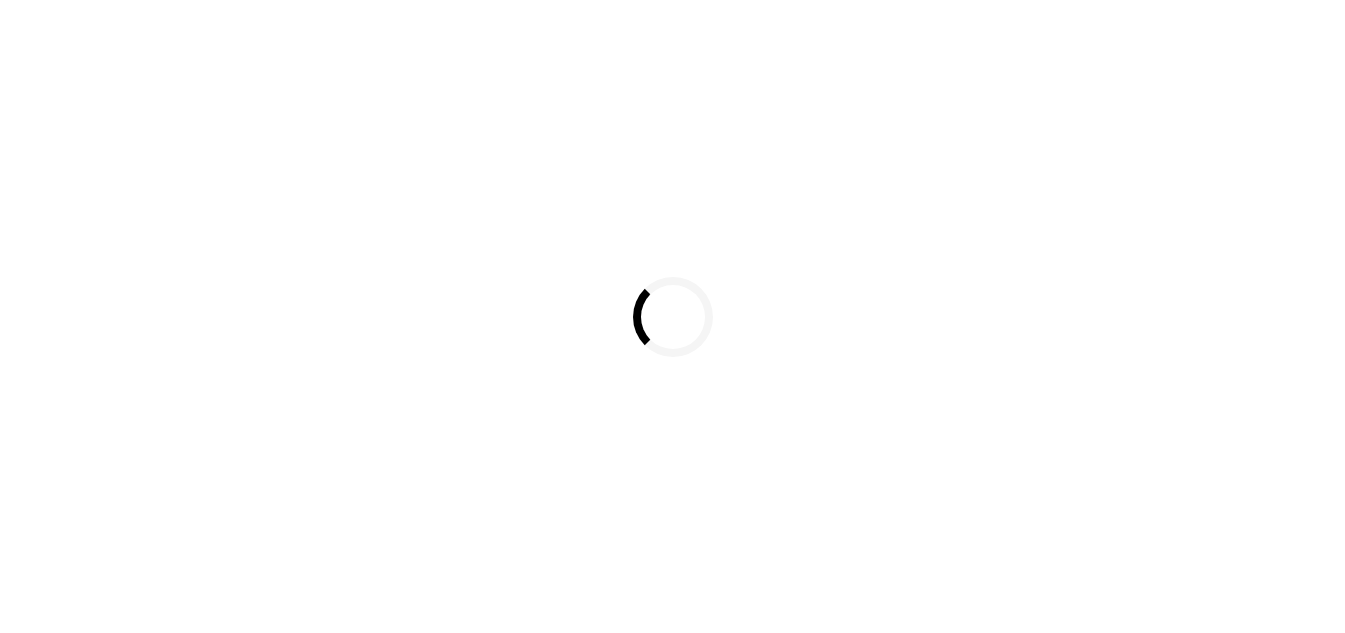 scroll, scrollTop: 0, scrollLeft: 0, axis: both 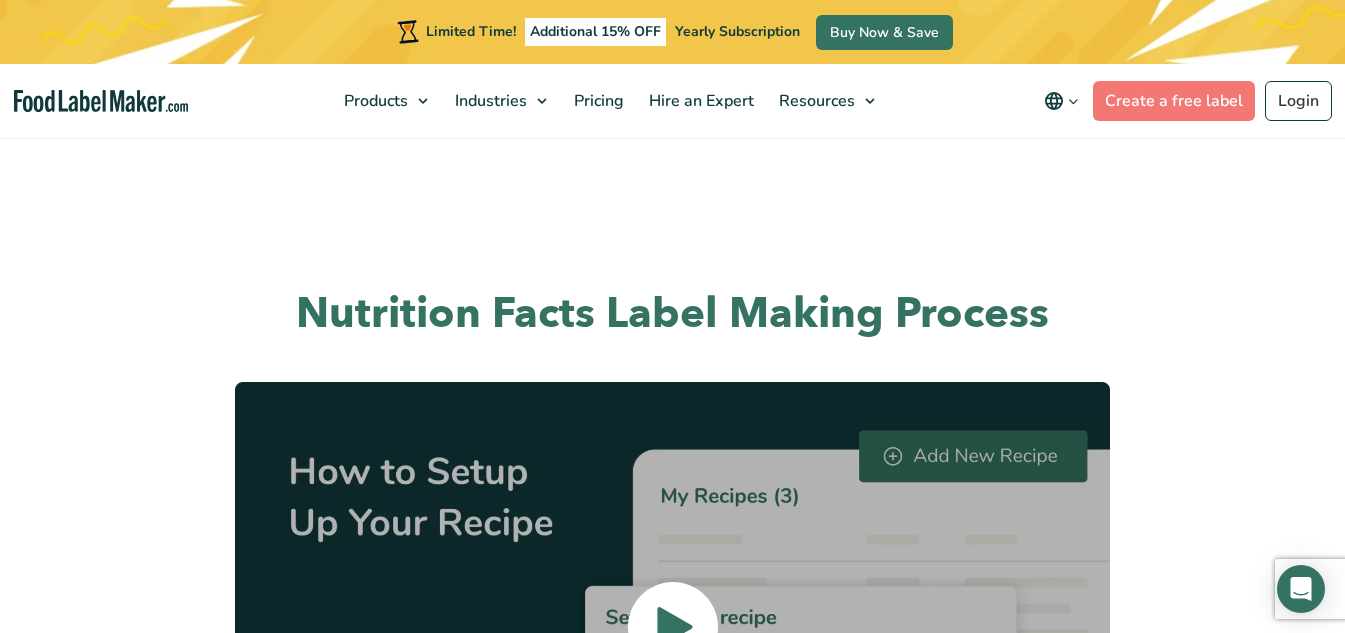 drag, startPoint x: 1149, startPoint y: 475, endPoint x: 1191, endPoint y: 526, distance: 66.068146 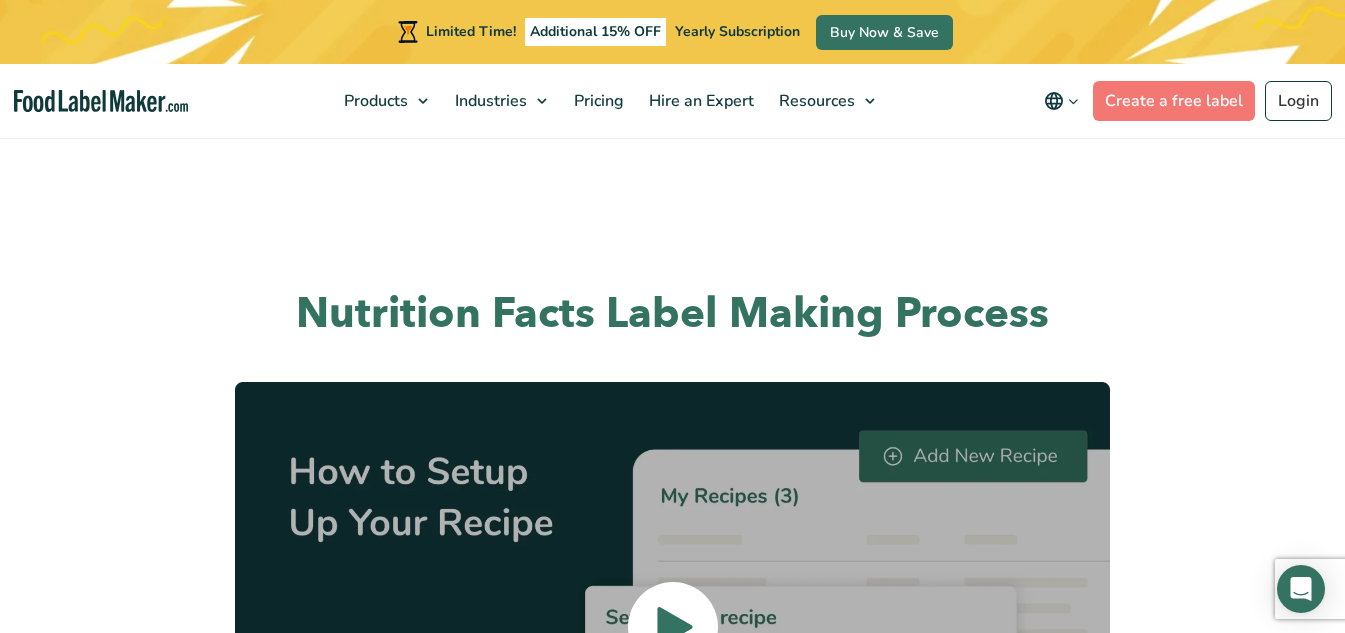 drag, startPoint x: 1191, startPoint y: 526, endPoint x: 1239, endPoint y: 364, distance: 168.96153 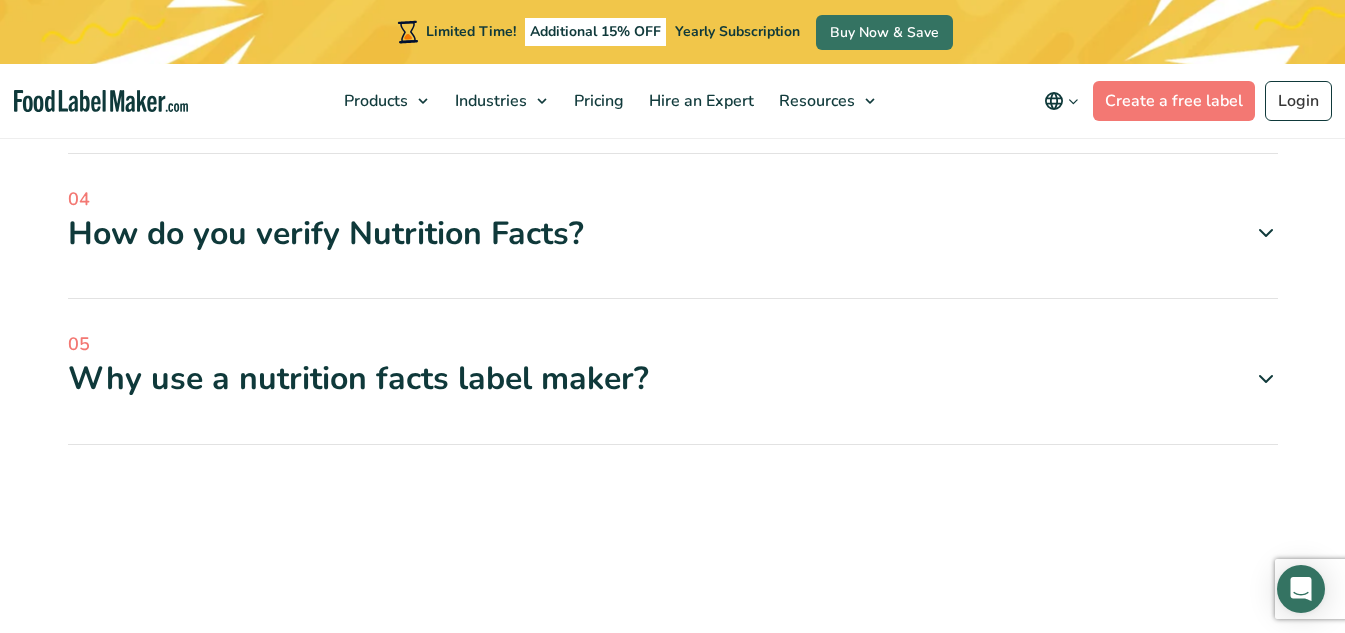 scroll, scrollTop: 11300, scrollLeft: 0, axis: vertical 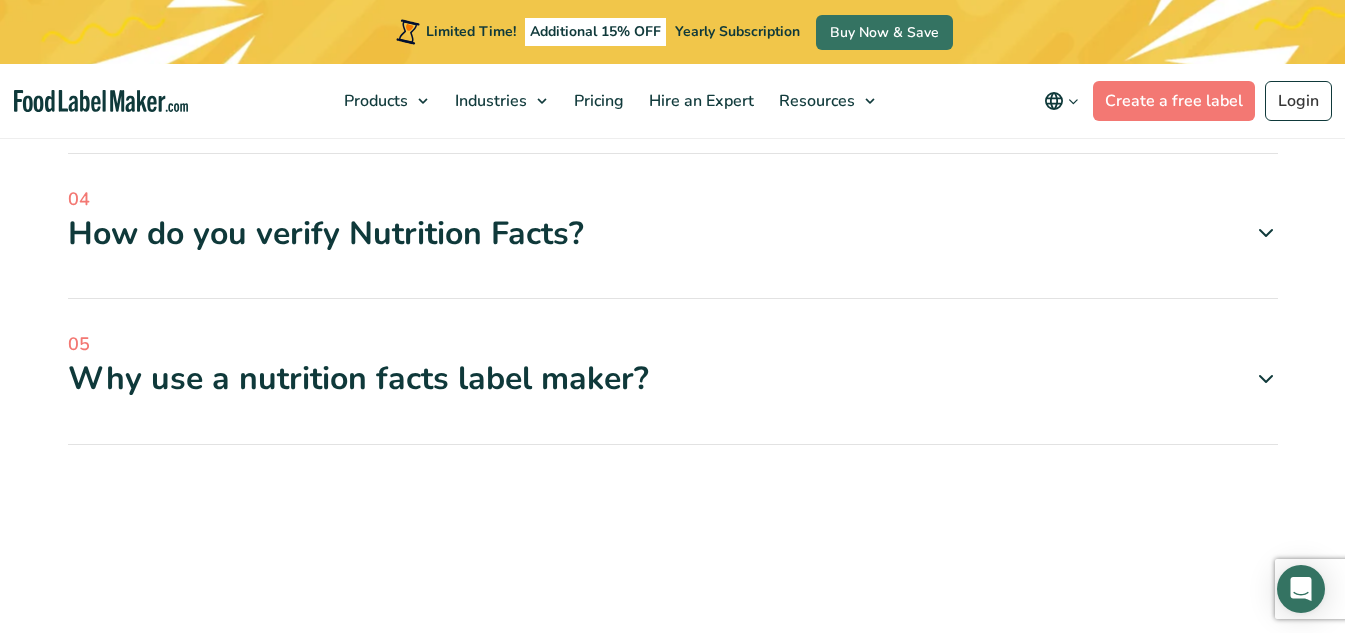 click on "Ingredient List Generator" at bounding box center [686, 1291] 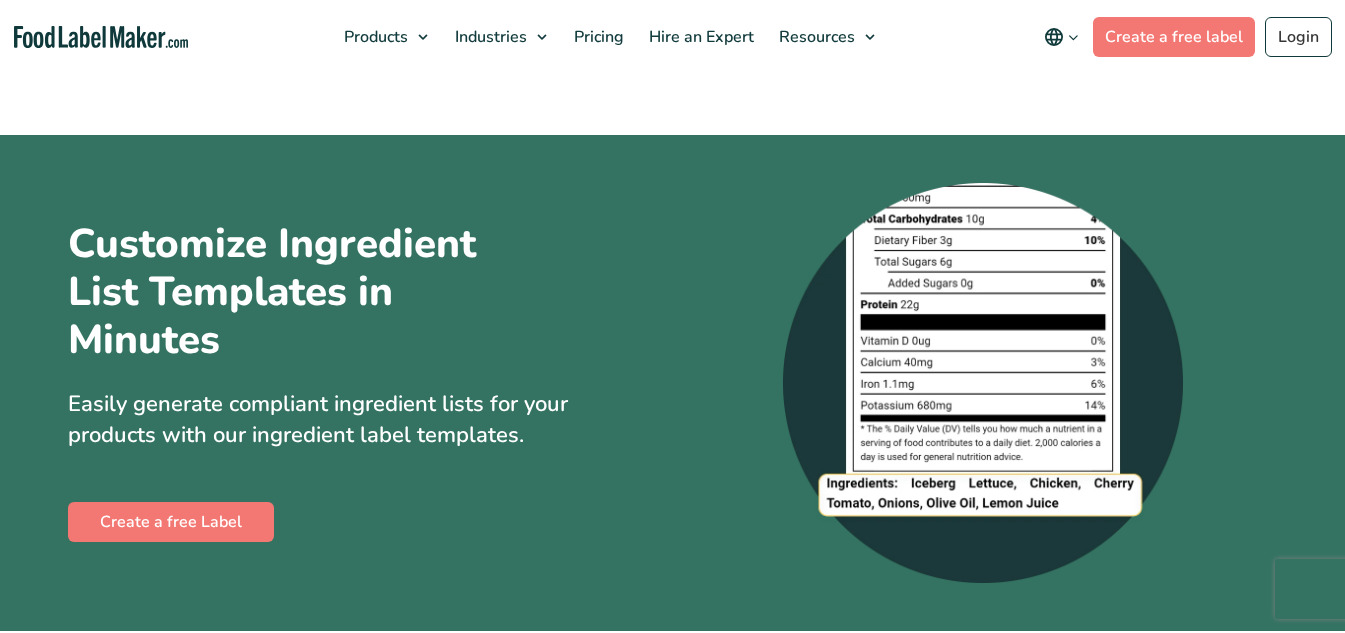 scroll, scrollTop: 0, scrollLeft: 0, axis: both 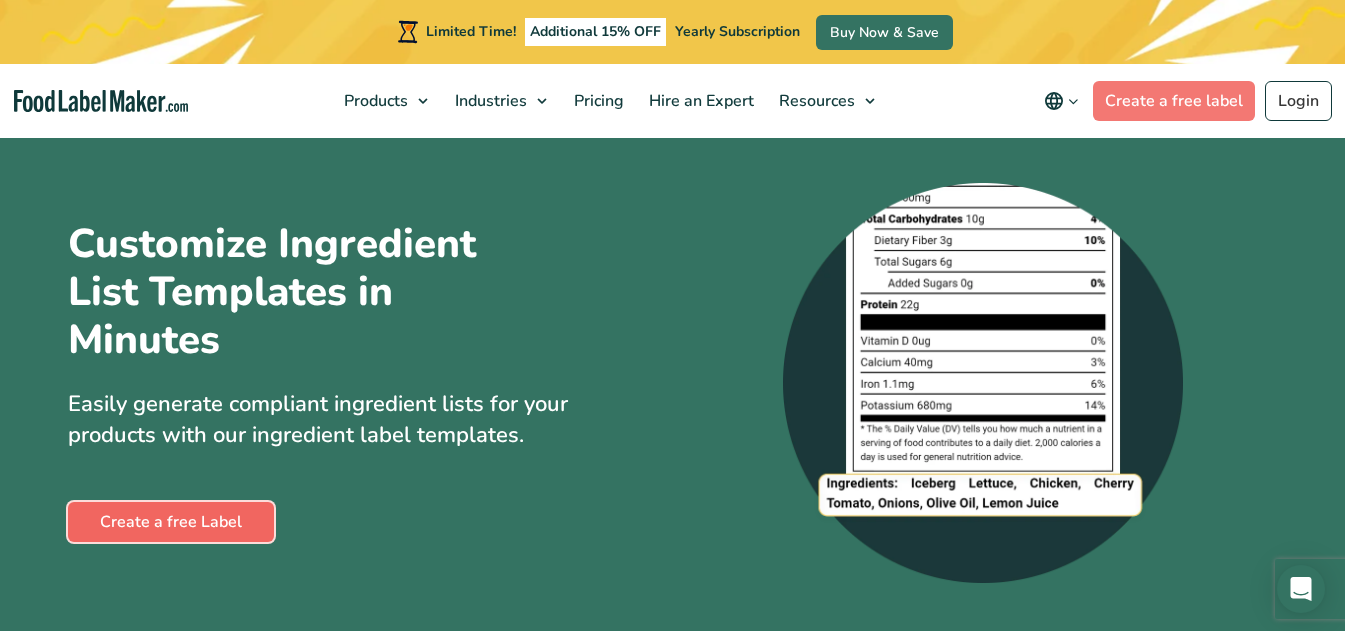 click on "Create a free Label" at bounding box center (171, 522) 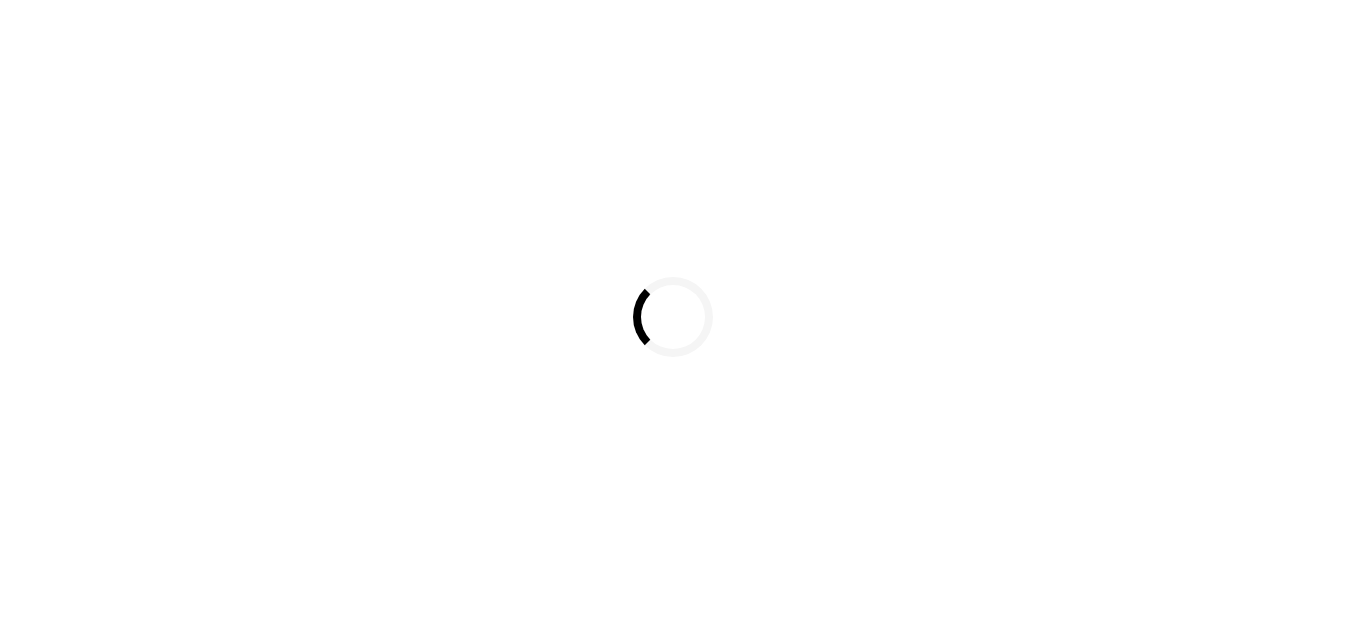 scroll, scrollTop: 0, scrollLeft: 0, axis: both 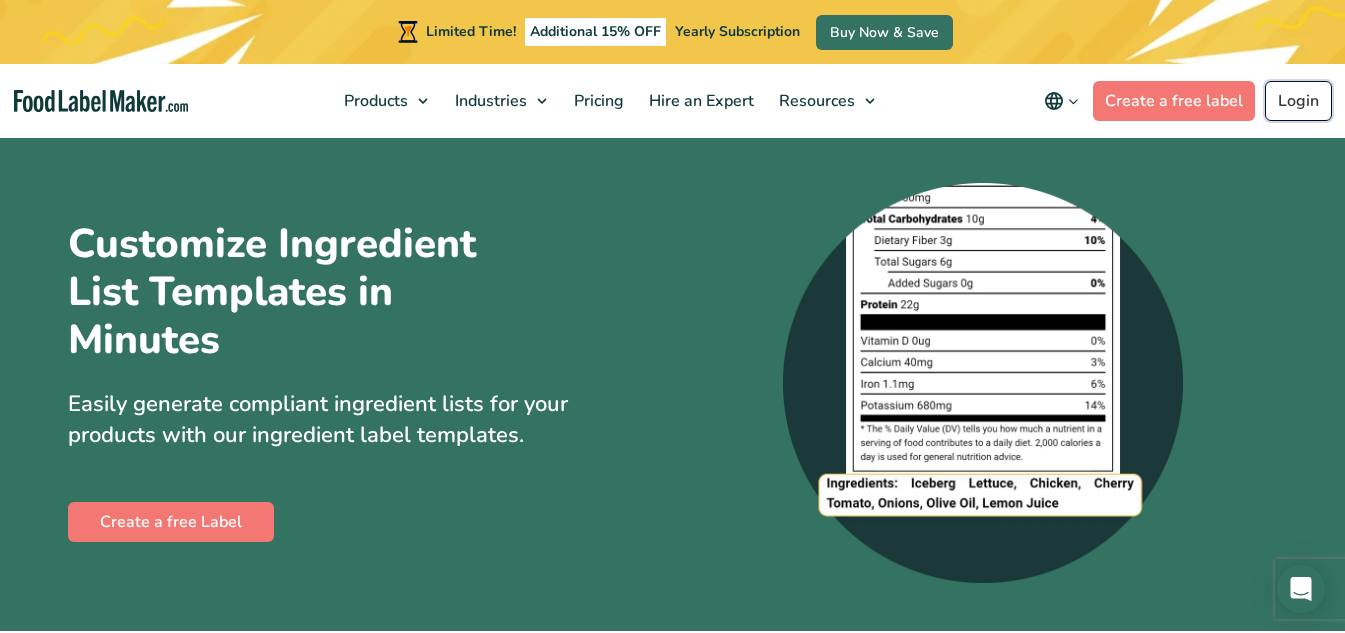 click on "Login" at bounding box center [1298, 101] 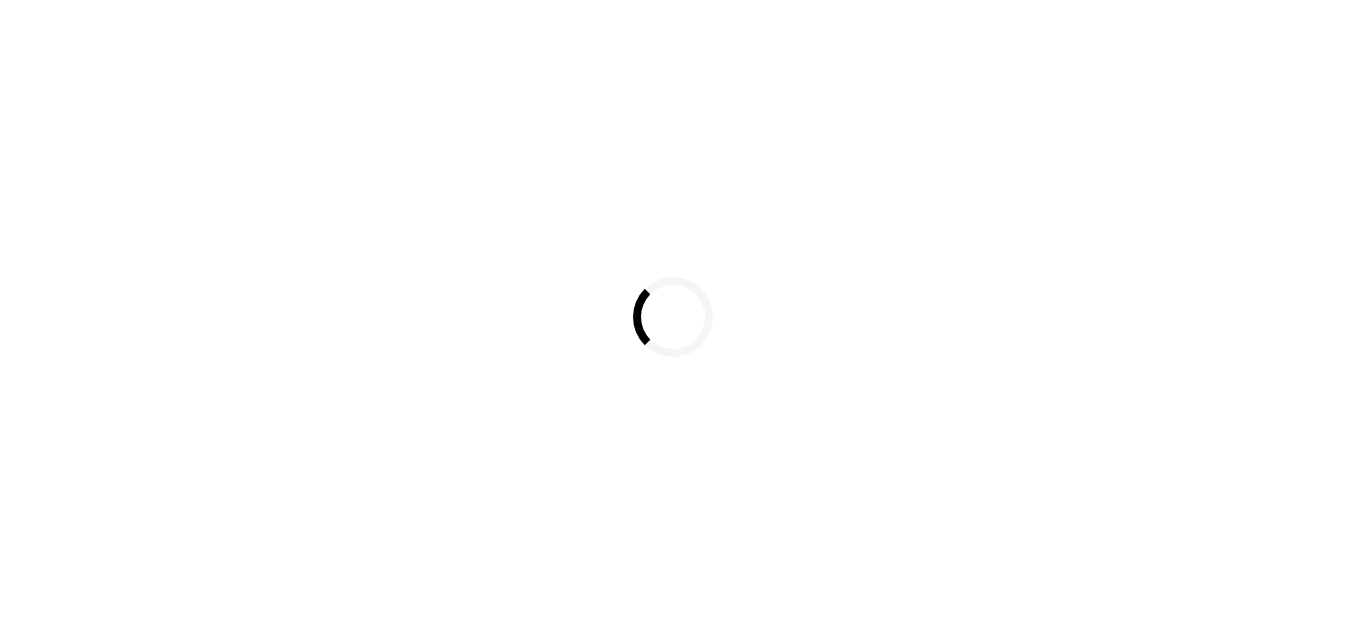 scroll, scrollTop: 0, scrollLeft: 0, axis: both 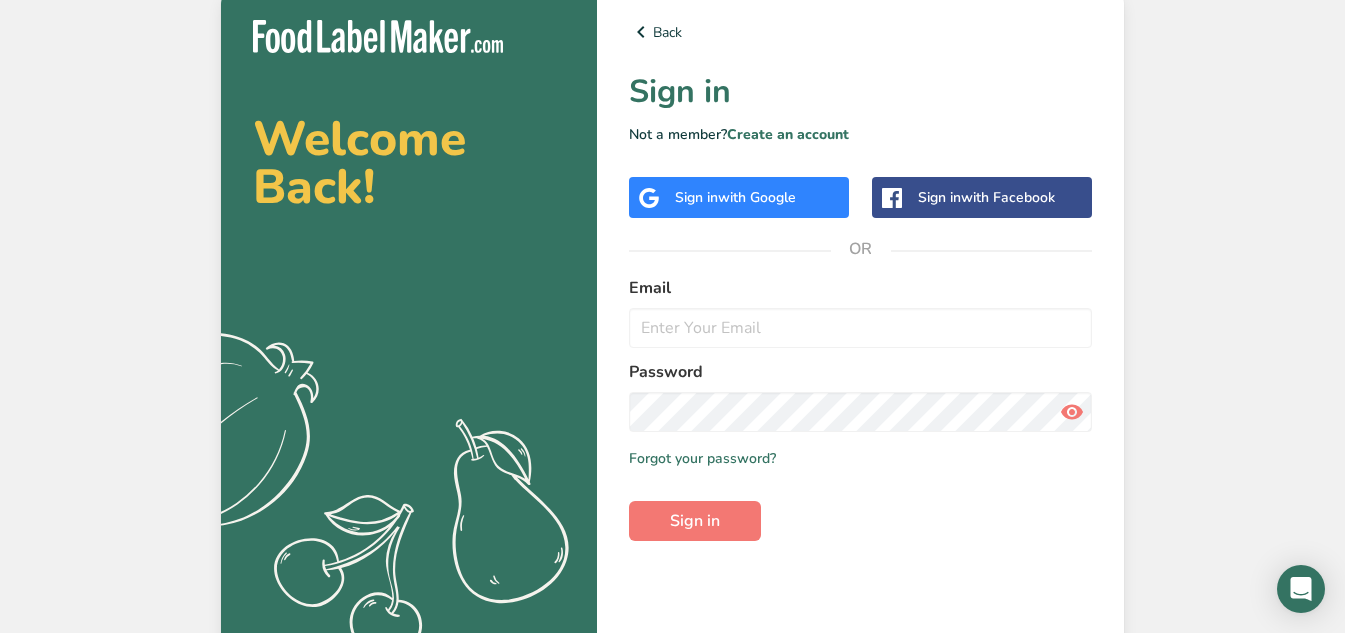 click on "Sign in" at bounding box center [860, 92] 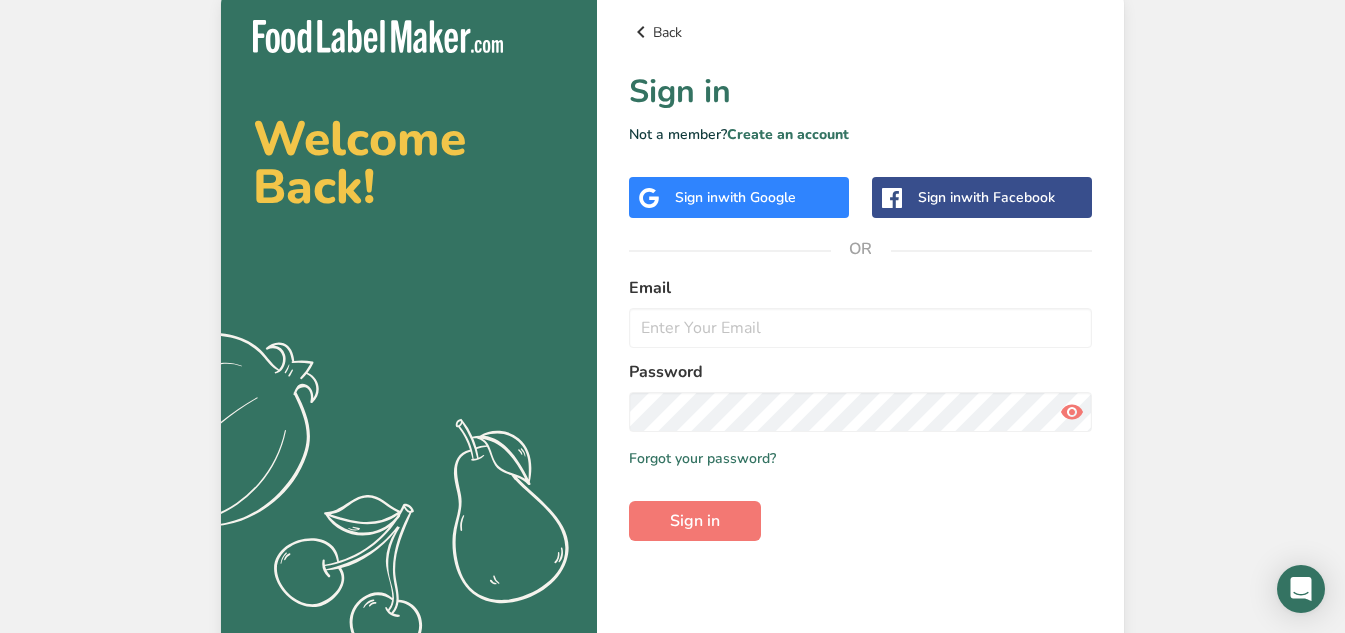 click on "Back" at bounding box center (860, 32) 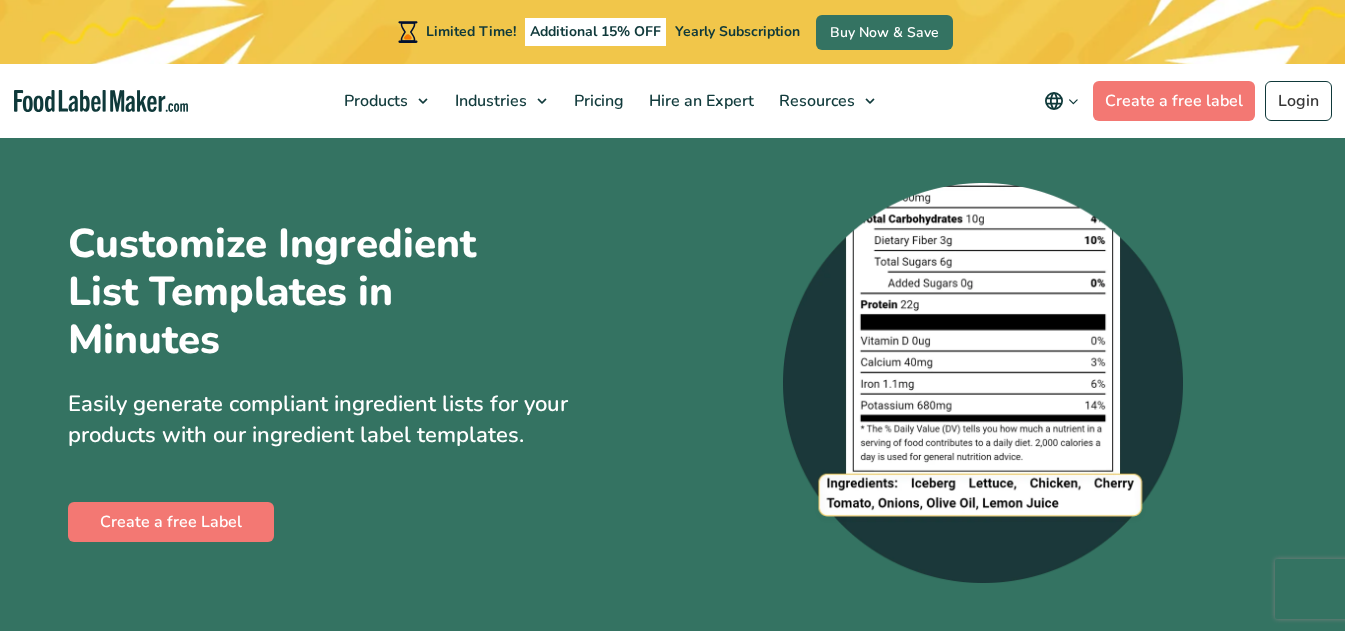 scroll, scrollTop: 0, scrollLeft: 0, axis: both 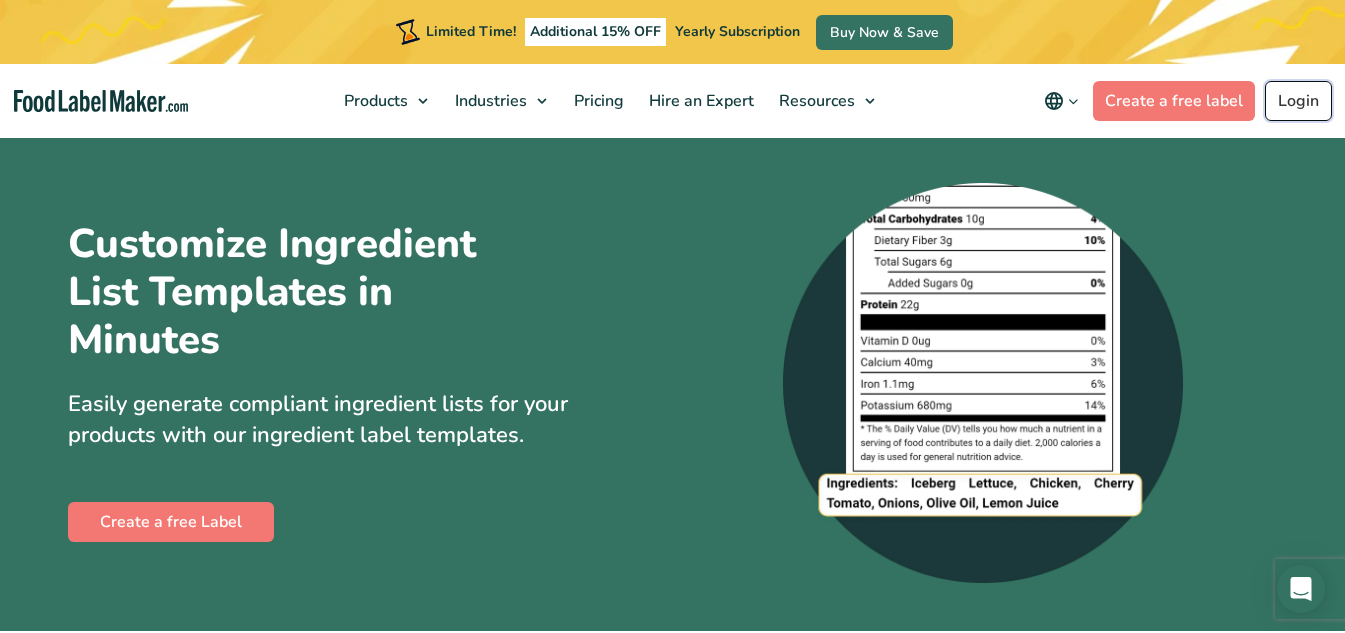 click on "Login" at bounding box center (1298, 101) 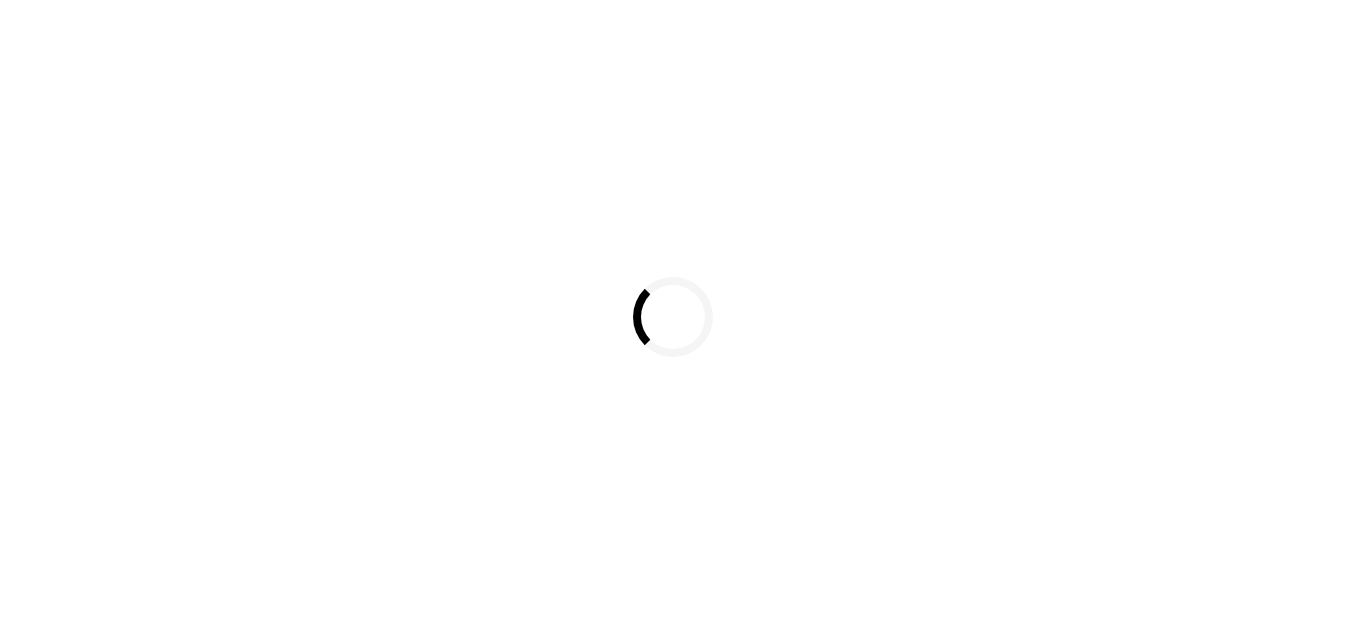 scroll, scrollTop: 0, scrollLeft: 0, axis: both 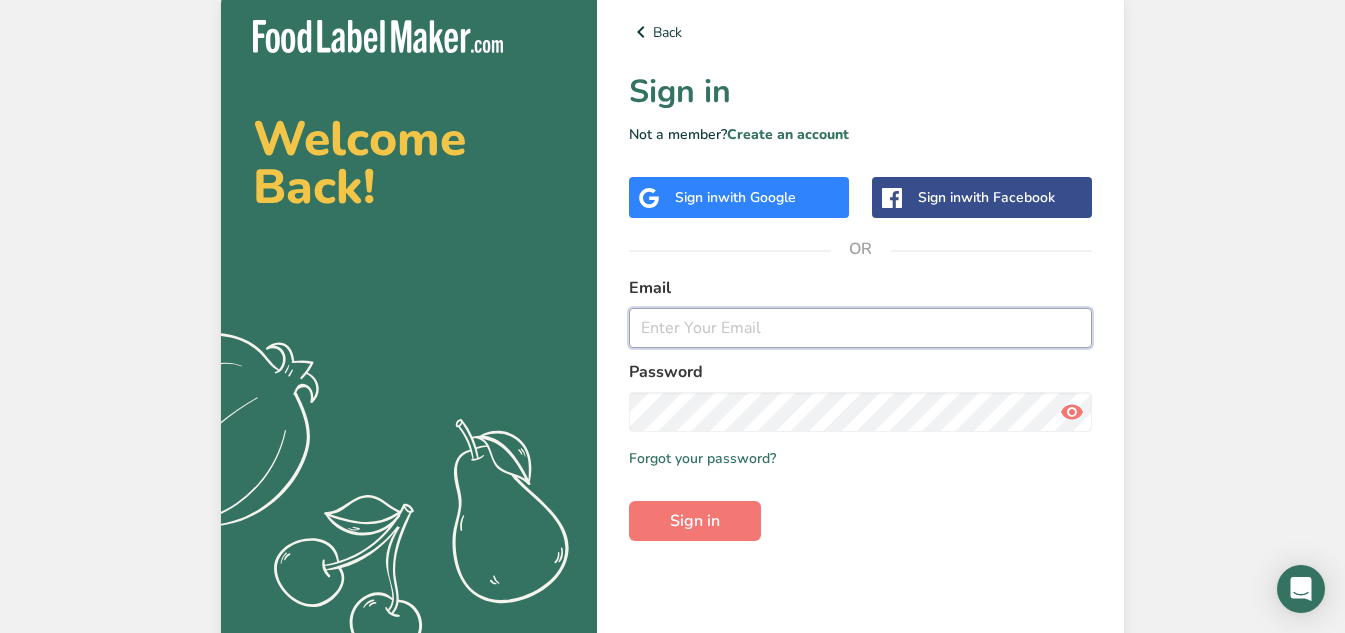 click at bounding box center (860, 328) 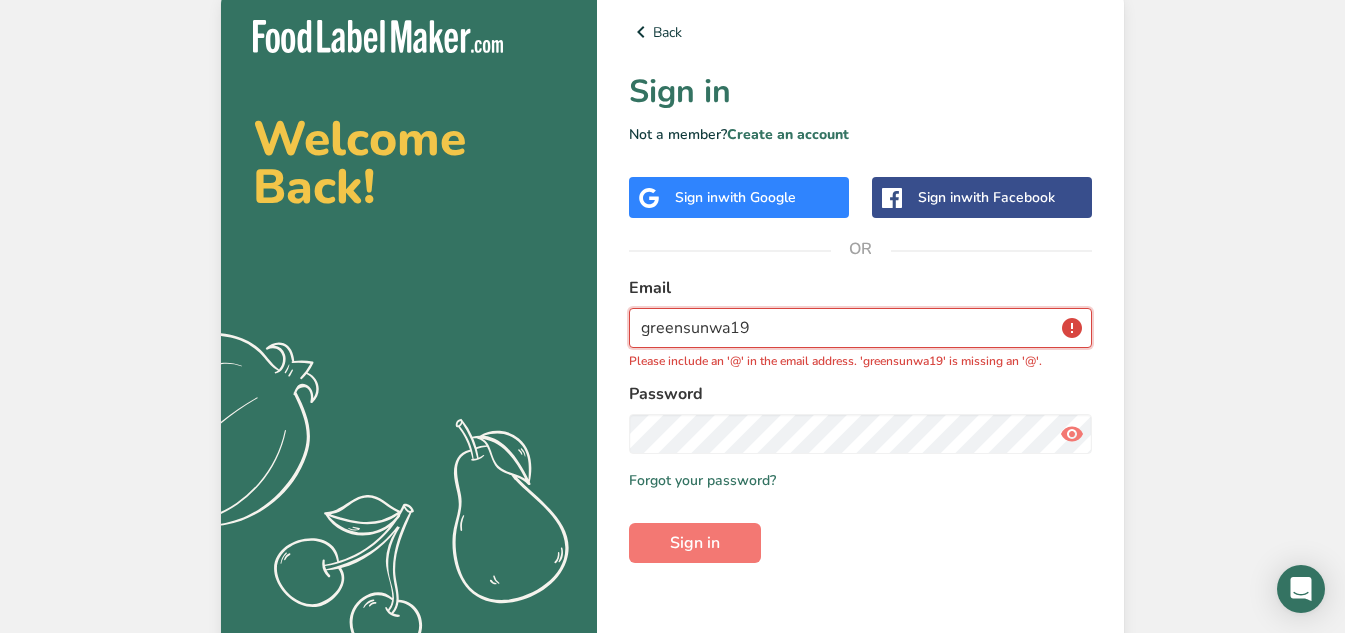 click on "greensunwa19" at bounding box center (860, 328) 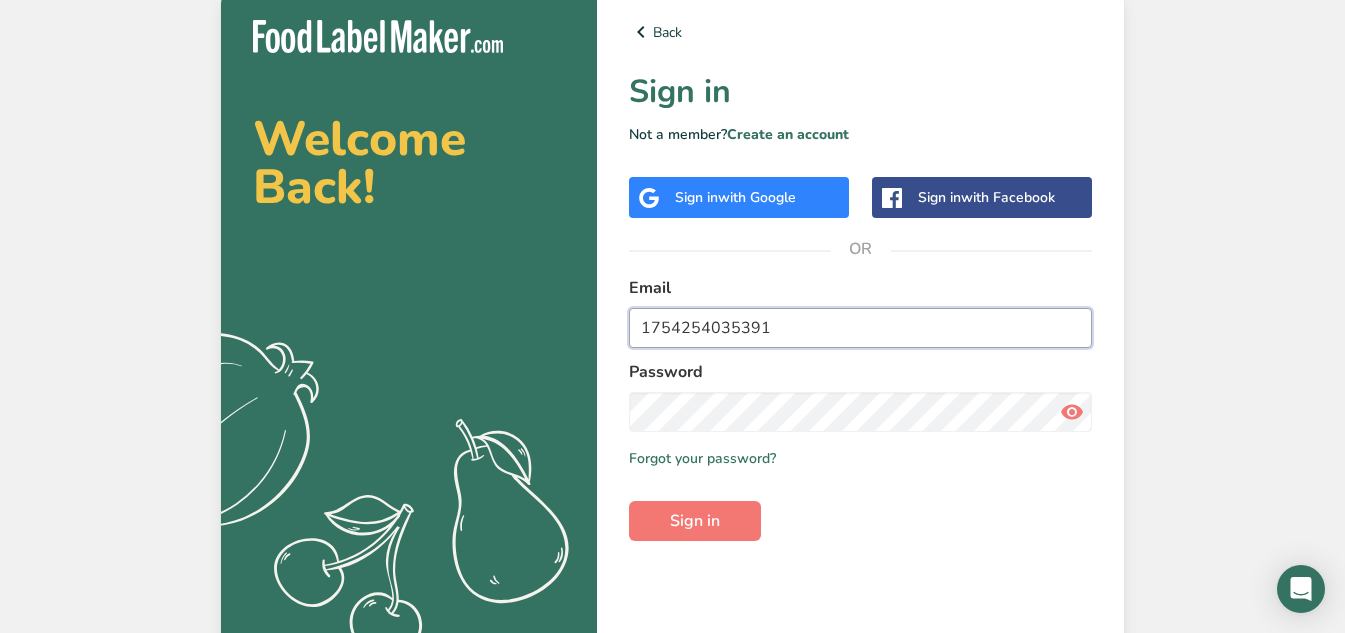 type on "1754254035391" 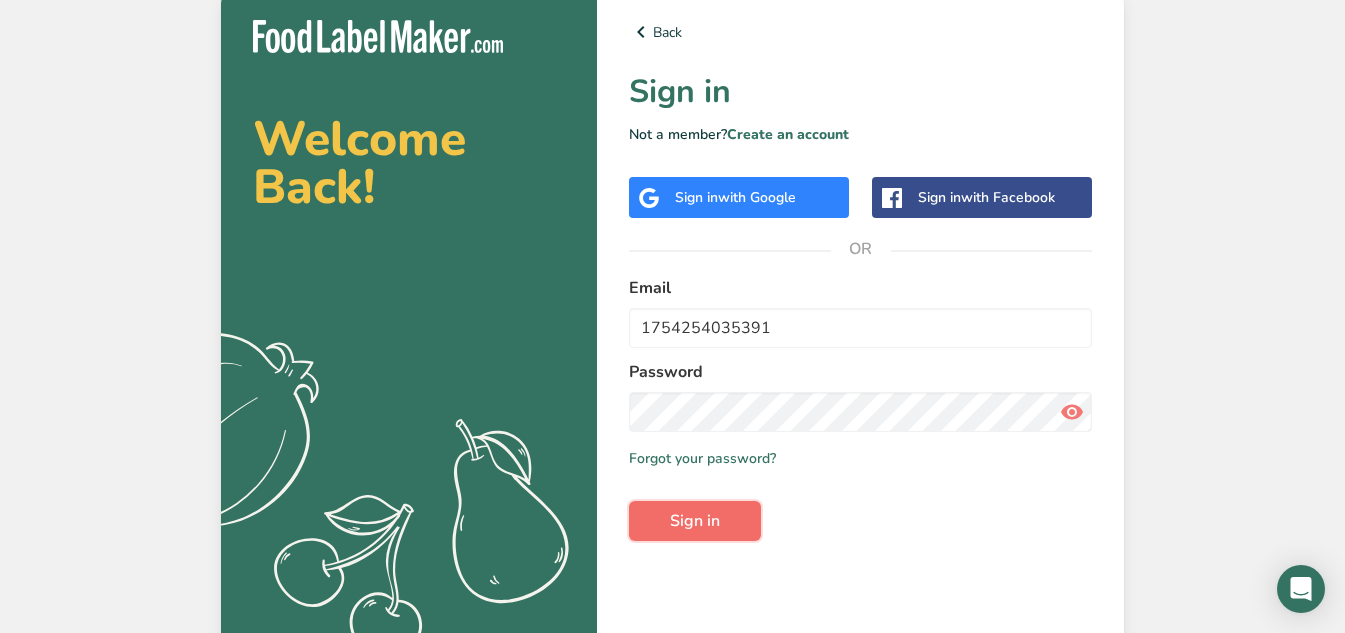 click on "Sign in" at bounding box center (695, 521) 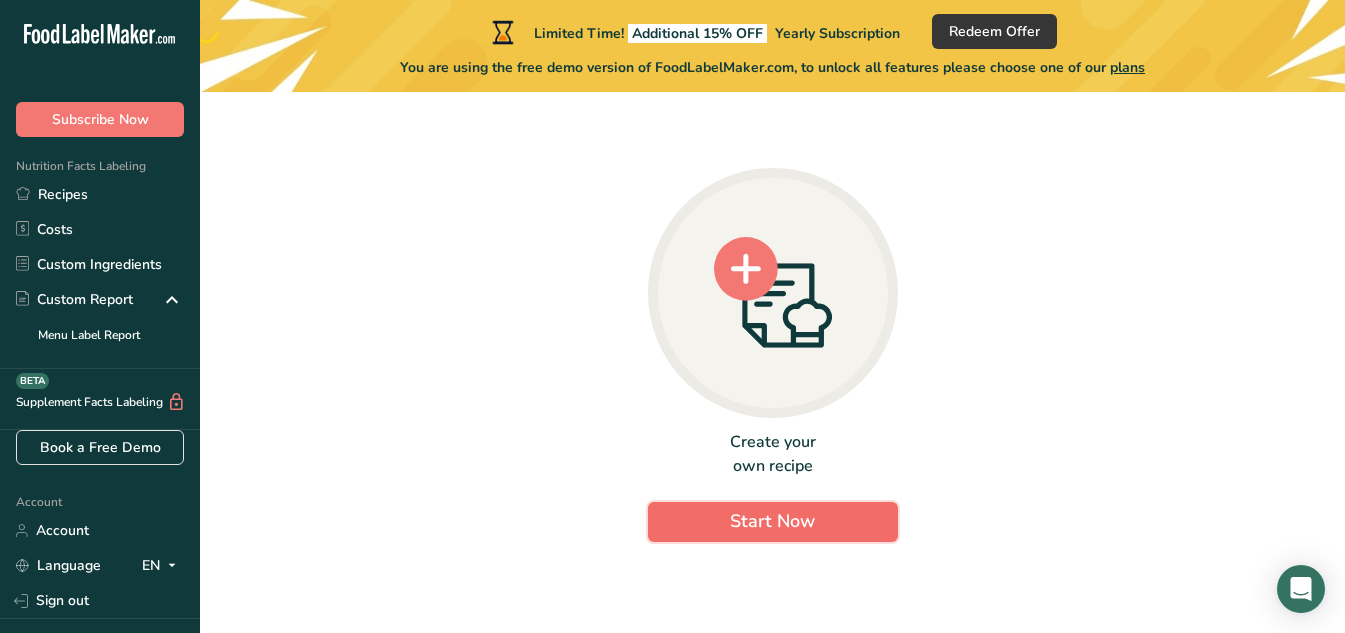 click on "Start Now" at bounding box center (772, 521) 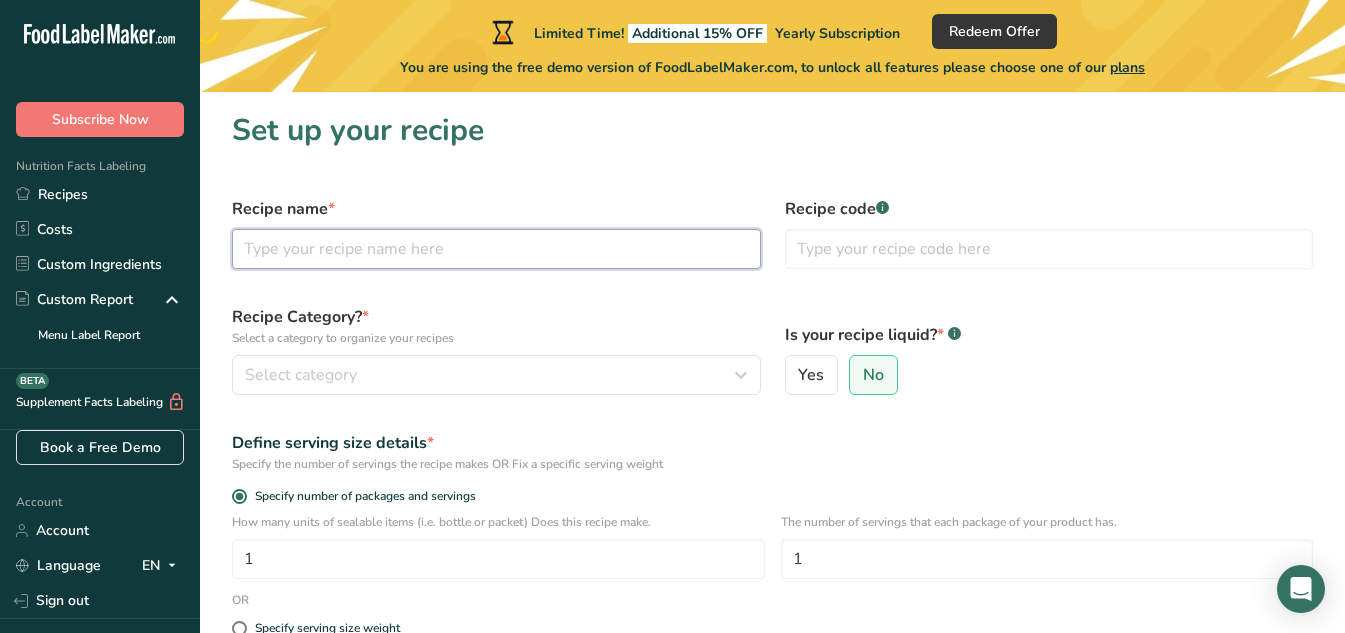 click at bounding box center [496, 249] 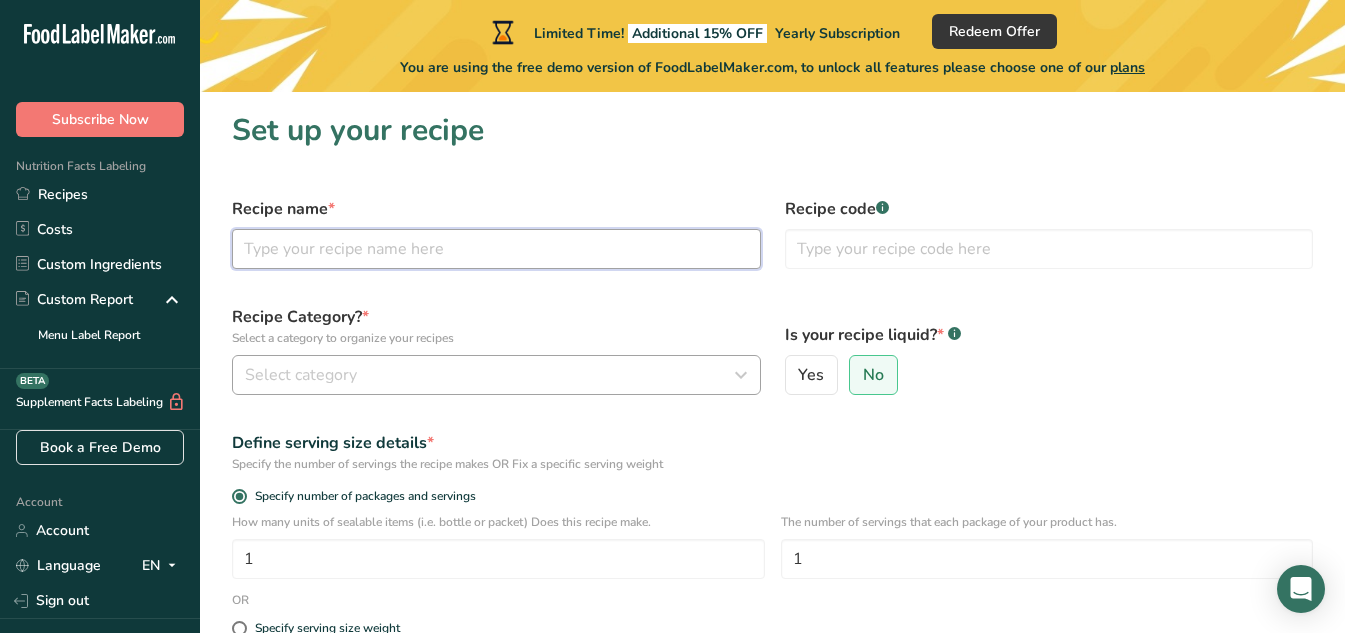 type on "n" 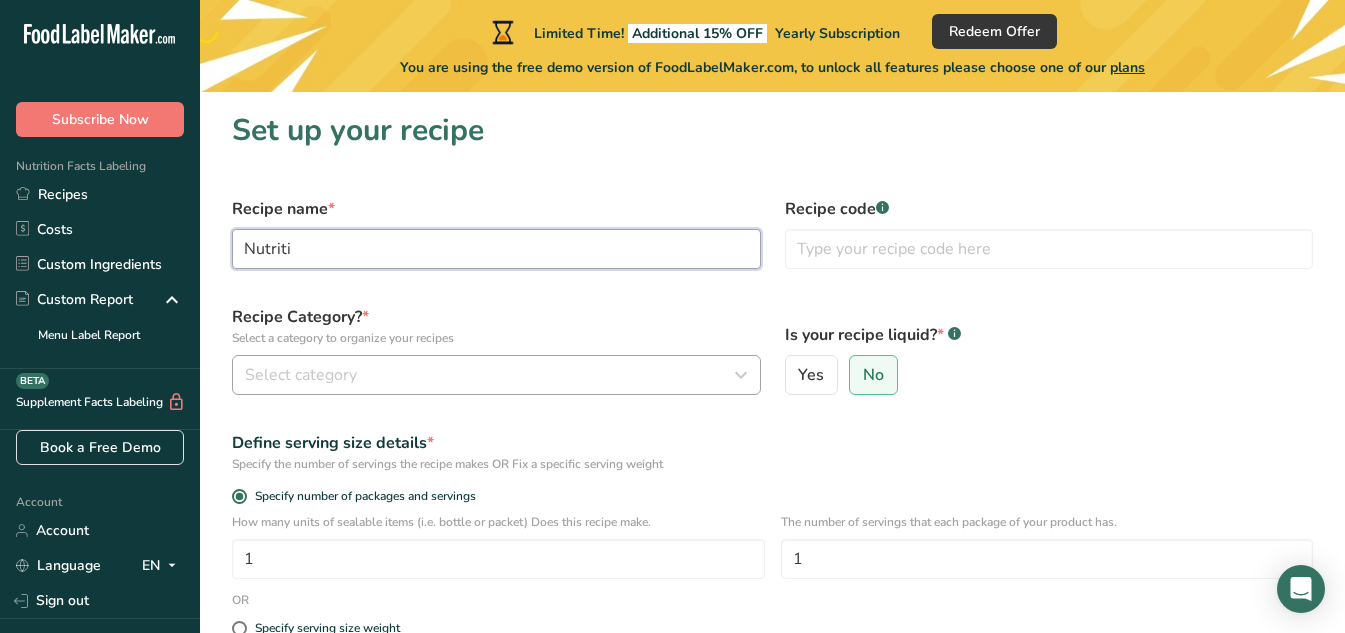type on "Nutriti" 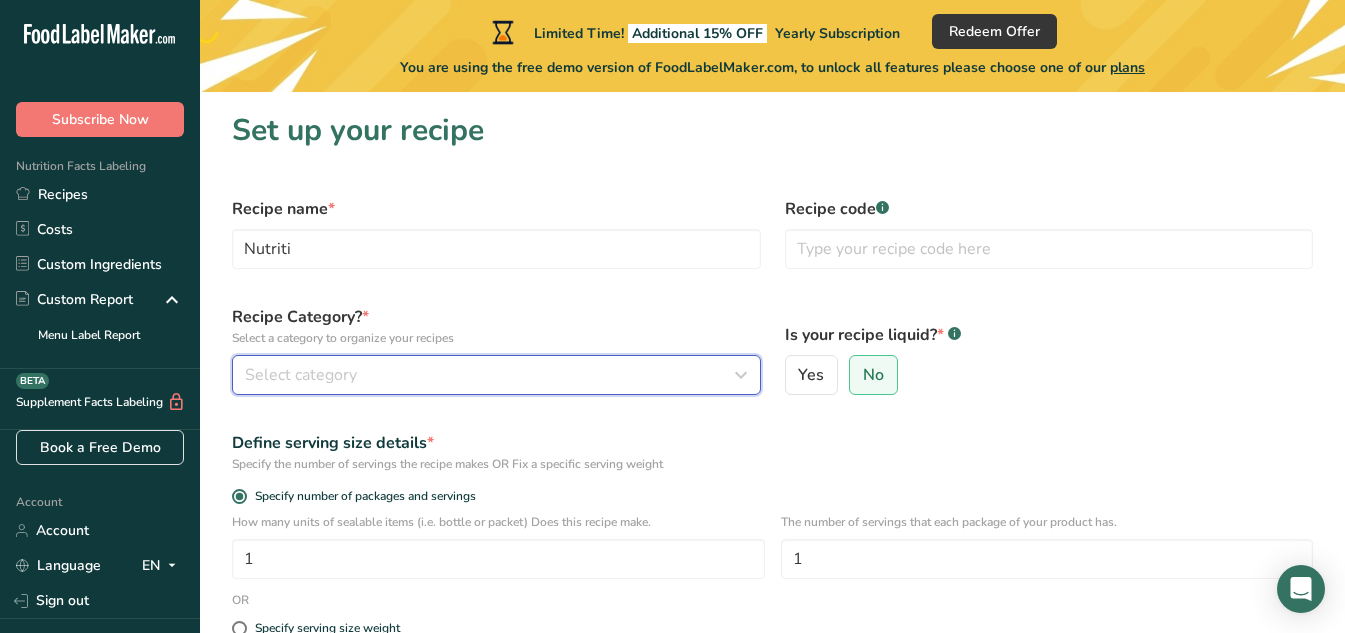 click on "Select category" at bounding box center [301, 375] 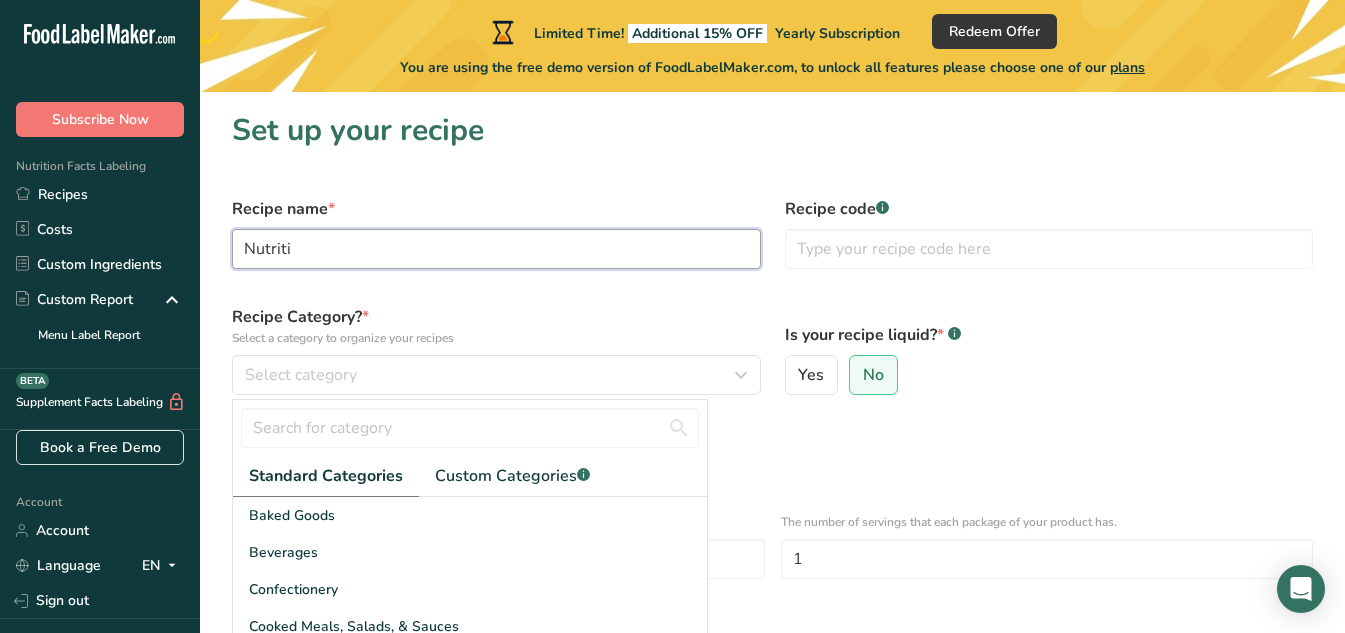 click on "Nutriti" at bounding box center (496, 249) 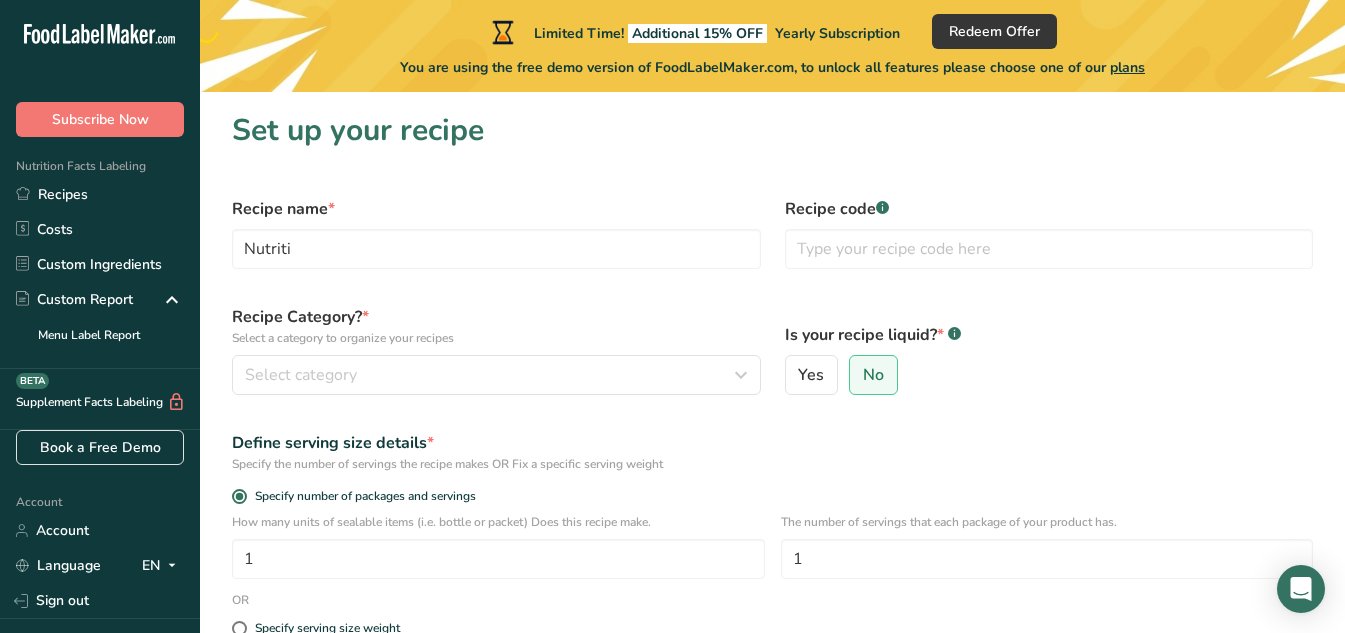 click on "Select a category to organize your recipes" at bounding box center (496, 338) 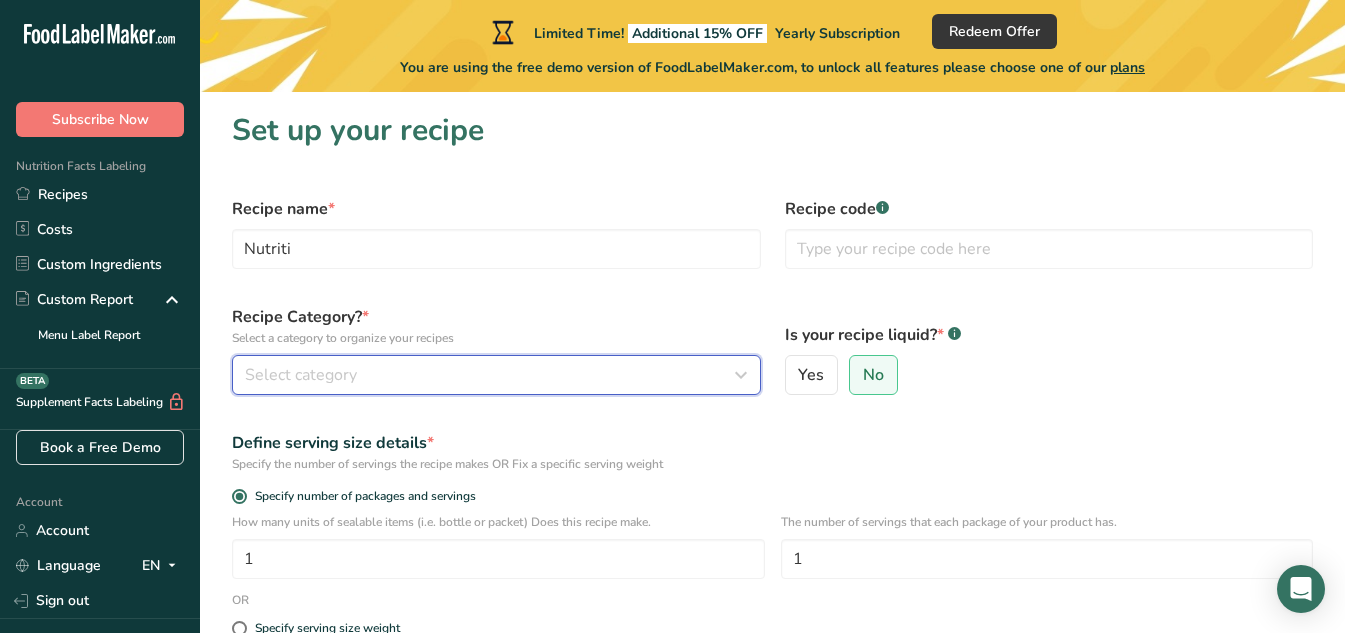 click on "Select category" at bounding box center (301, 375) 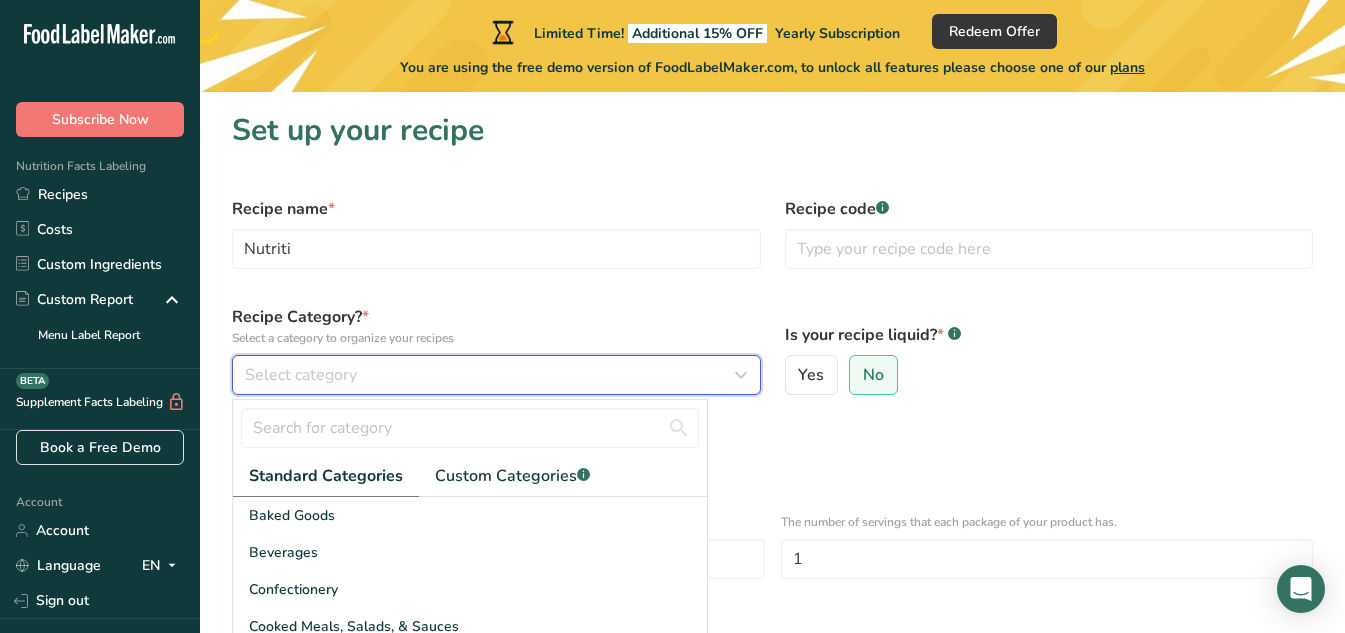 type 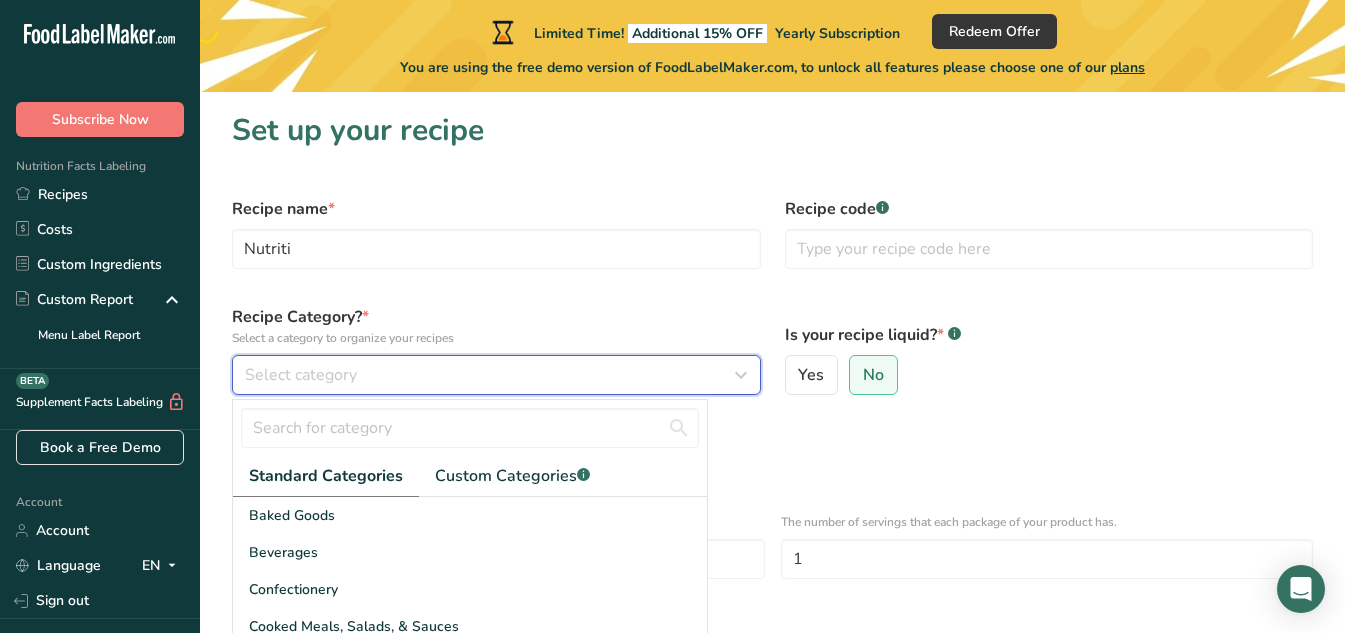click on "Select category" at bounding box center [301, 375] 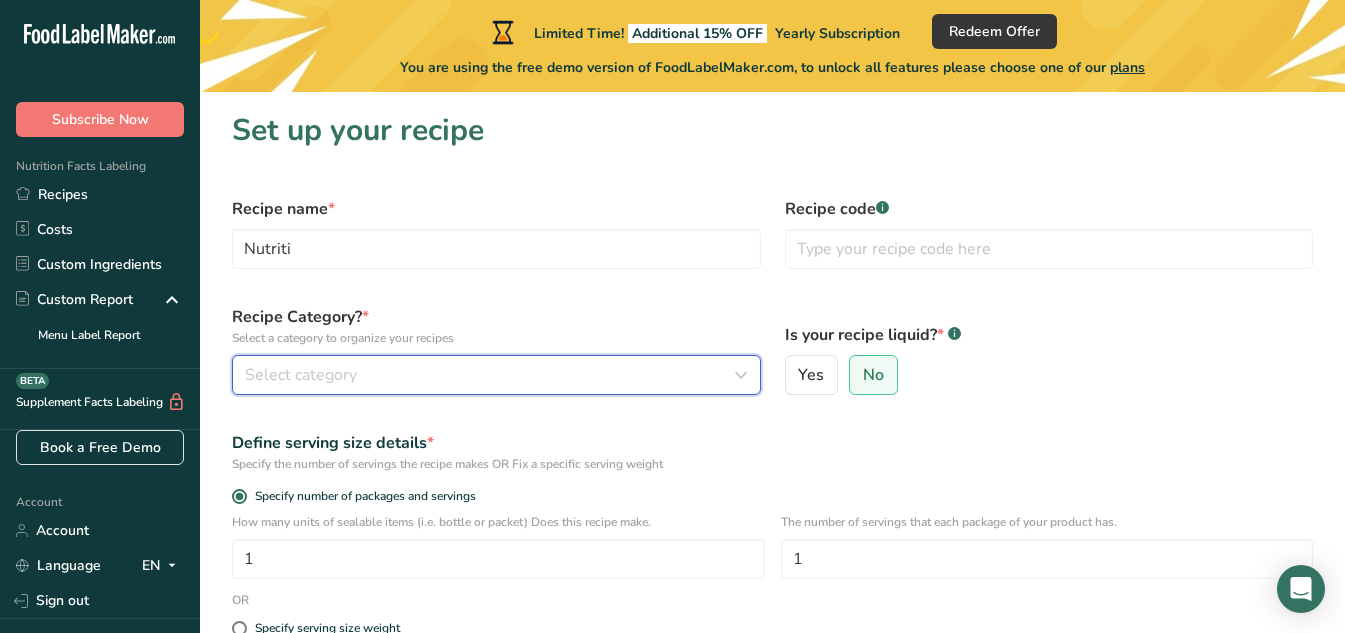 click on "Select category" at bounding box center (301, 375) 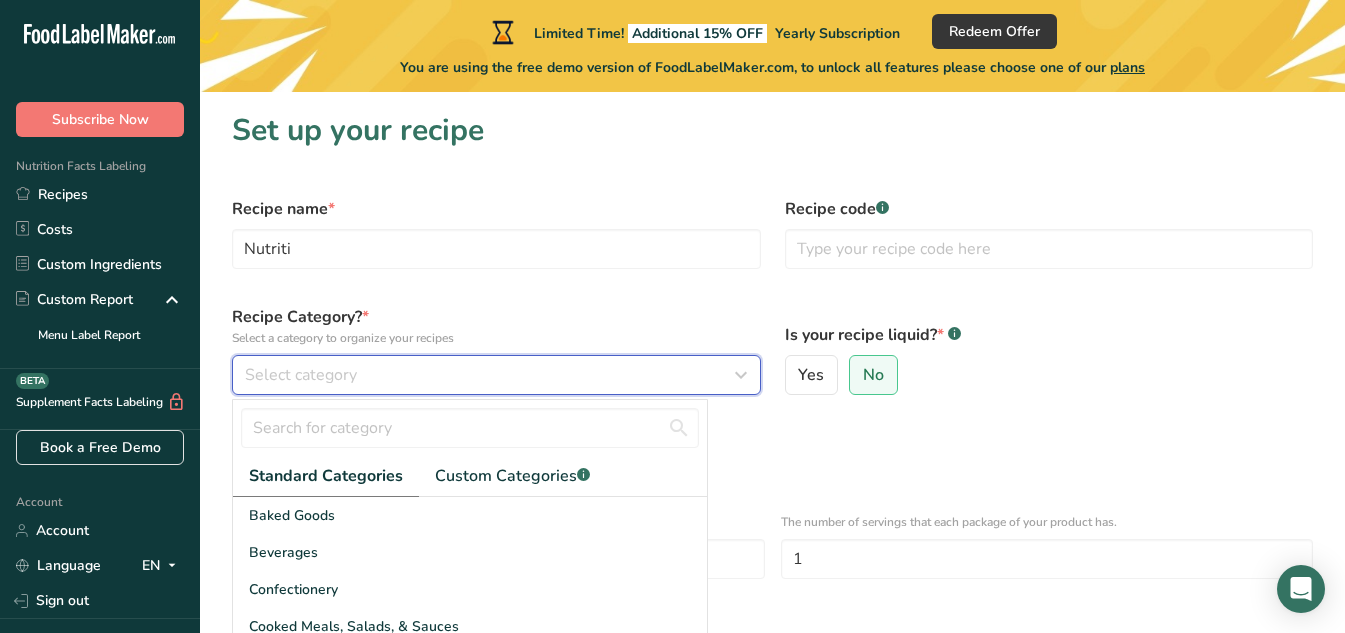 click at bounding box center (741, 375) 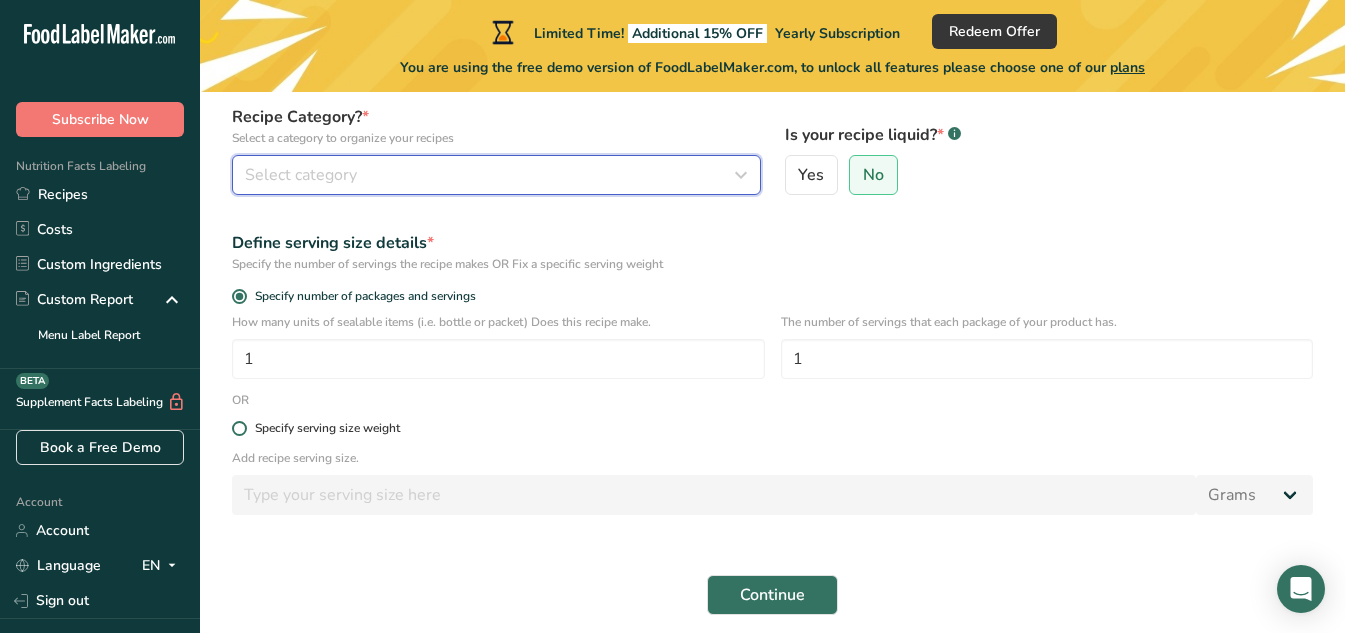 scroll, scrollTop: 100, scrollLeft: 0, axis: vertical 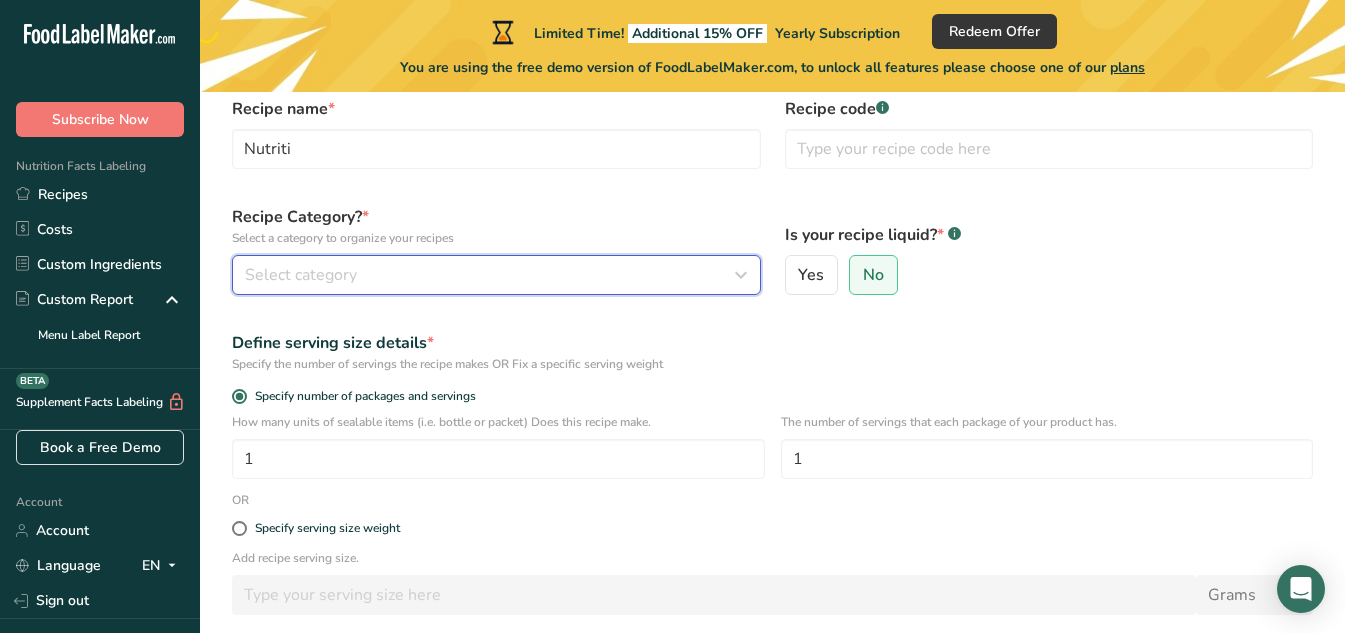 click at bounding box center (741, 275) 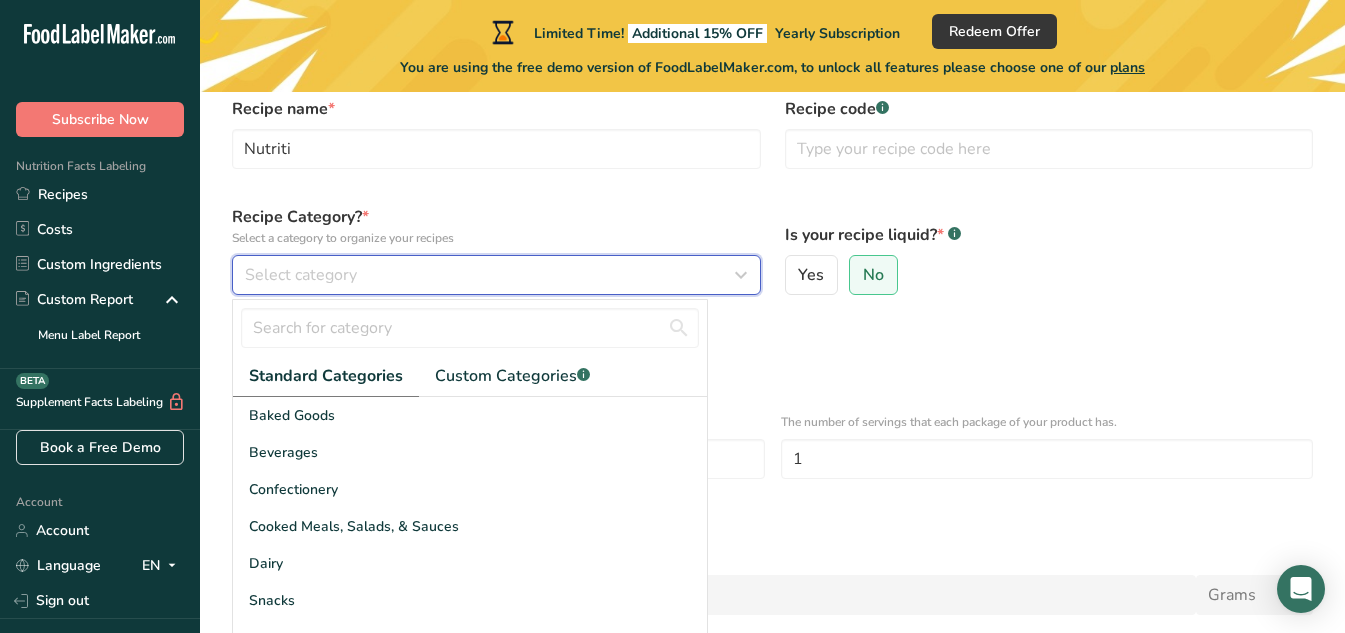 click at bounding box center (741, 275) 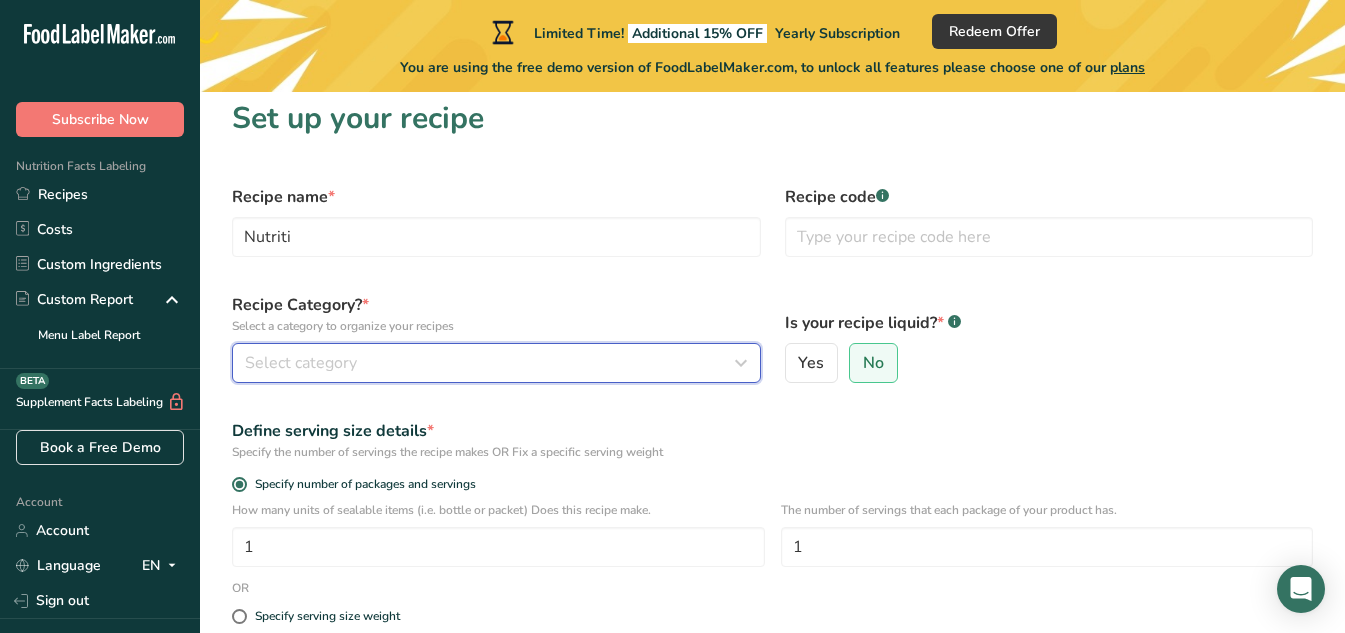 scroll, scrollTop: 0, scrollLeft: 0, axis: both 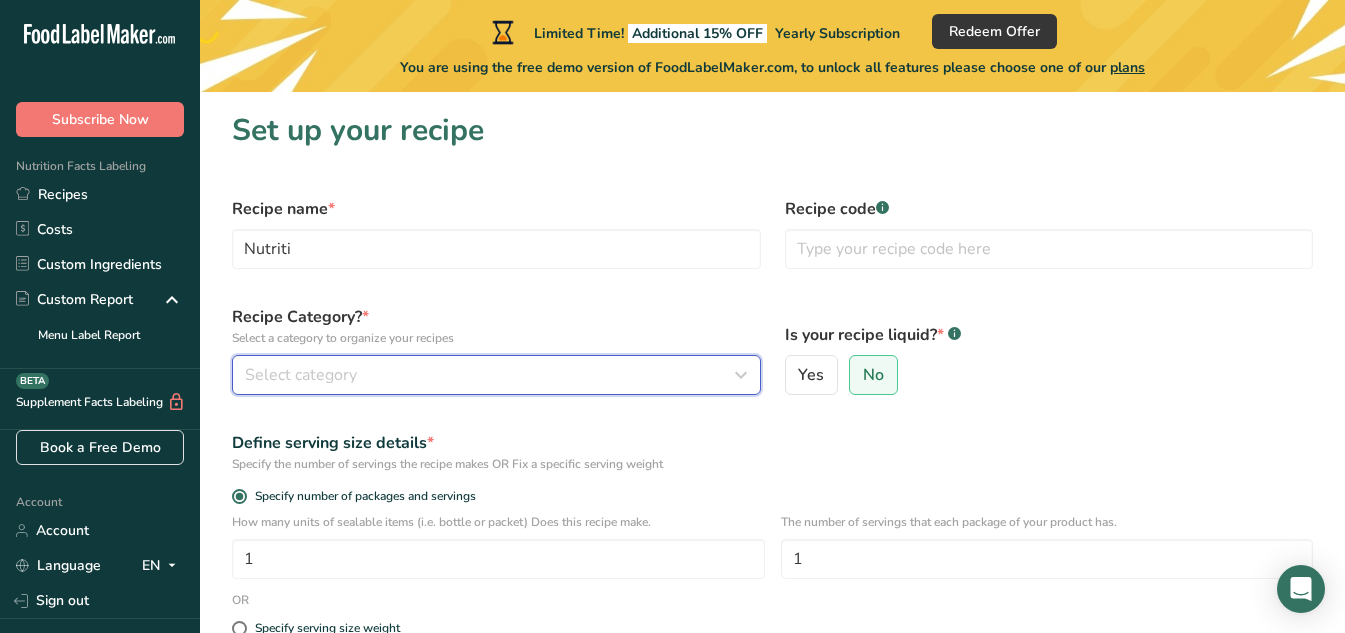 click on "Select category" at bounding box center (496, 375) 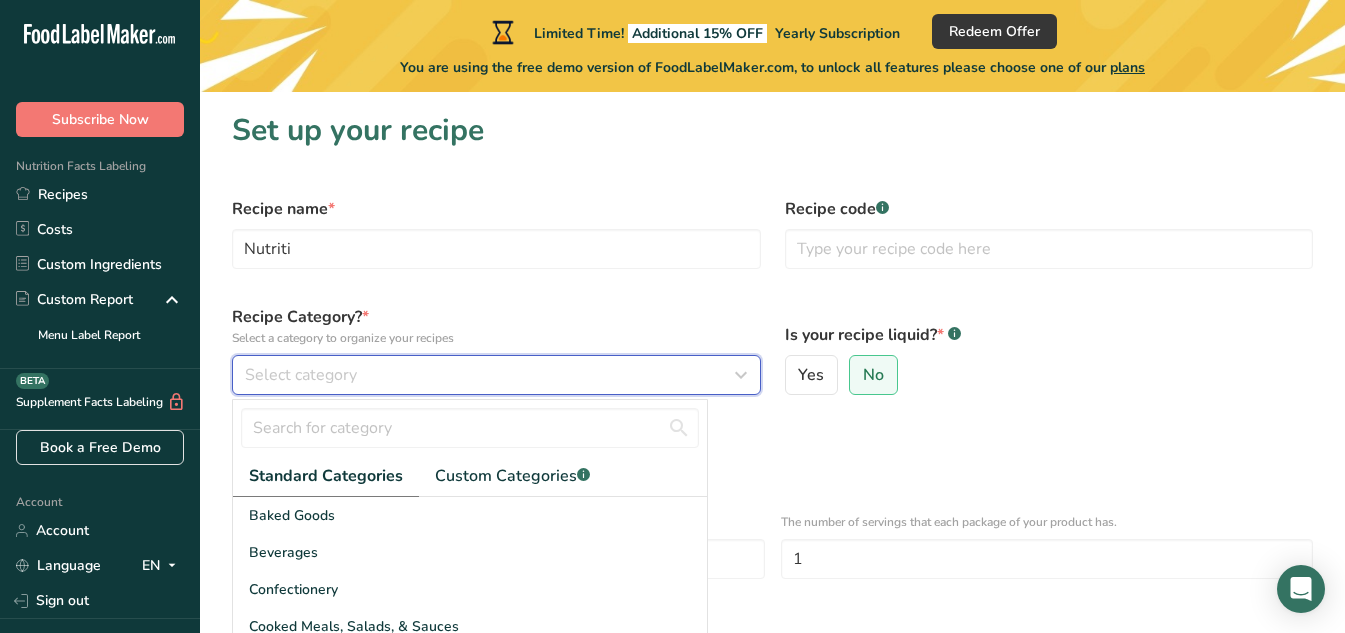 click at bounding box center (741, 375) 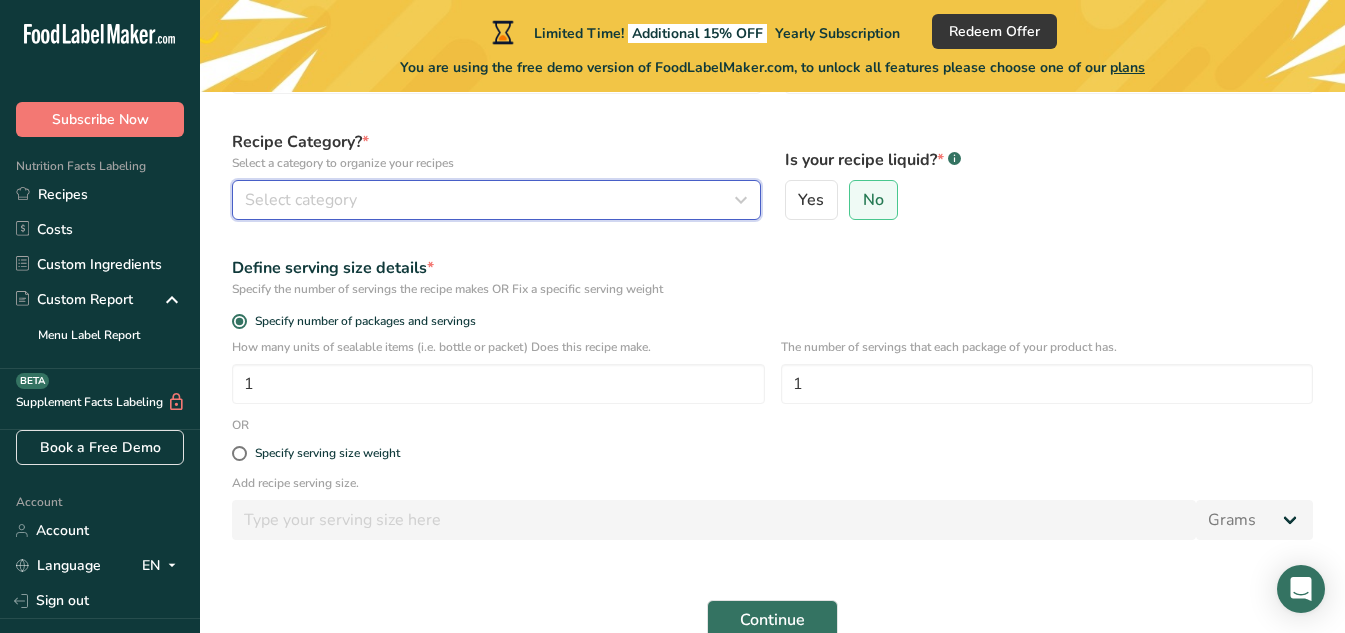 scroll, scrollTop: 200, scrollLeft: 0, axis: vertical 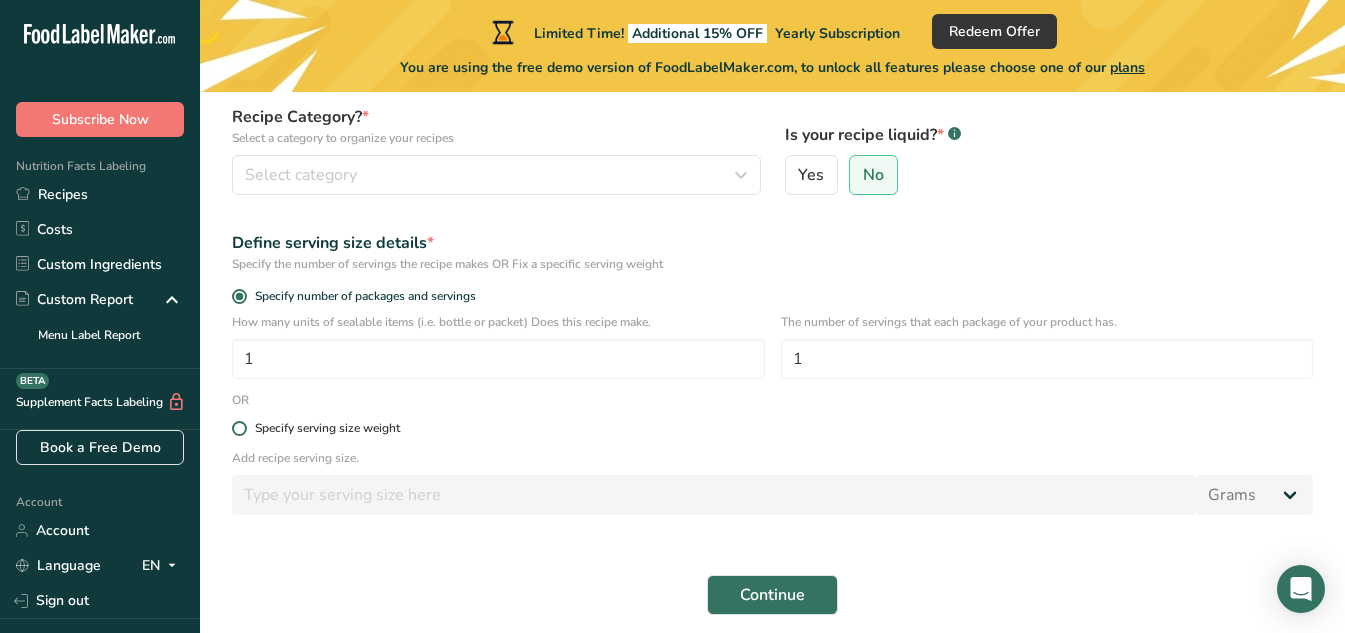 click at bounding box center (239, 428) 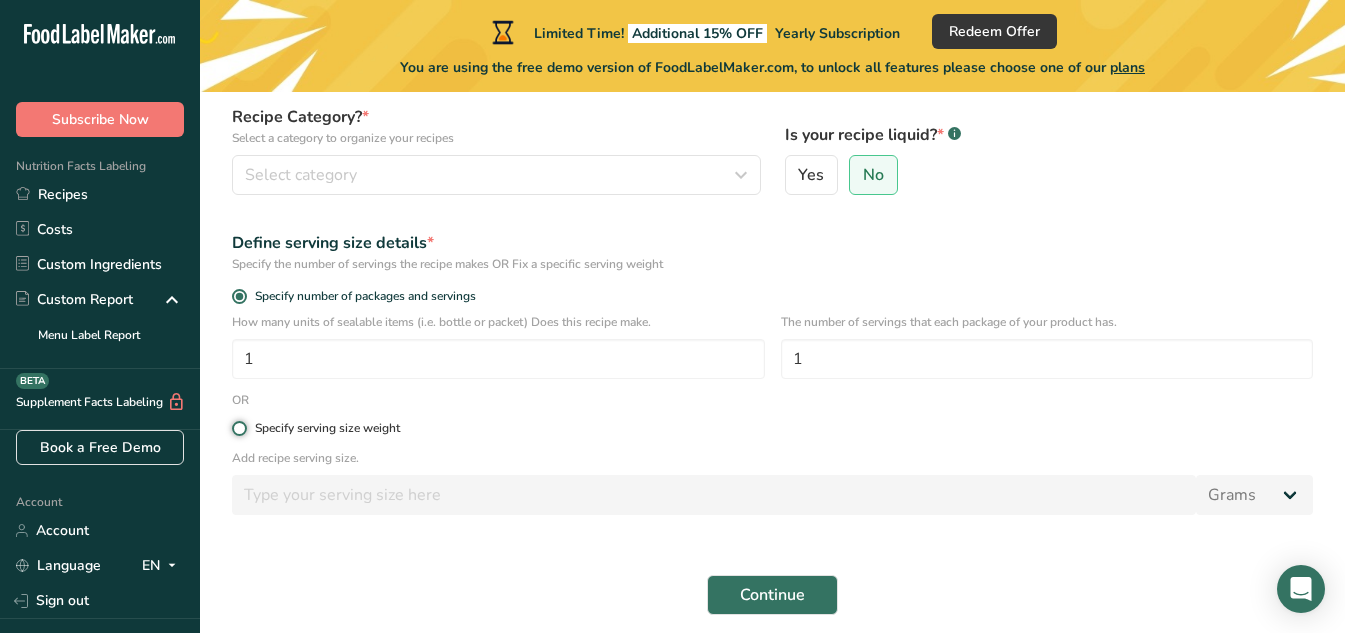 radio on "true" 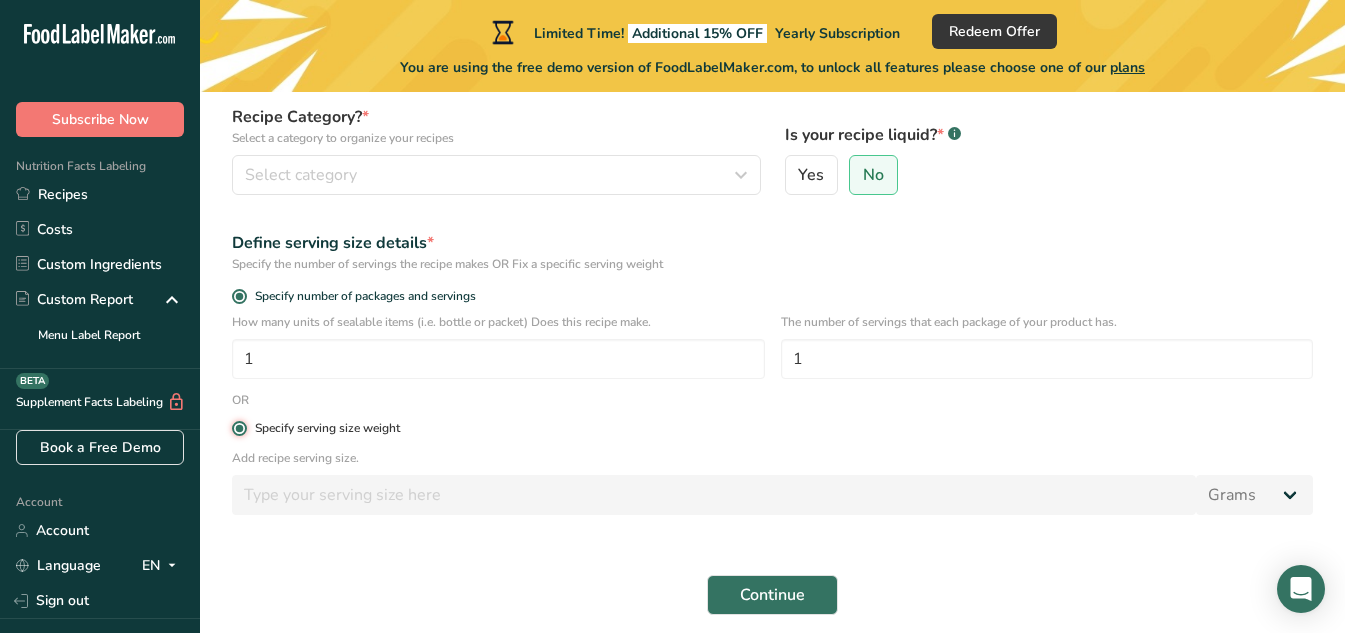 radio on "false" 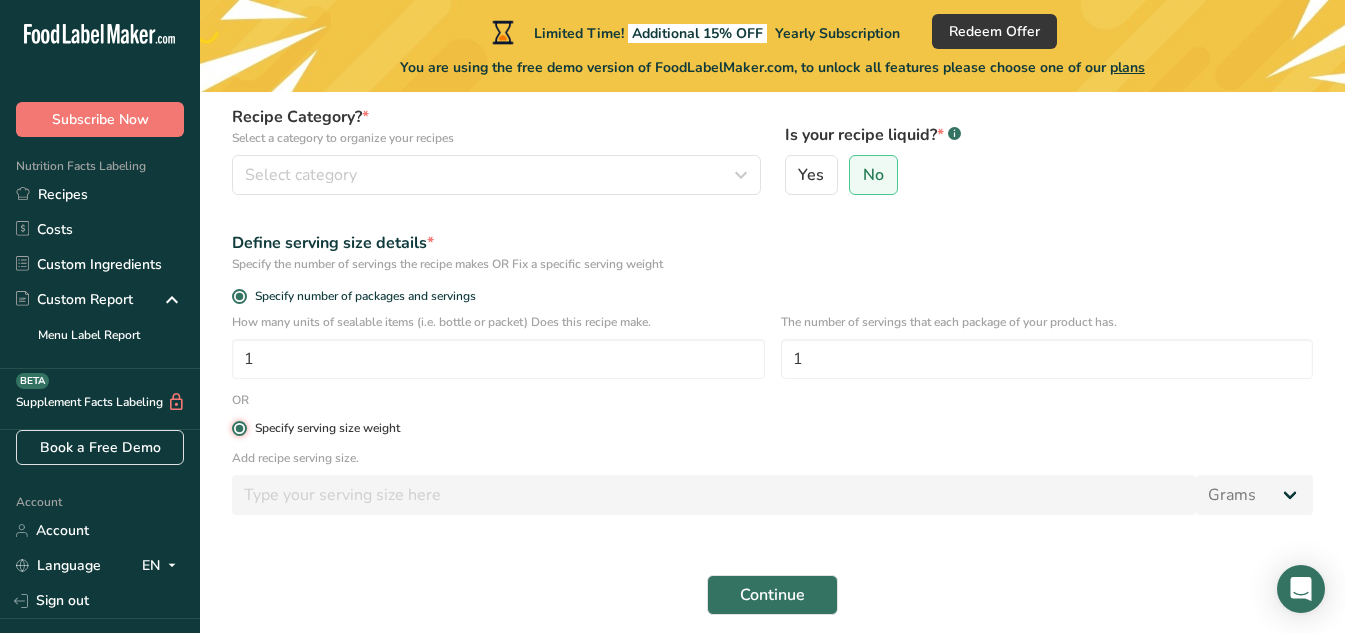 type 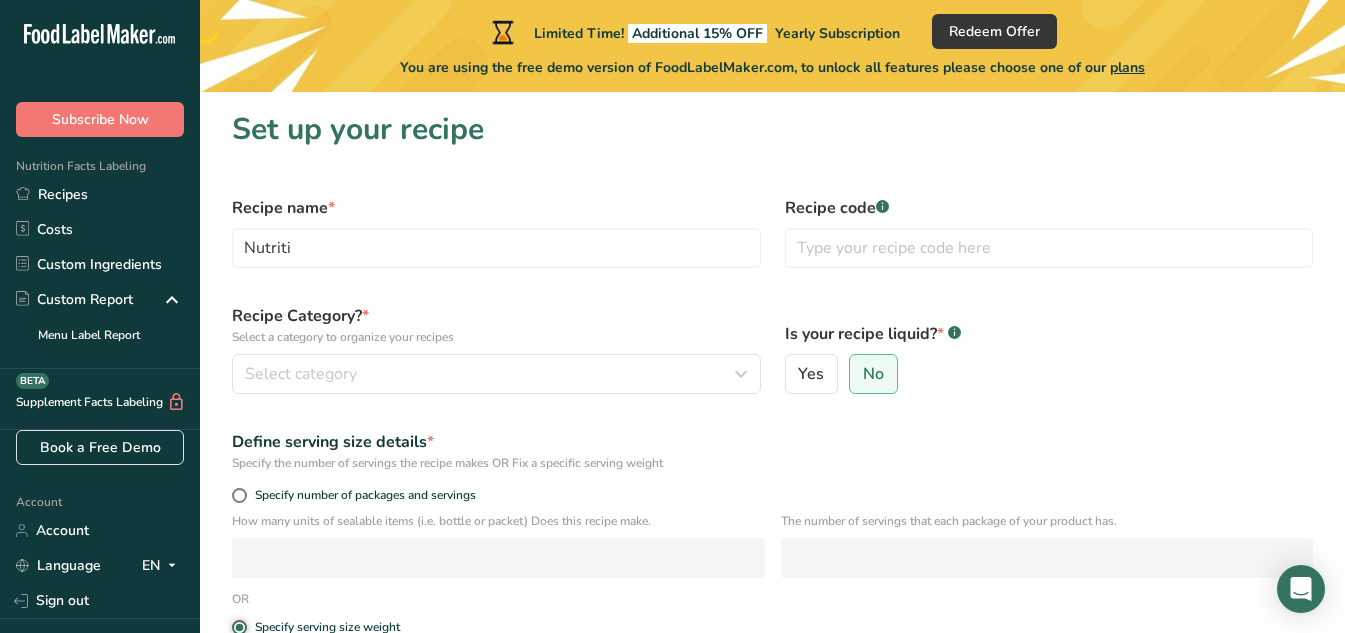 scroll, scrollTop: 0, scrollLeft: 0, axis: both 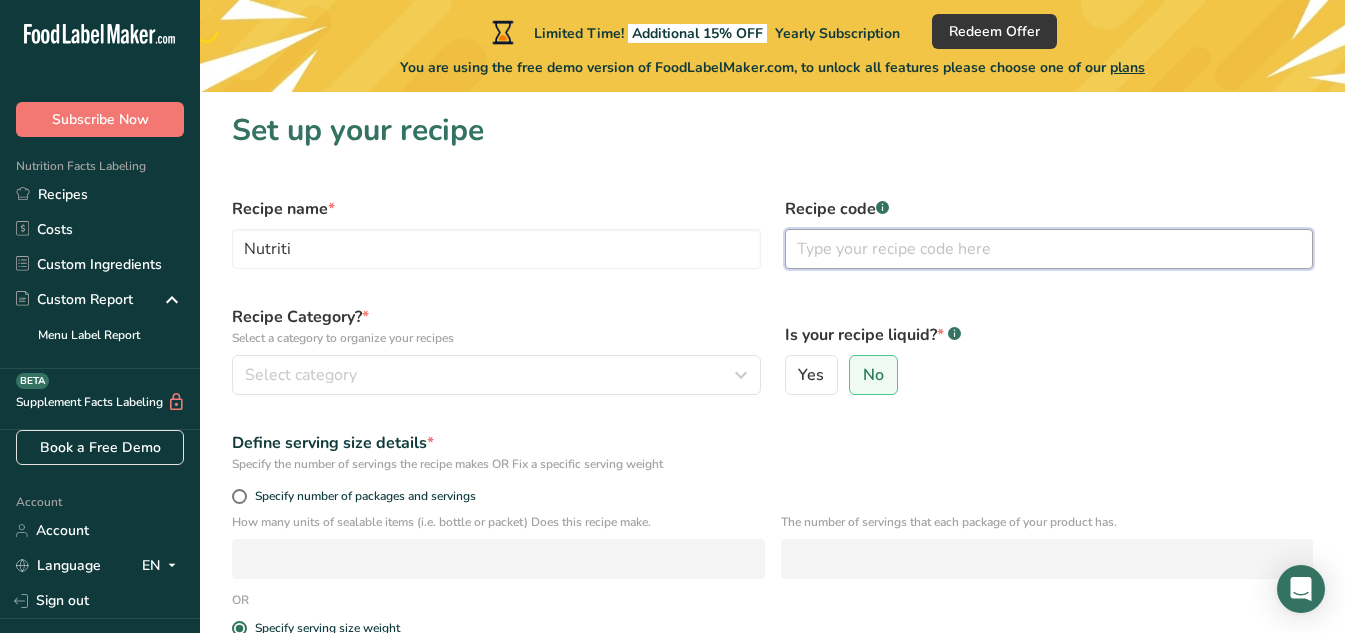 click at bounding box center [1049, 249] 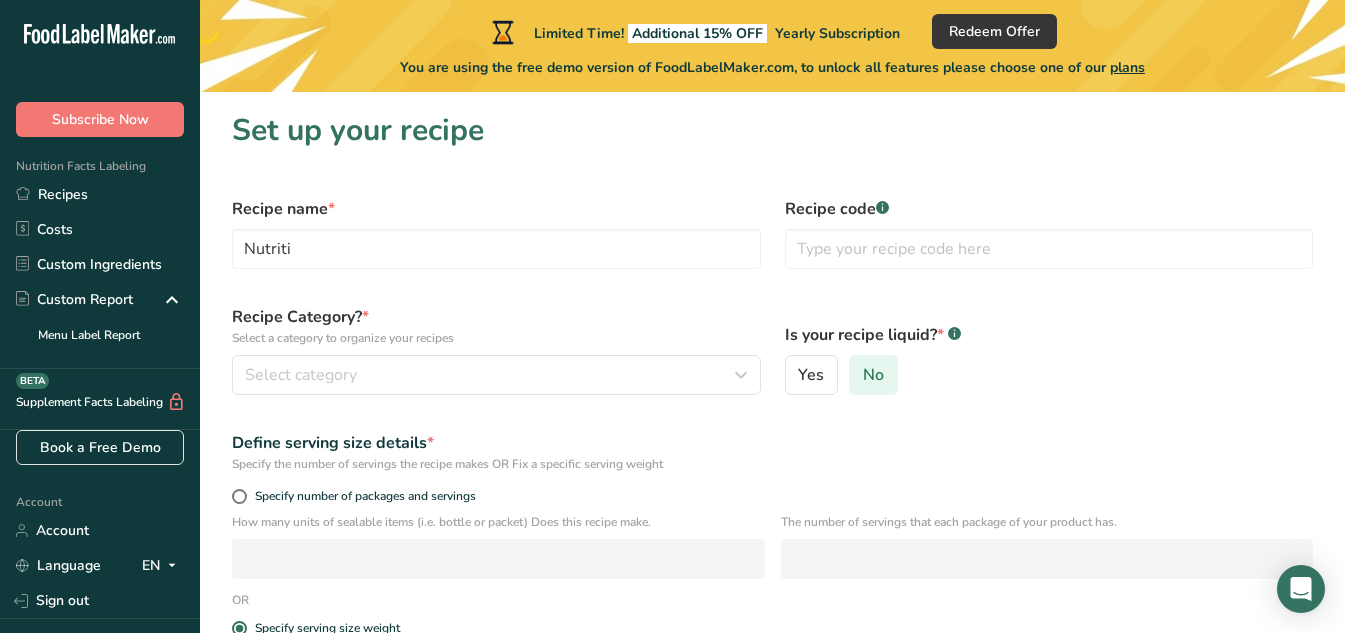 click on "No" at bounding box center (873, 375) 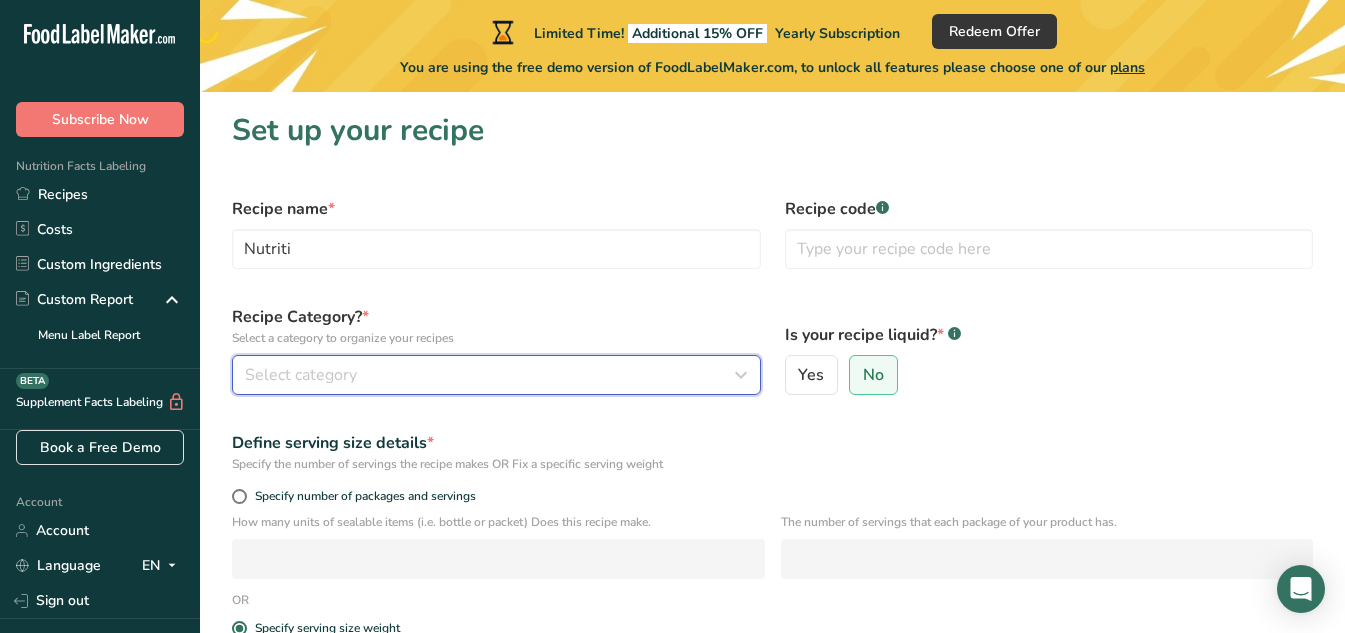 click on "Select category" at bounding box center [301, 375] 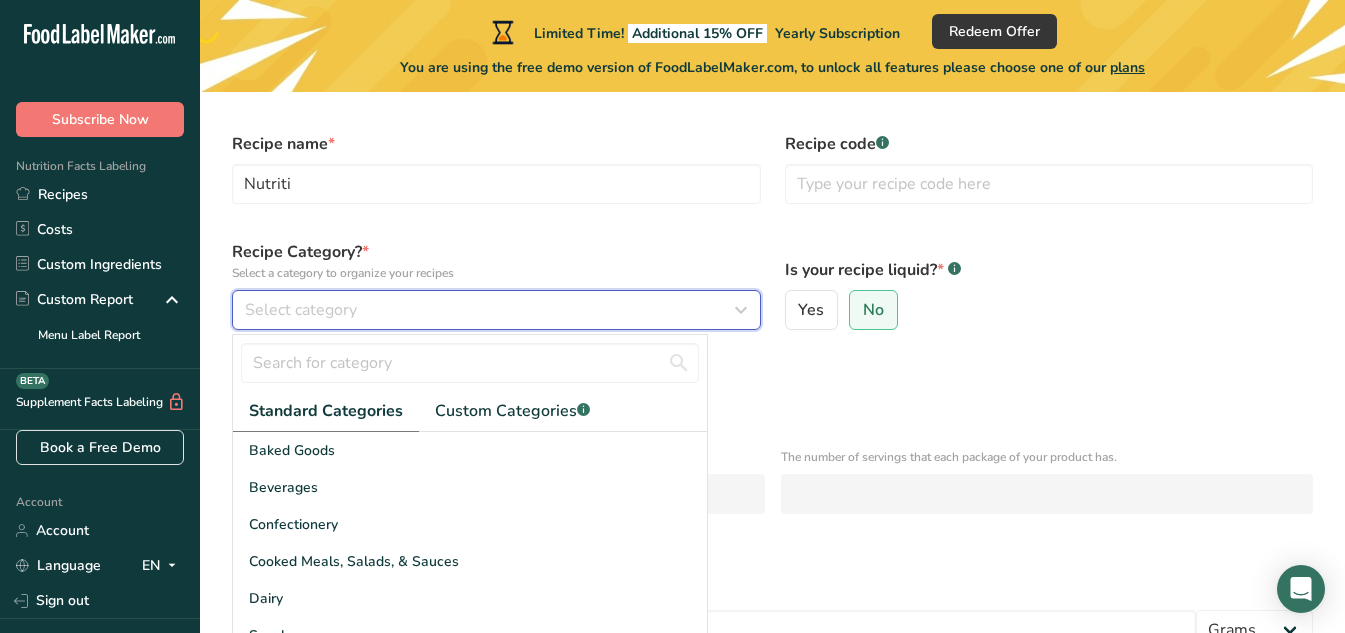 scroll, scrollTop: 200, scrollLeft: 0, axis: vertical 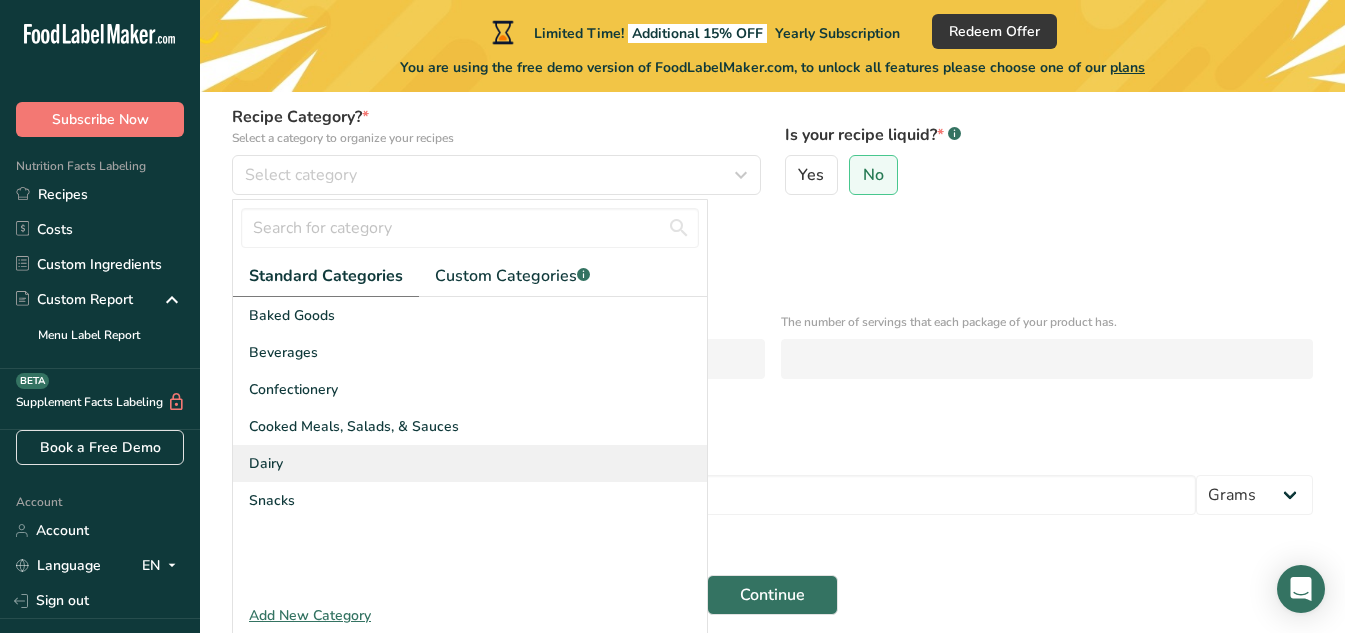 click on "Dairy" at bounding box center [266, 463] 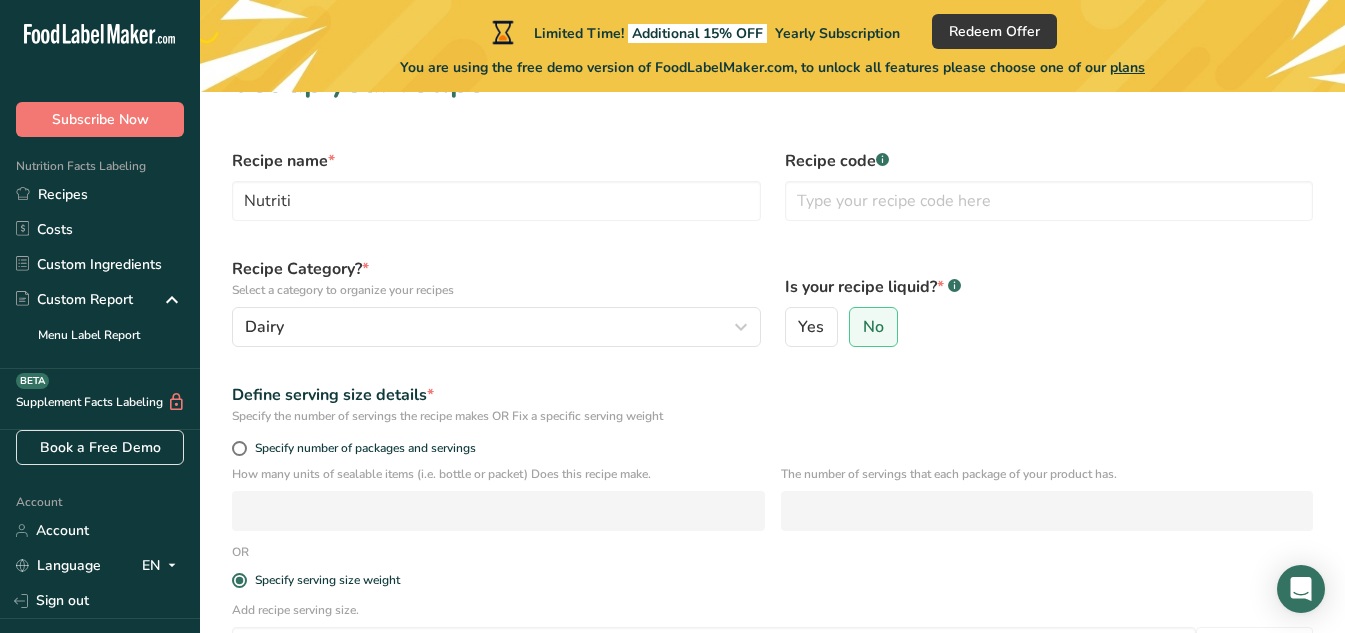 scroll, scrollTop: 0, scrollLeft: 0, axis: both 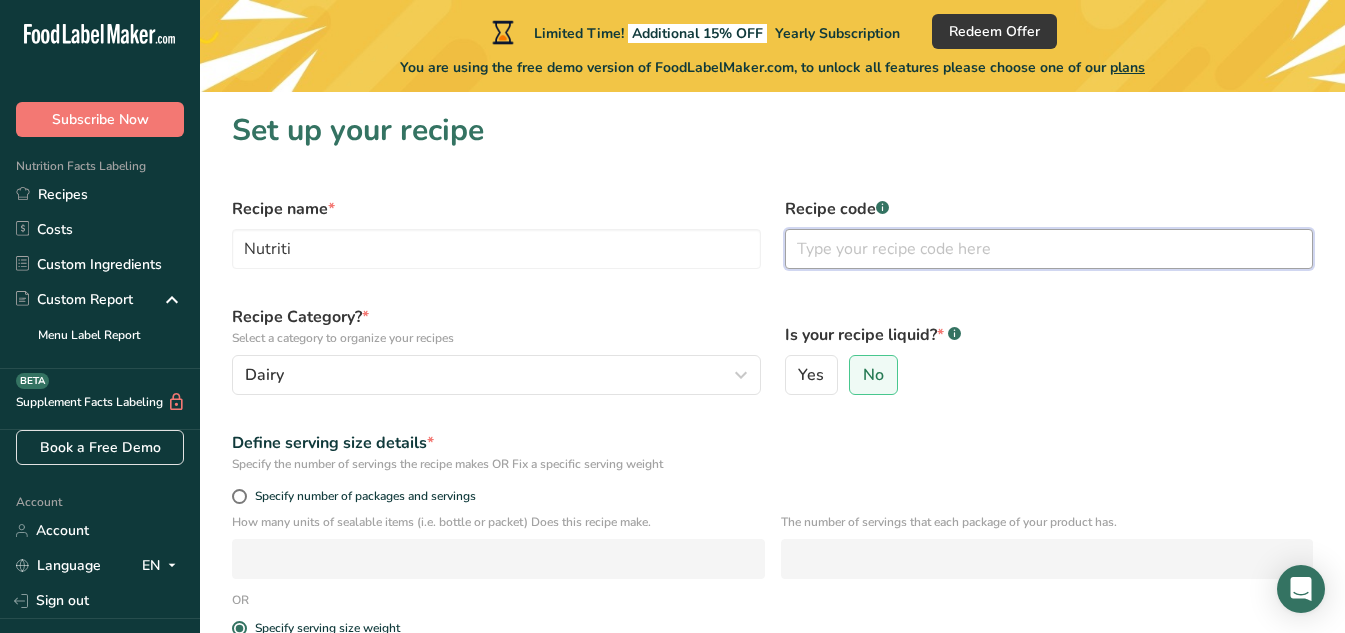 click at bounding box center (1049, 249) 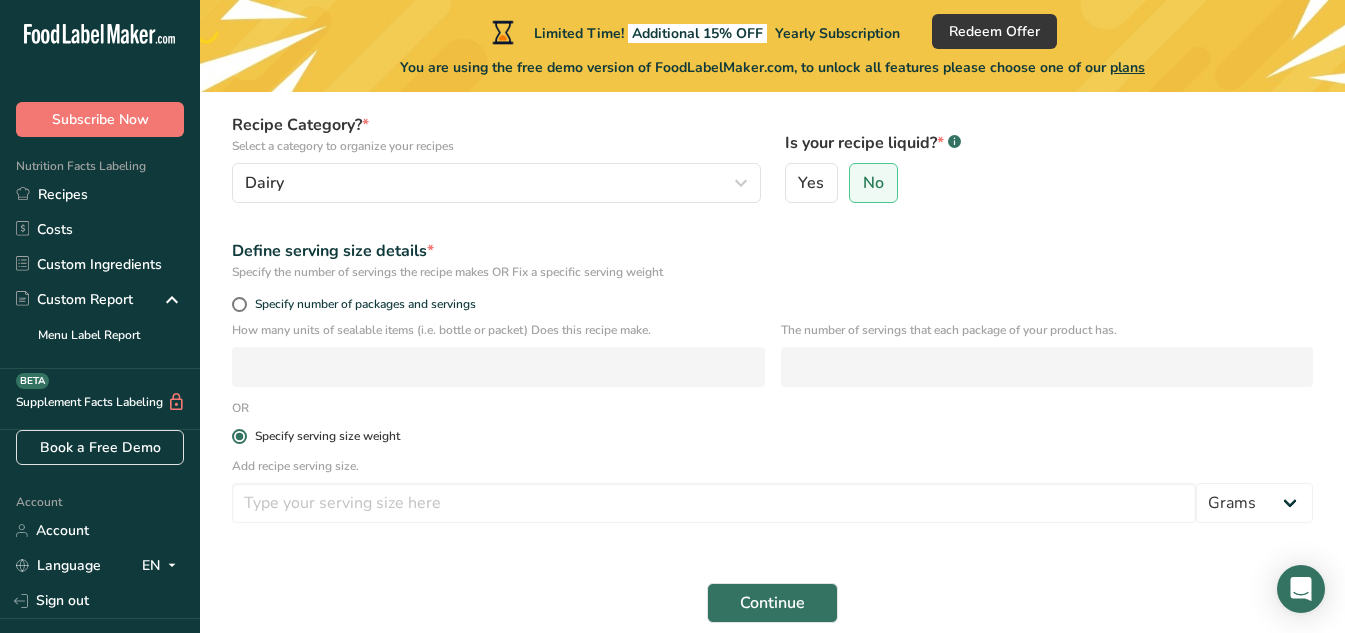 scroll, scrollTop: 200, scrollLeft: 0, axis: vertical 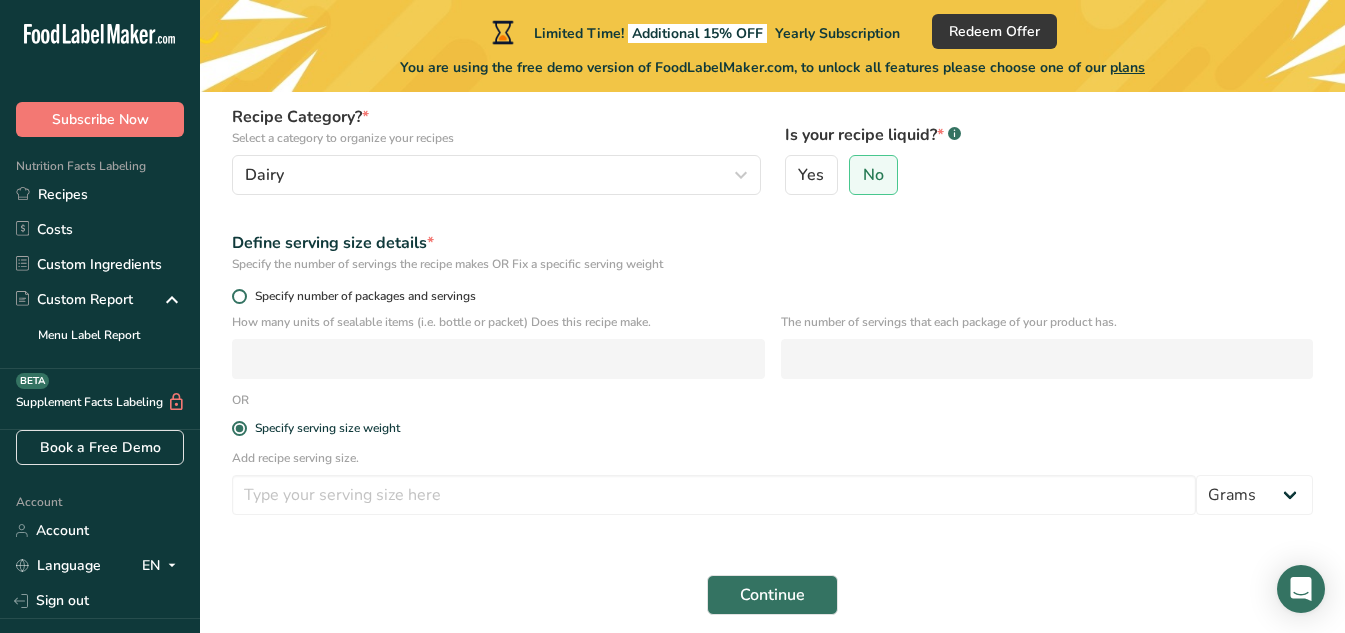 click at bounding box center (239, 296) 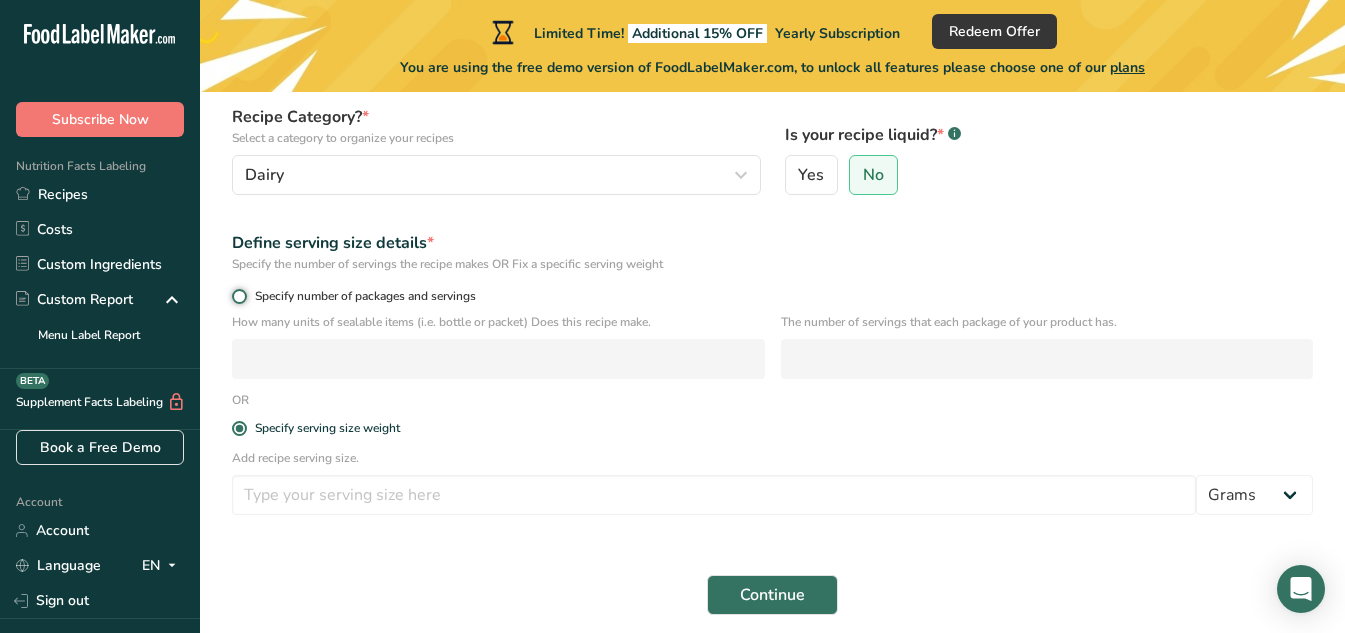 radio on "true" 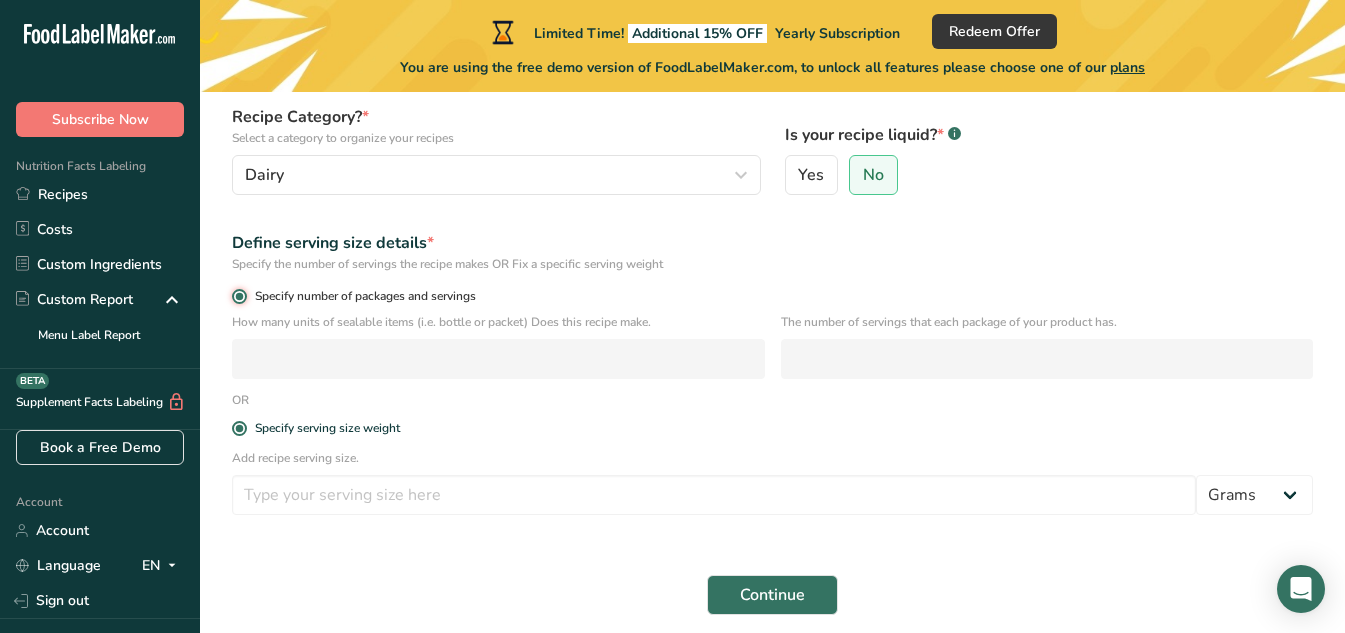 radio on "false" 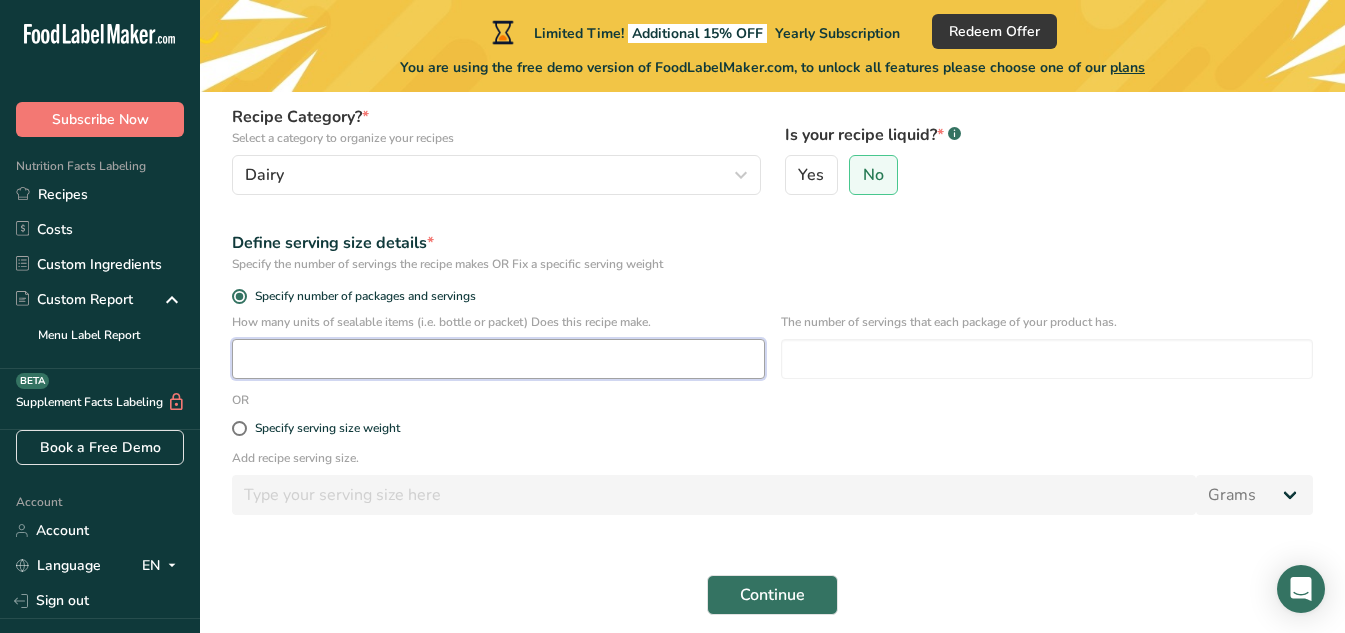 click at bounding box center (498, 359) 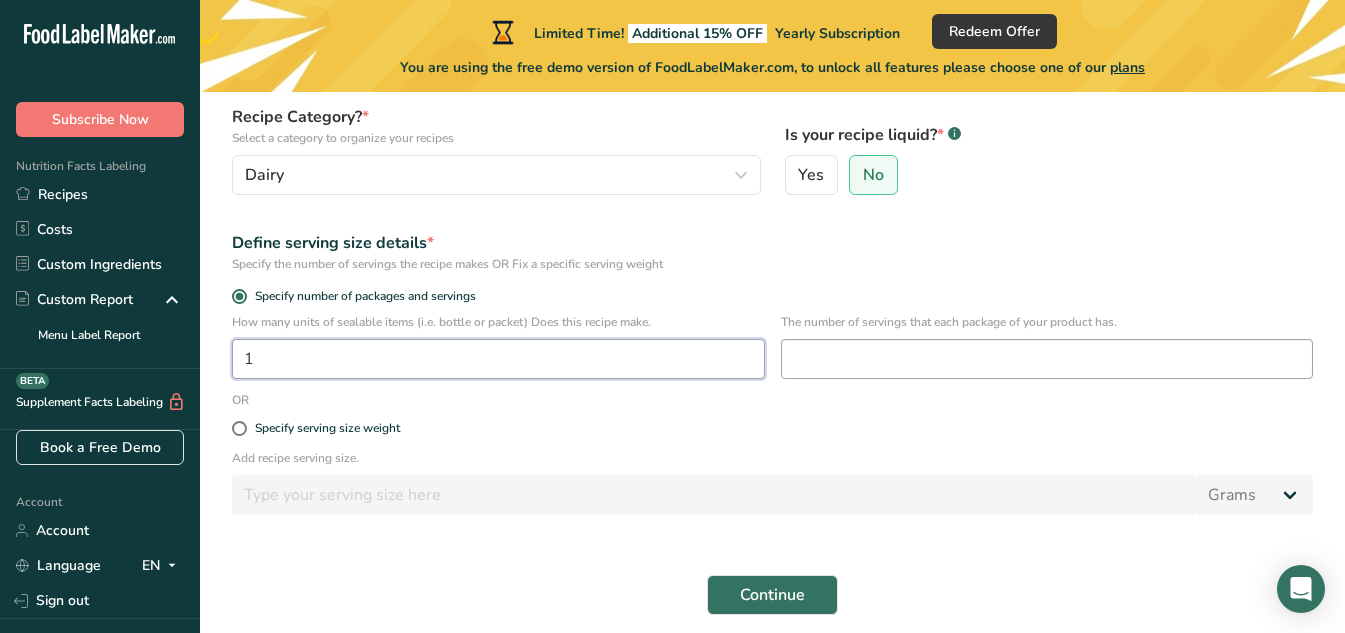 type on "1" 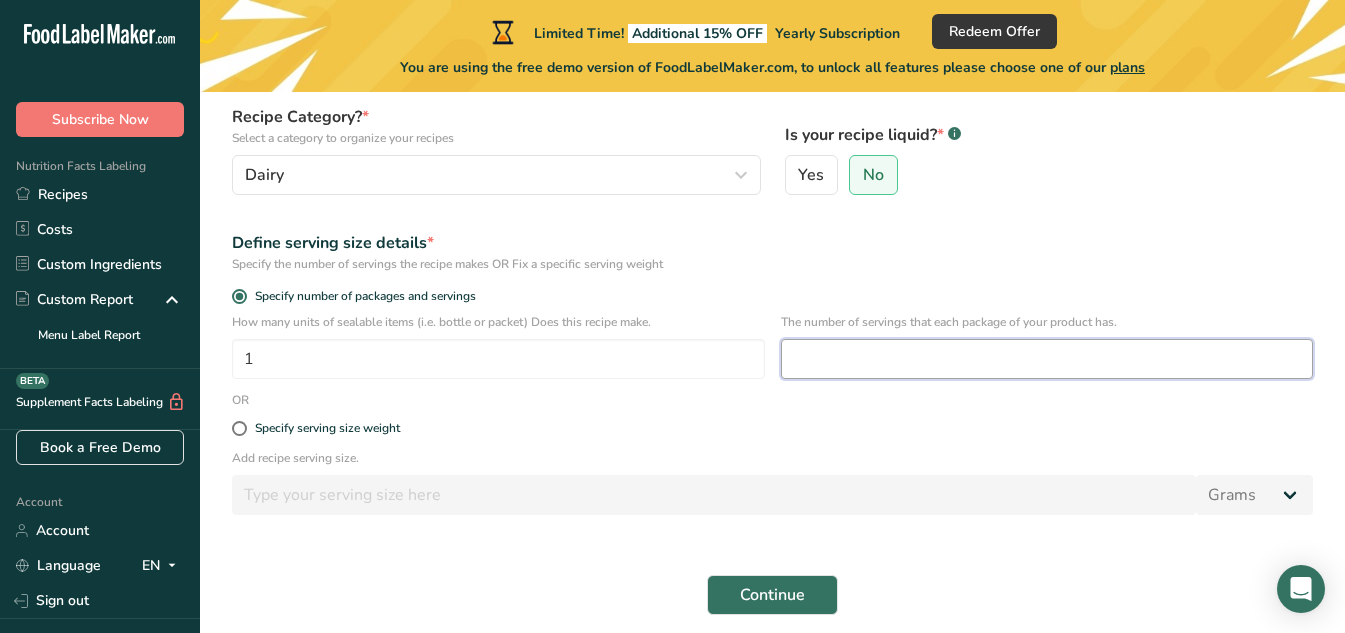 click at bounding box center [1047, 359] 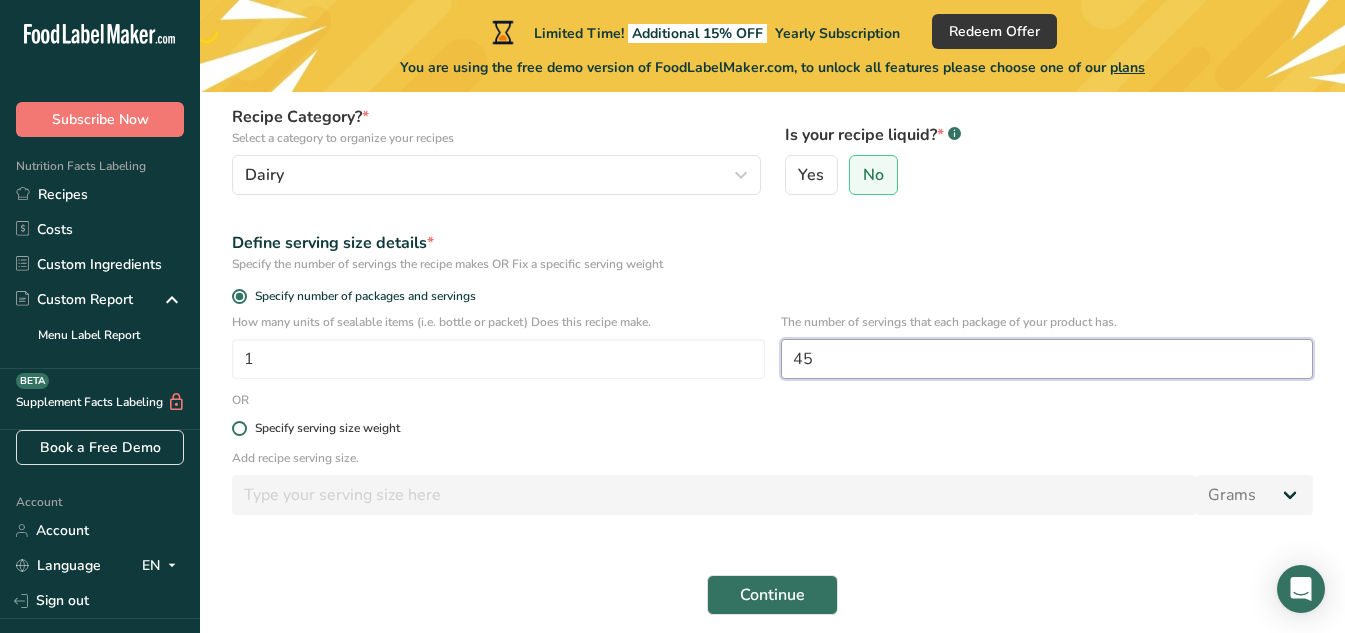 type on "45" 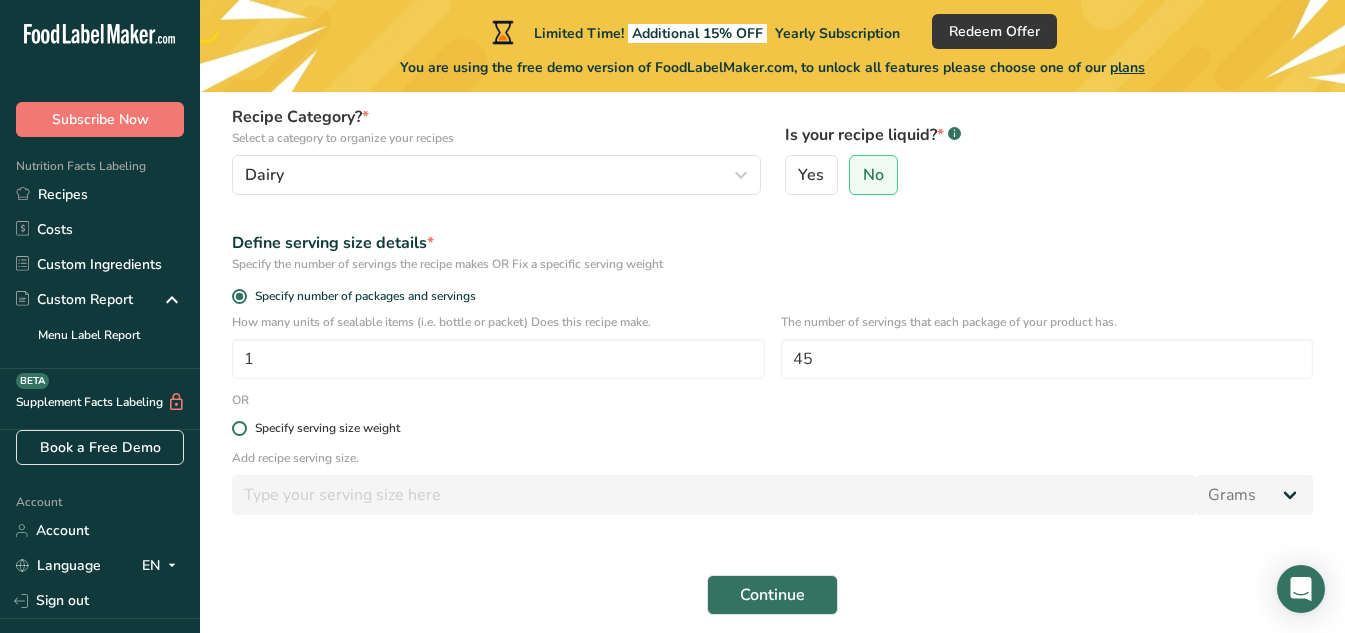 click at bounding box center (239, 428) 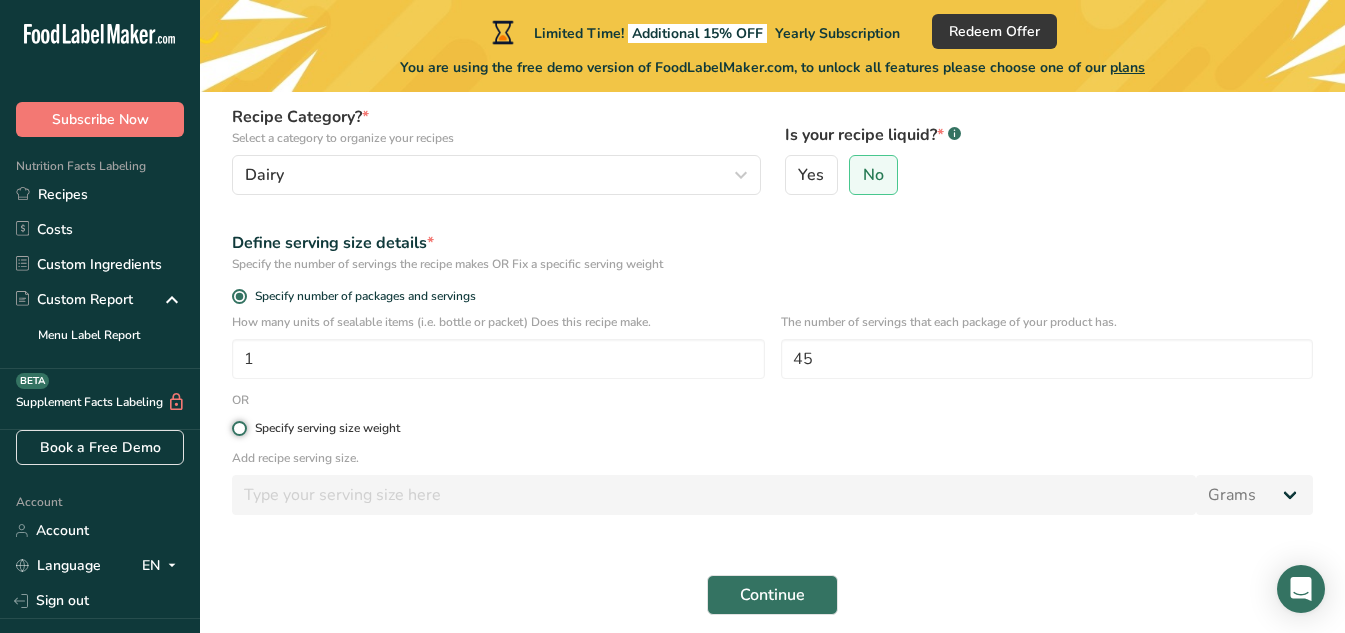 radio on "true" 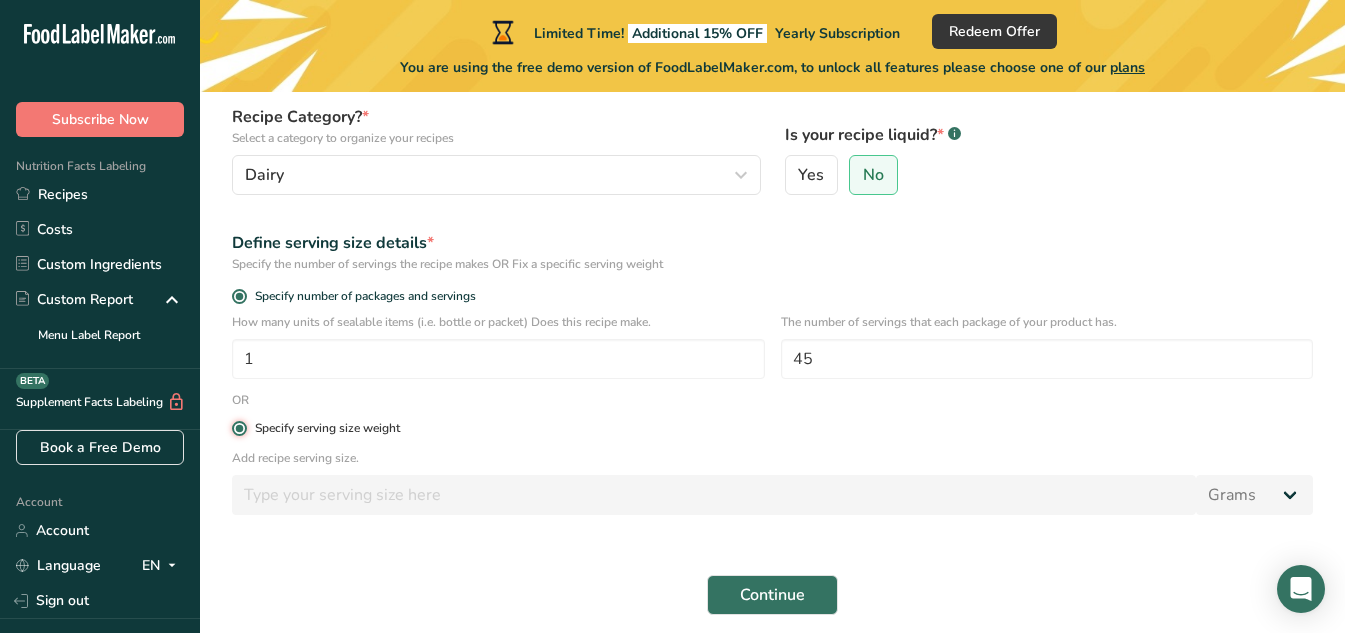 radio on "false" 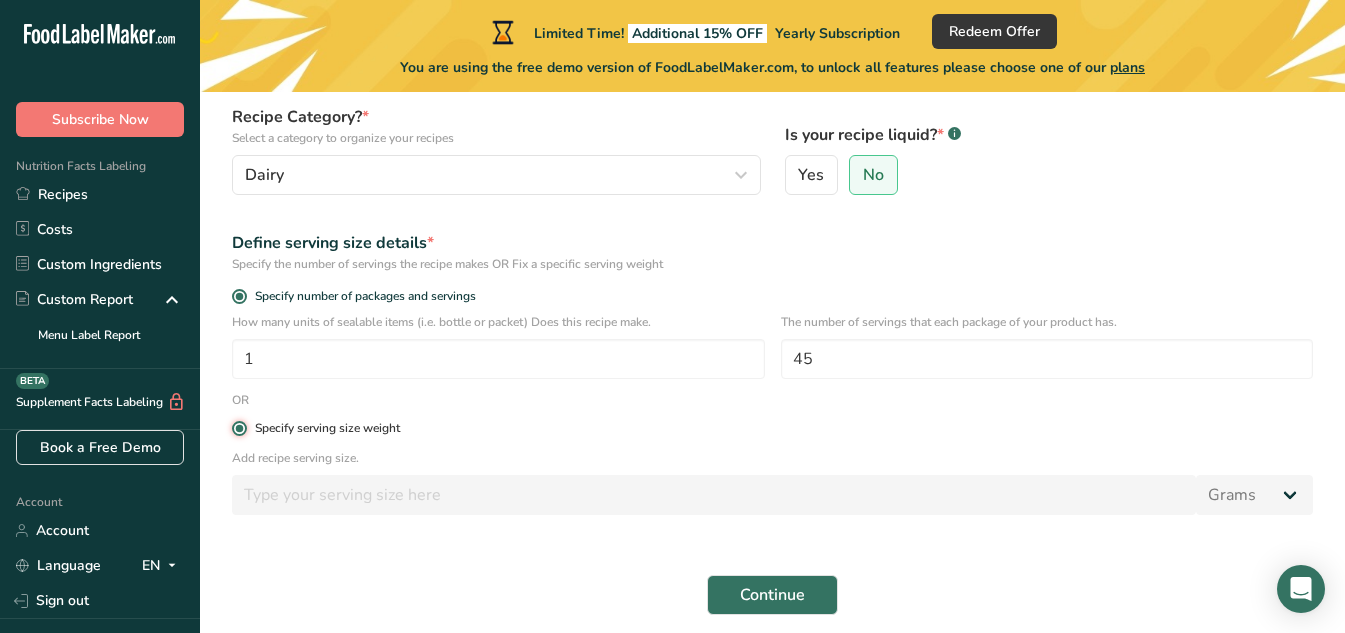 type 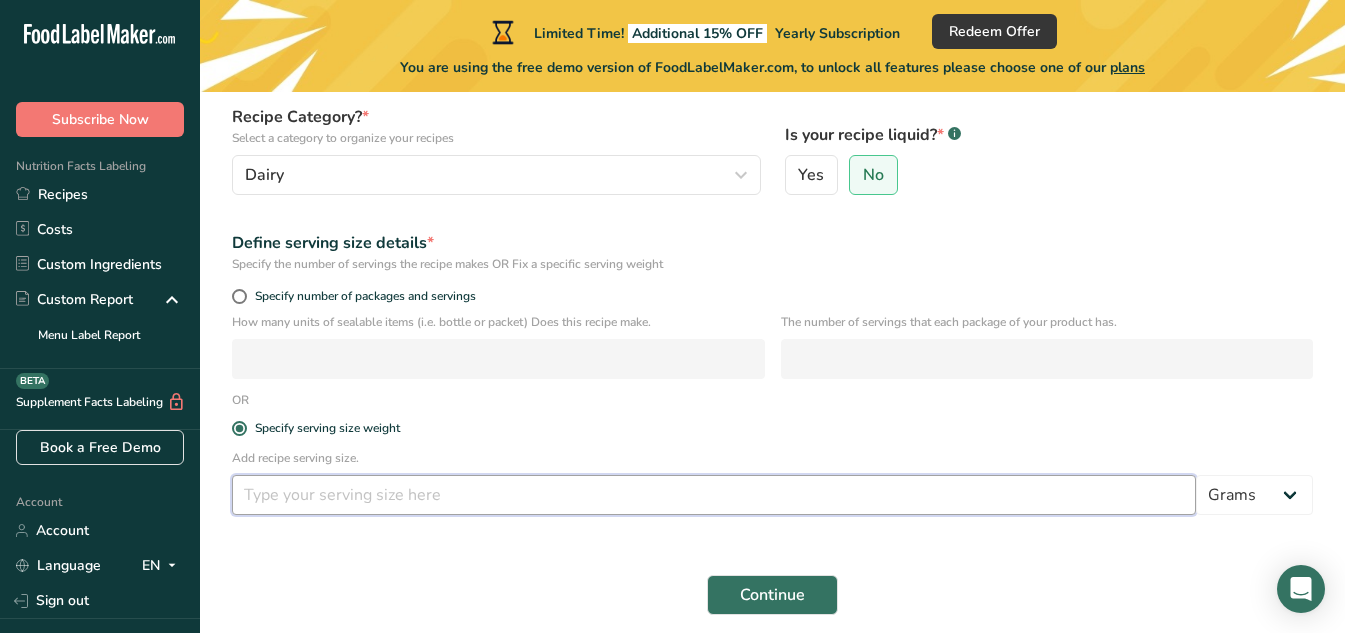 click at bounding box center (714, 495) 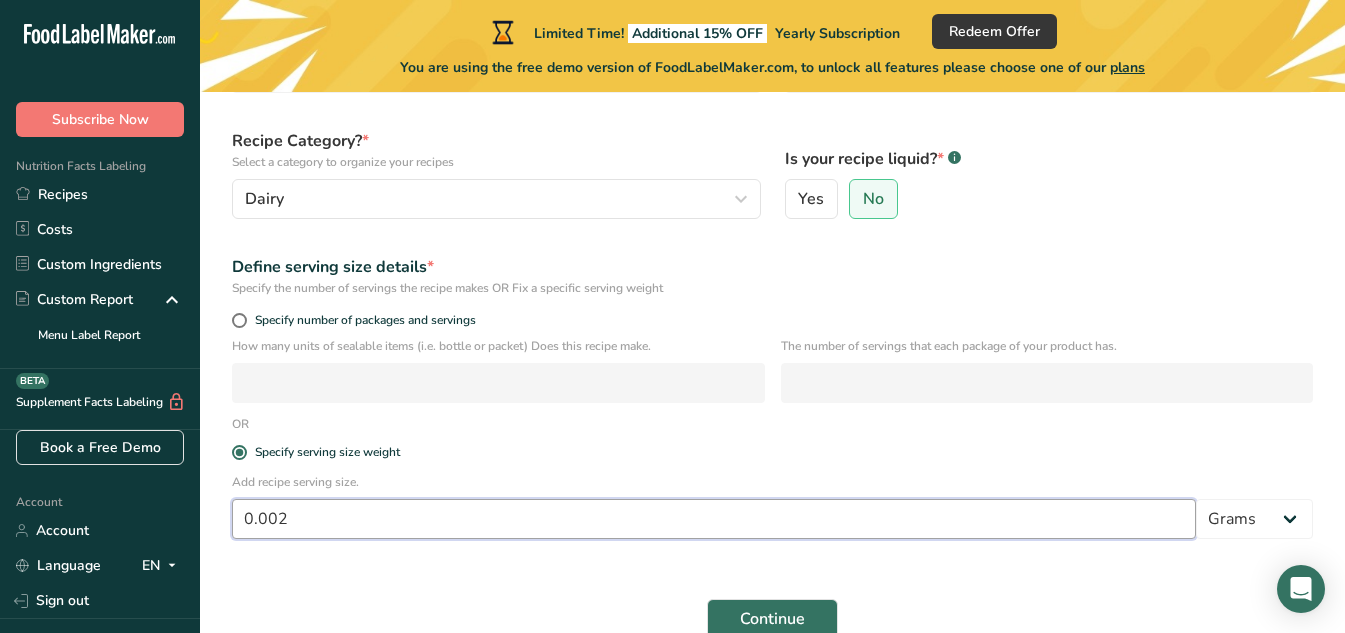 scroll, scrollTop: 278, scrollLeft: 0, axis: vertical 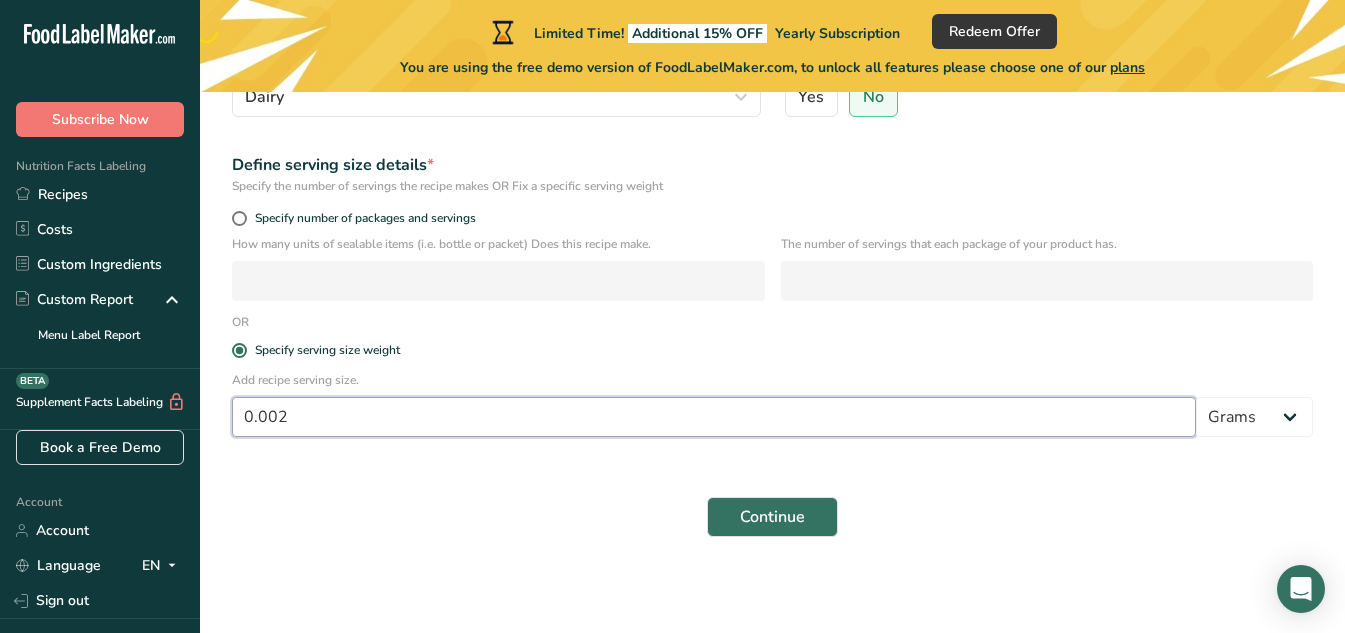 type on "0" 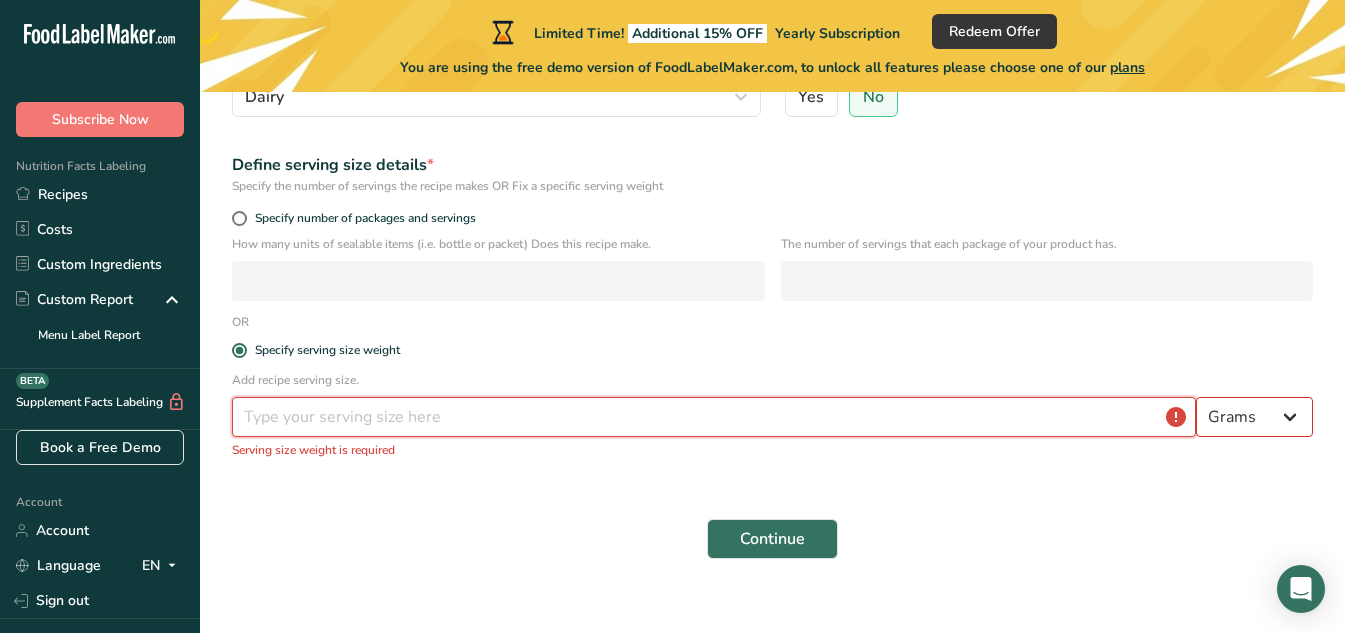type 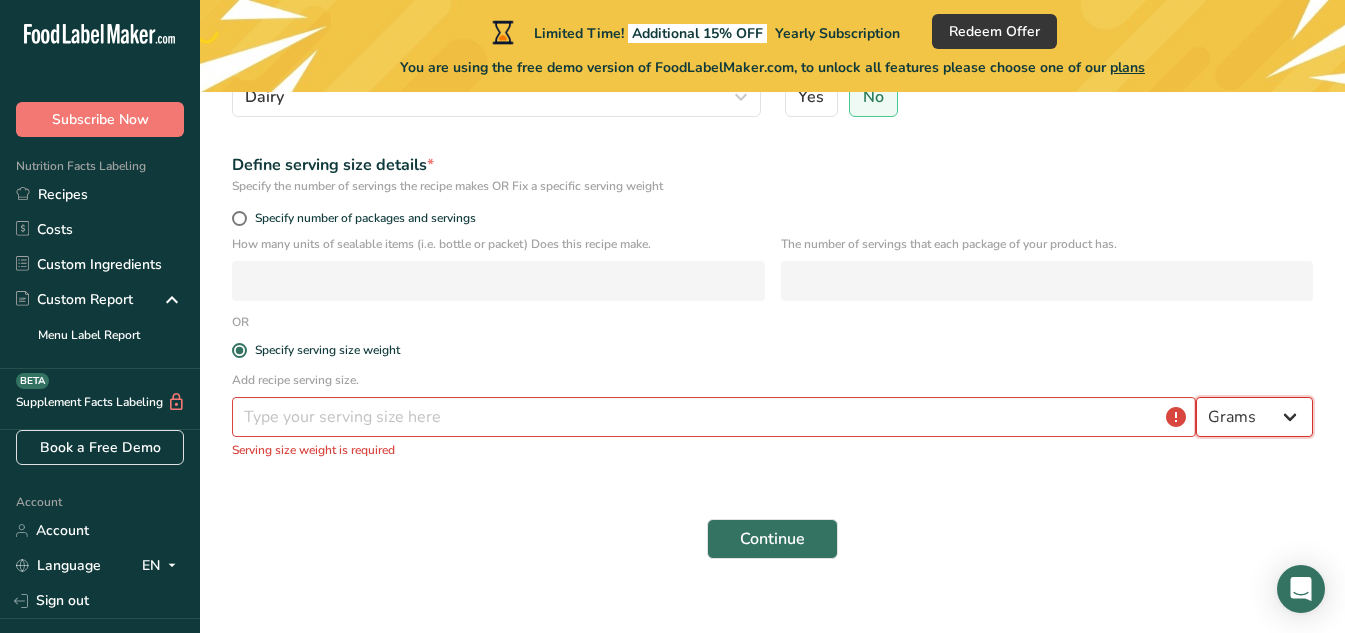 click on "Grams
kg
mg
mcg
lb
oz
l
mL
fl oz
tbsp
tsp
cup
qt
gallon" at bounding box center (1254, 417) 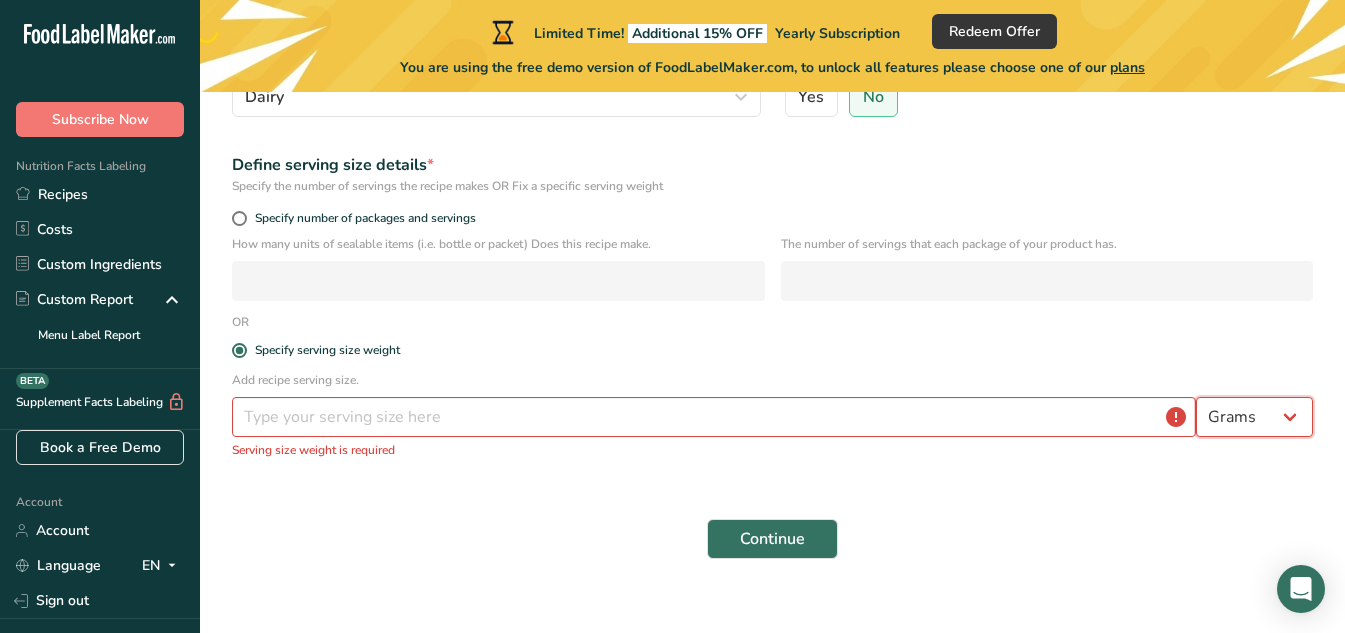 select on "5" 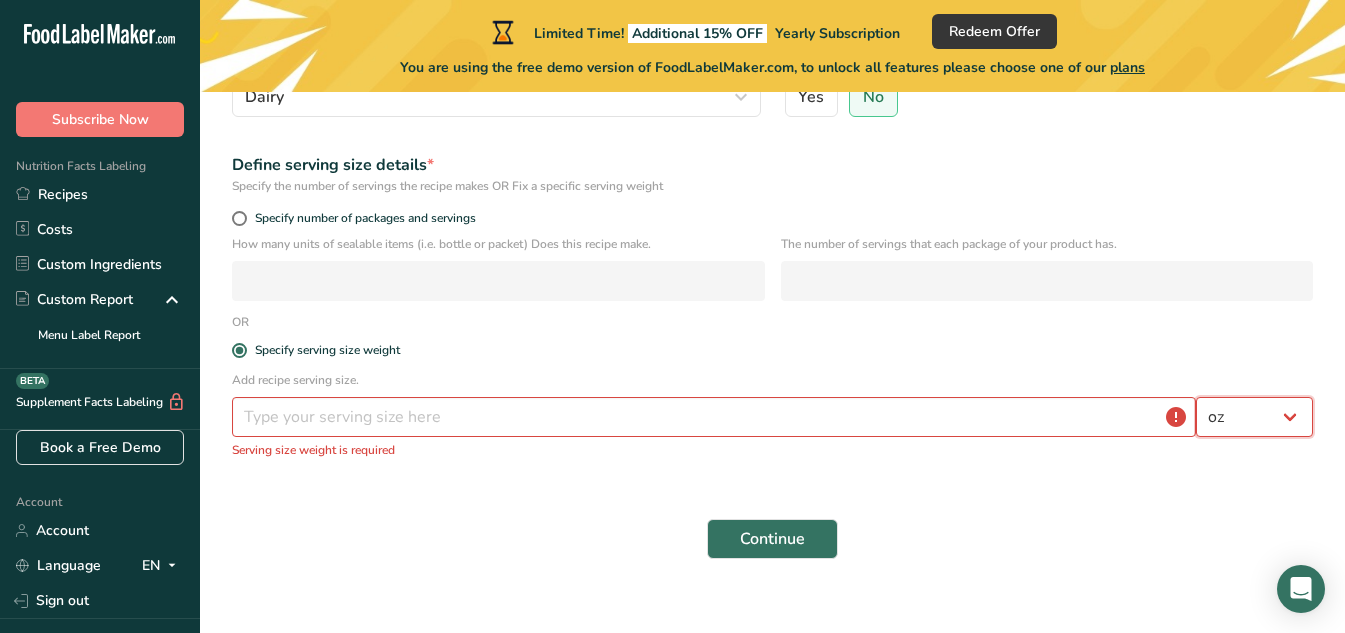 click on "Grams
kg
mg
mcg
lb
oz
l
mL
fl oz
tbsp
tsp
cup
qt
gallon" at bounding box center [1254, 417] 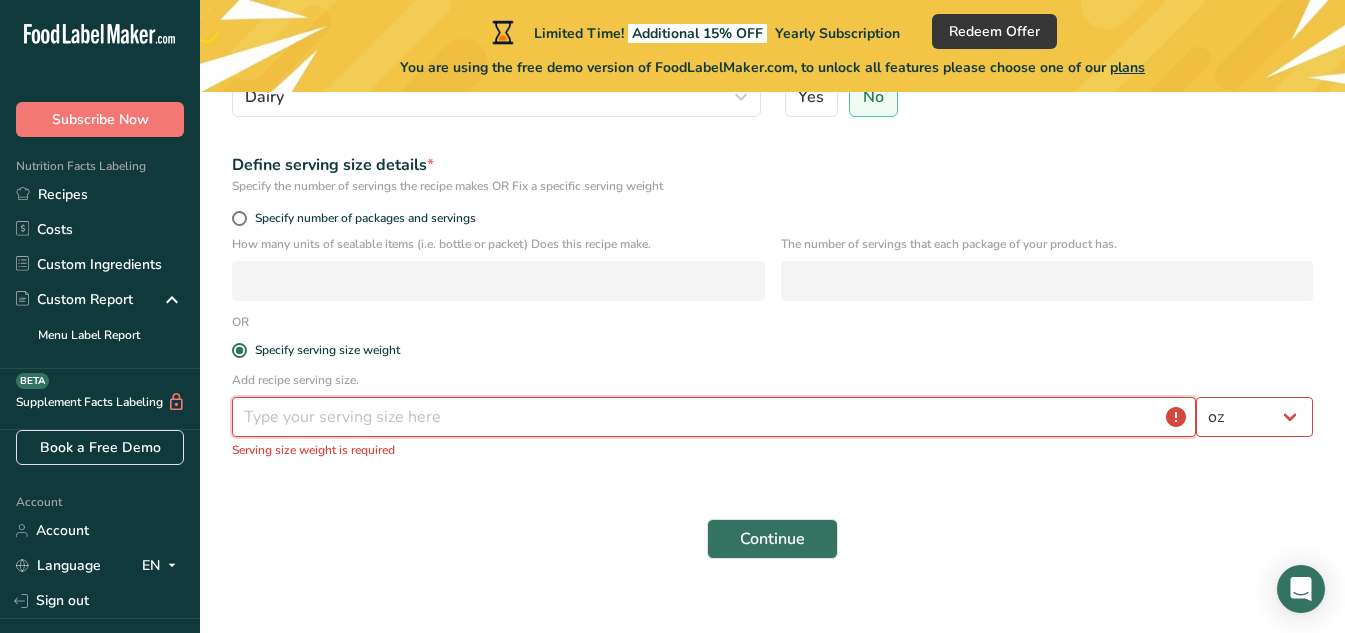 click at bounding box center (714, 417) 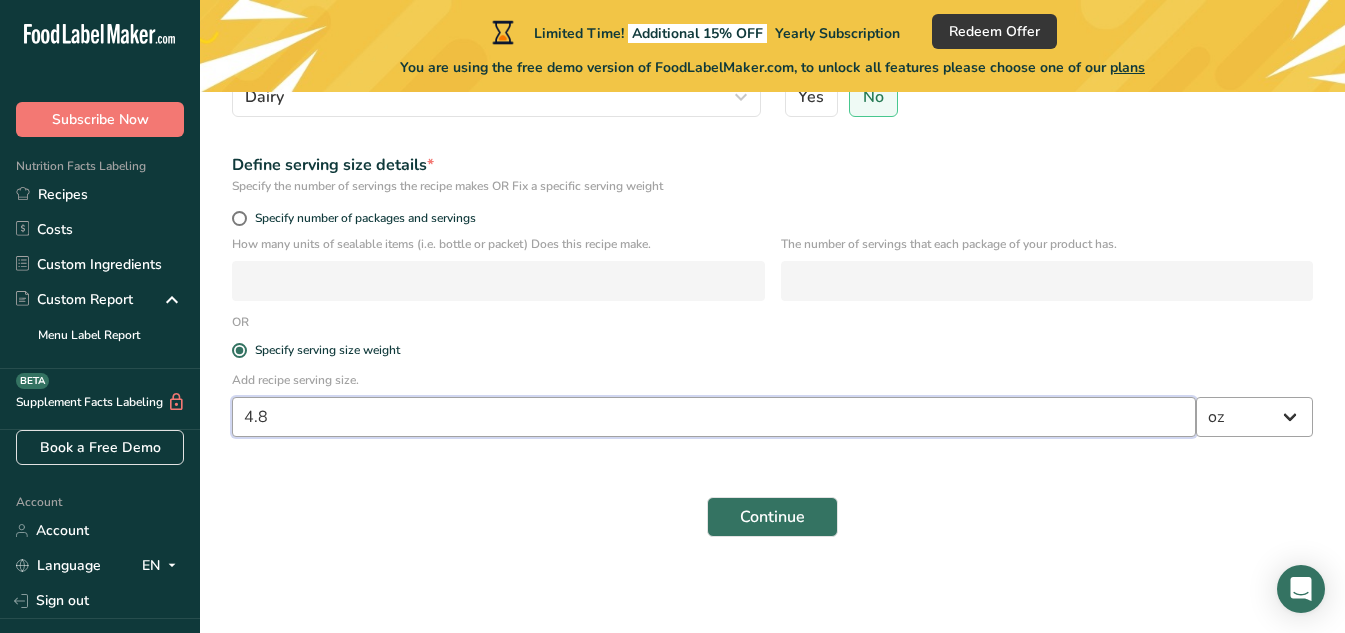 type on "4.8" 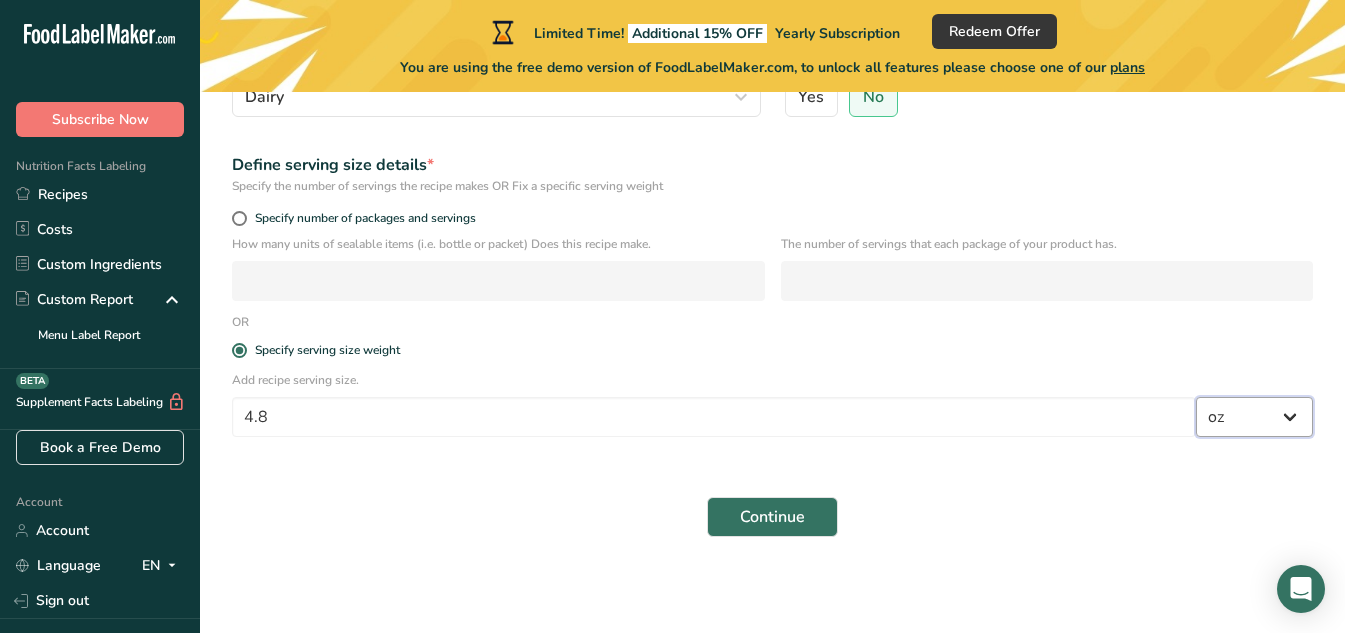 click on "Grams
kg
mg
mcg
lb
oz
l
mL
fl oz
tbsp
tsp
cup
qt
gallon" at bounding box center (1254, 417) 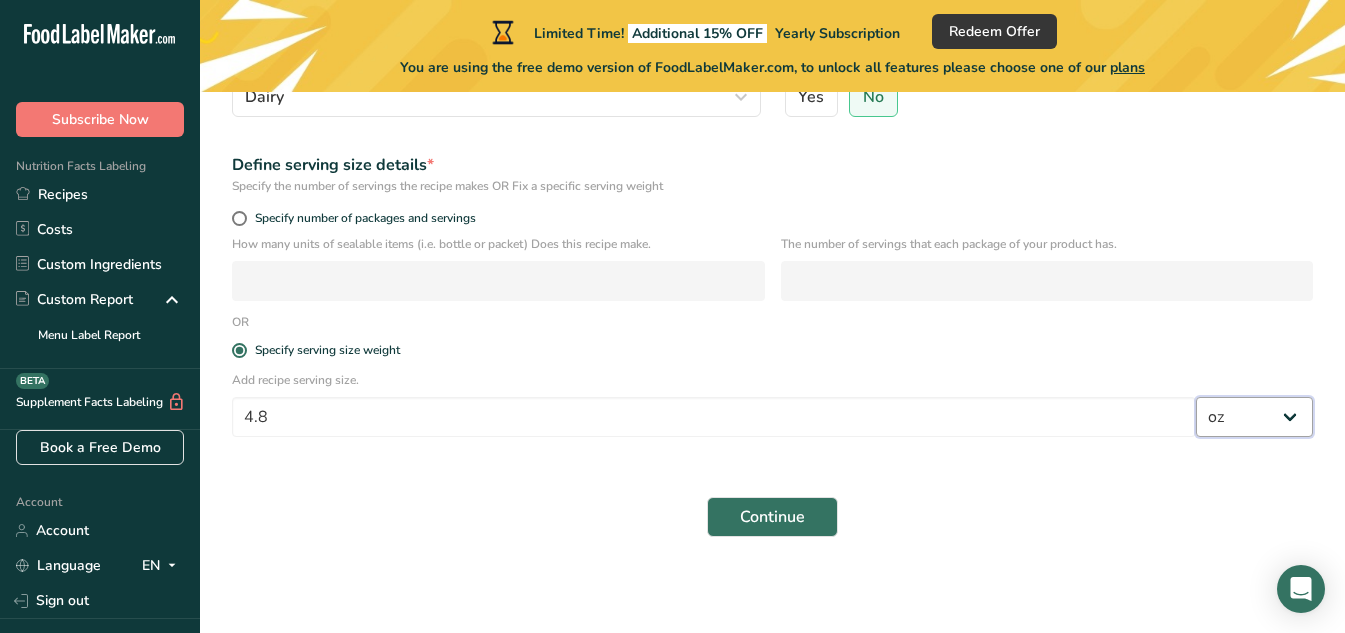 select on "3" 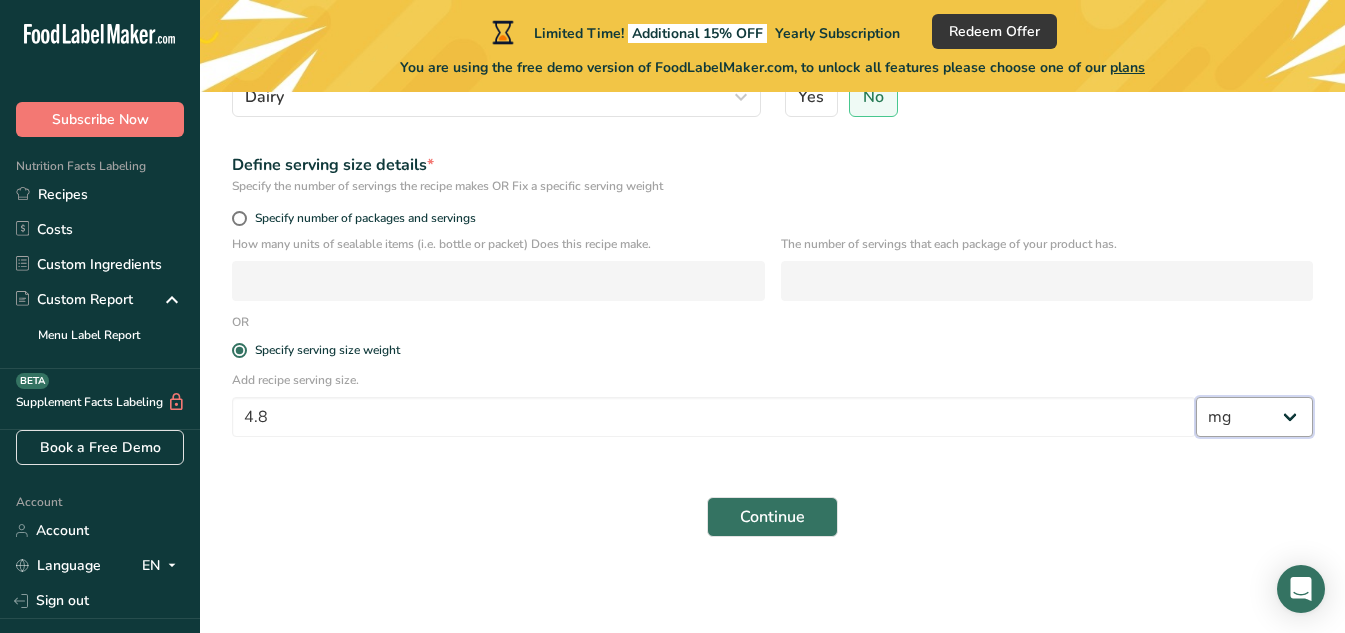 click on "Grams
kg
mg
mcg
lb
oz
l
mL
fl oz
tbsp
tsp
cup
qt
gallon" at bounding box center (1254, 417) 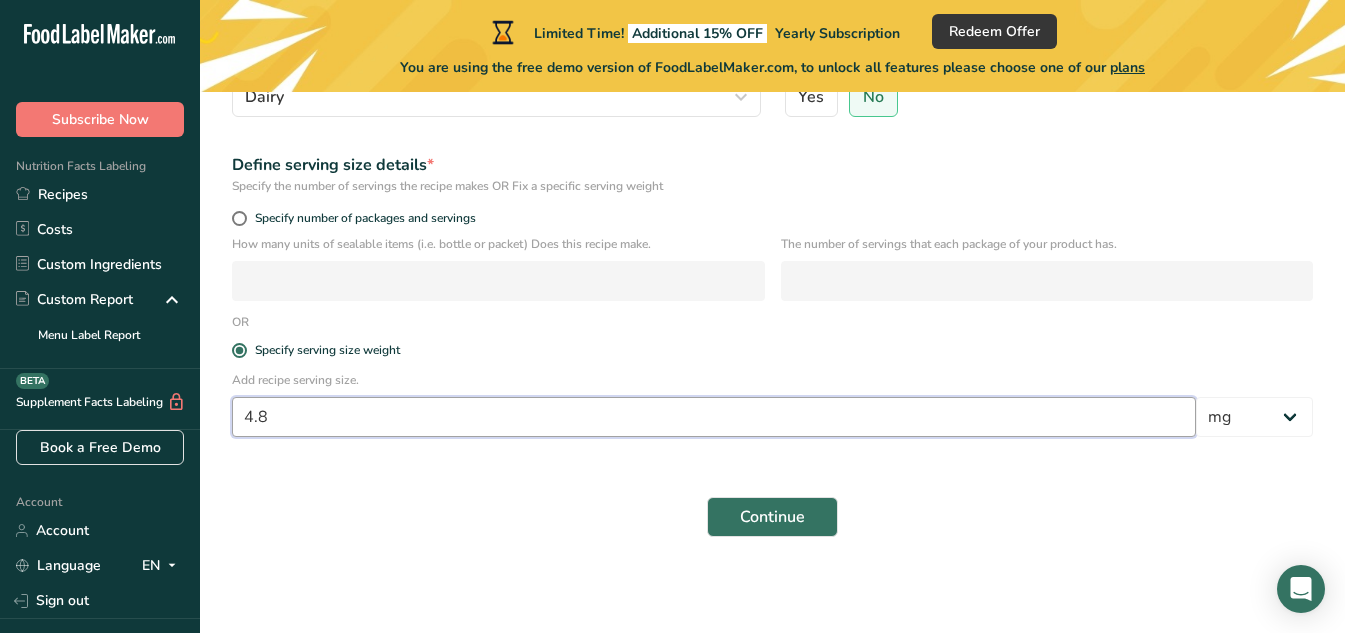 click on "4.8" at bounding box center [714, 417] 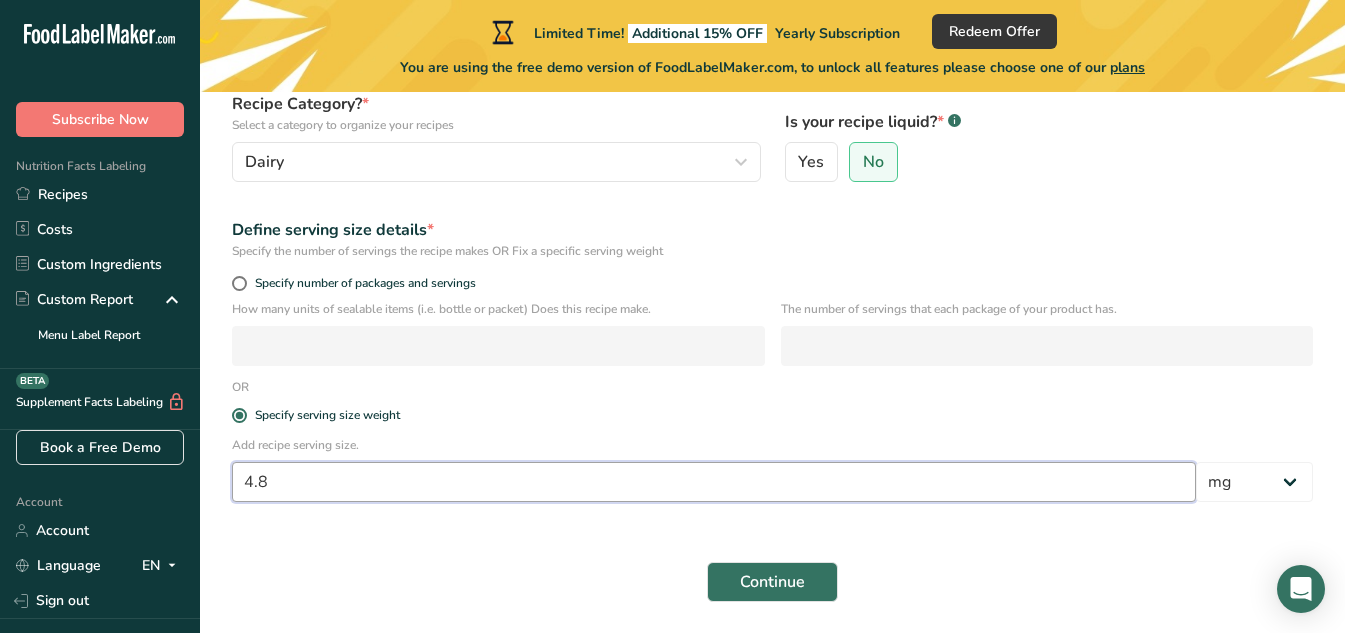 scroll, scrollTop: 178, scrollLeft: 0, axis: vertical 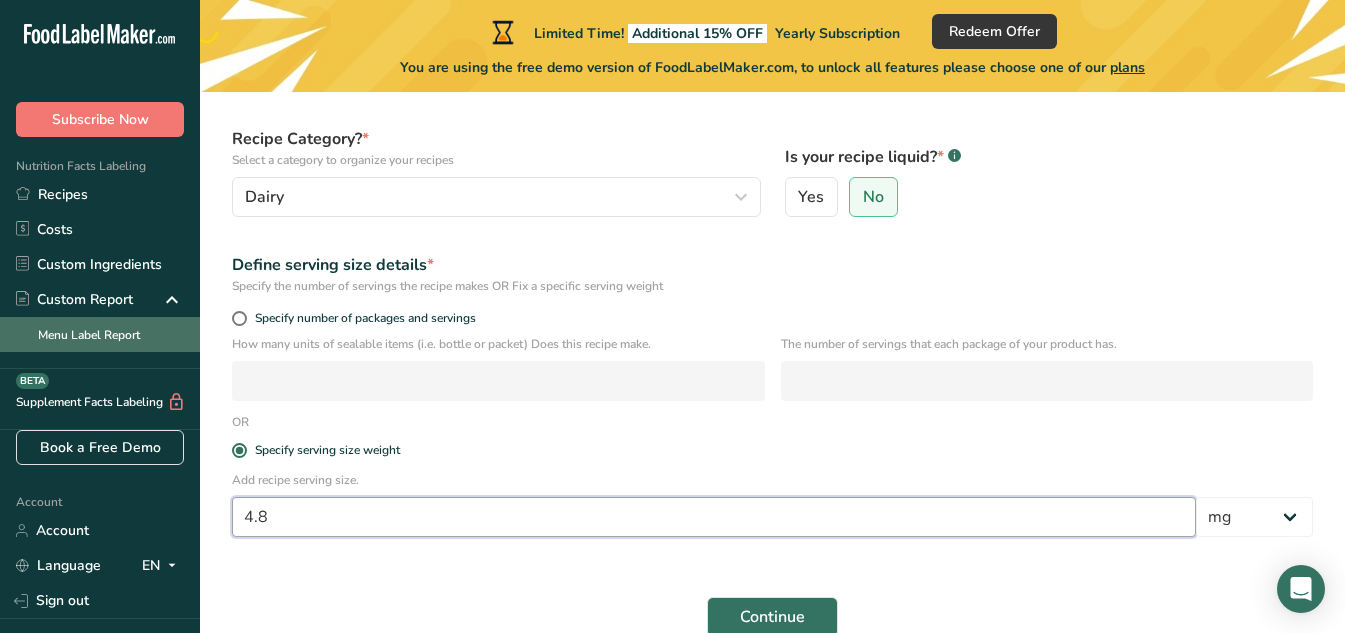 type on "31063e20de7ca0f38b4fdfc38be595cf5863a61cef392ca5907f9d9b390e4b64" 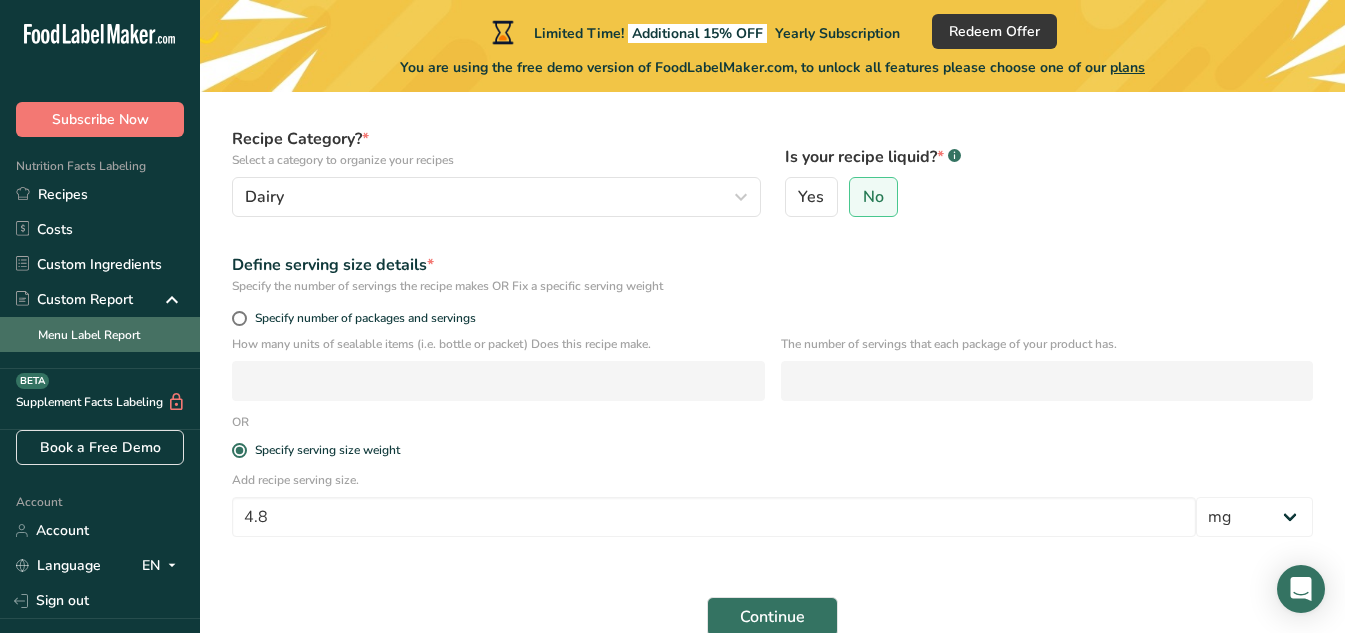 click on "Menu Label Report" at bounding box center (100, 334) 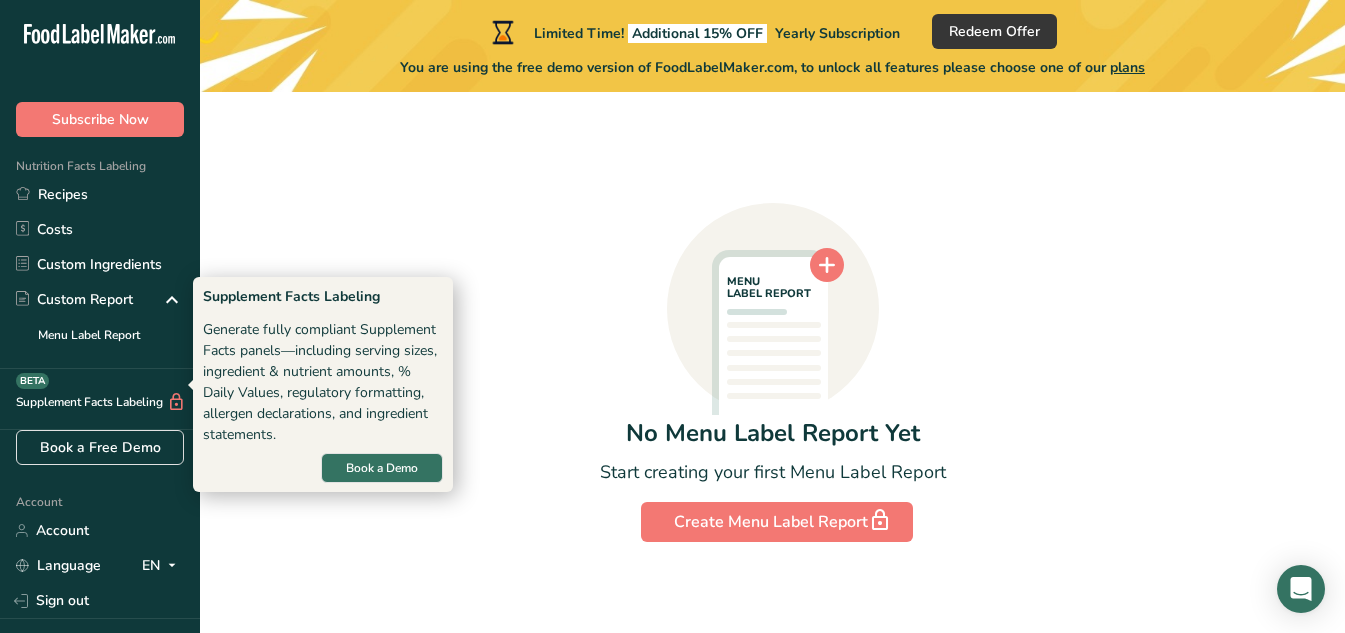 scroll, scrollTop: 117, scrollLeft: 0, axis: vertical 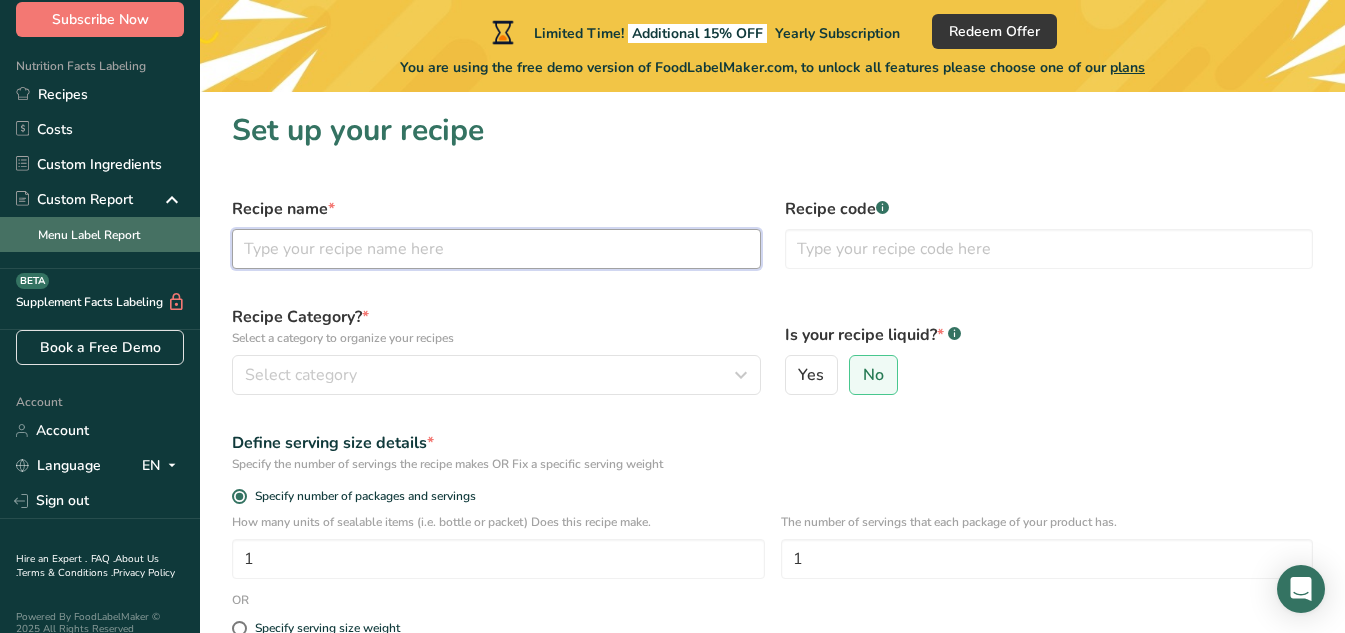 drag, startPoint x: 248, startPoint y: 247, endPoint x: 120, endPoint y: 239, distance: 128.24976 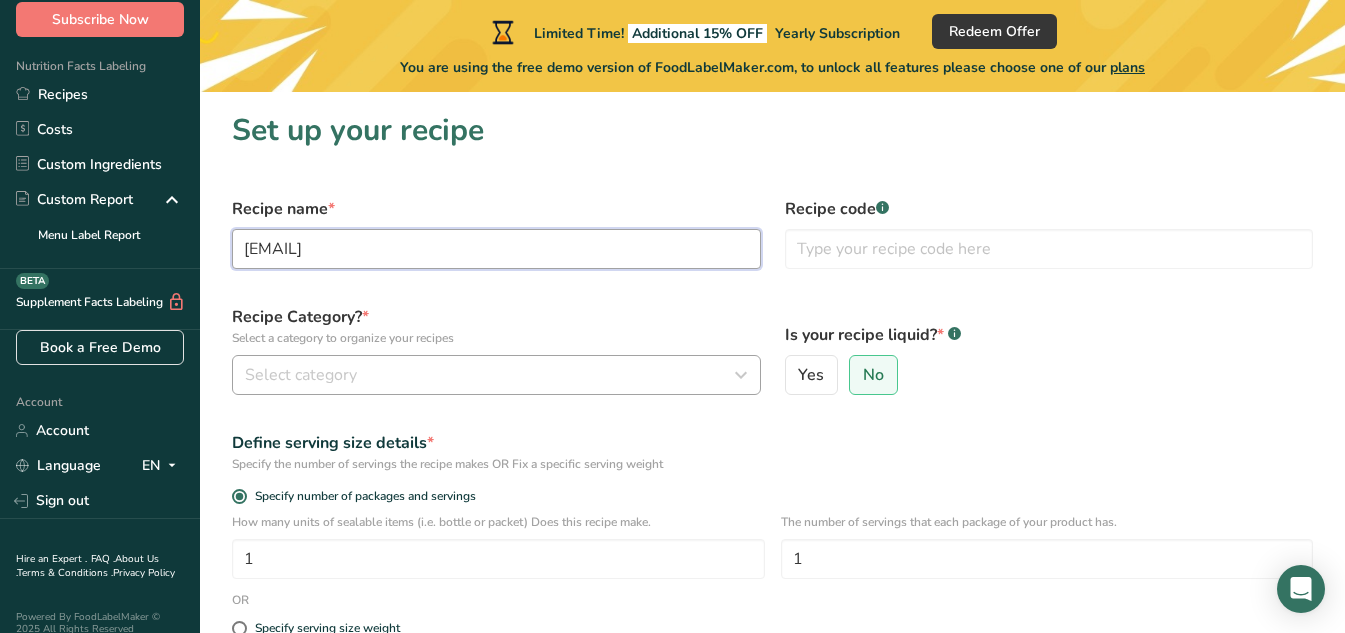 type on "[EMAIL]" 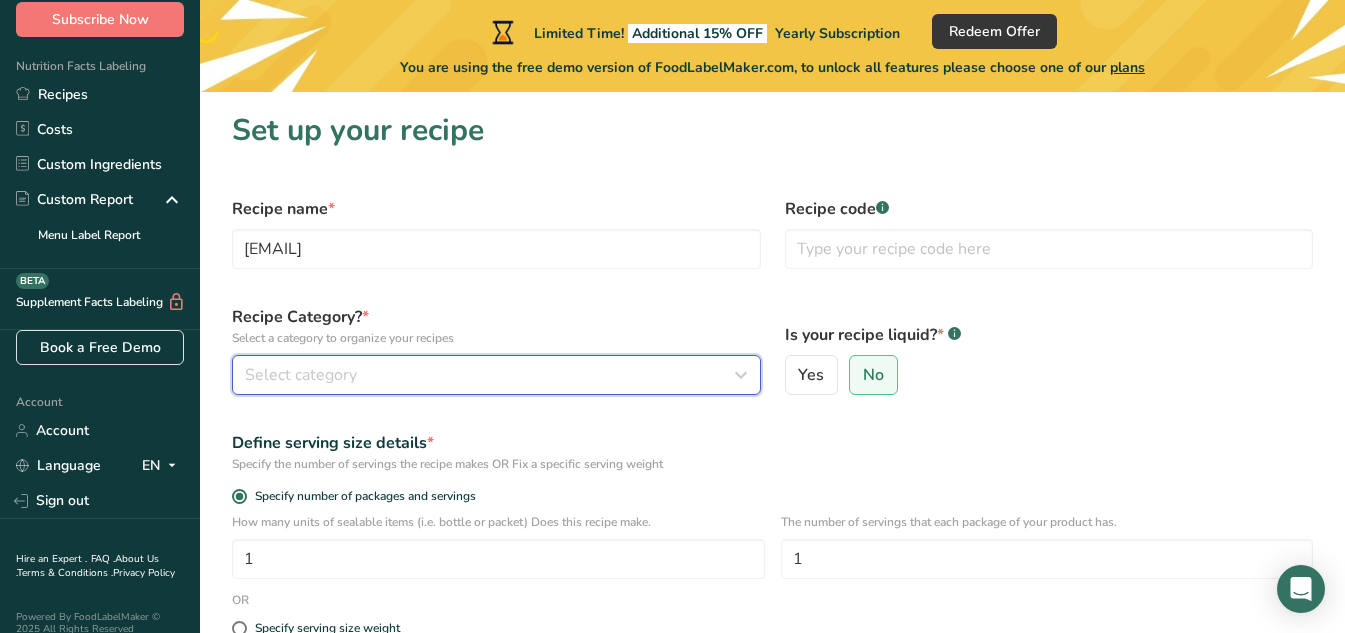 click on "Select category" at bounding box center [496, 375] 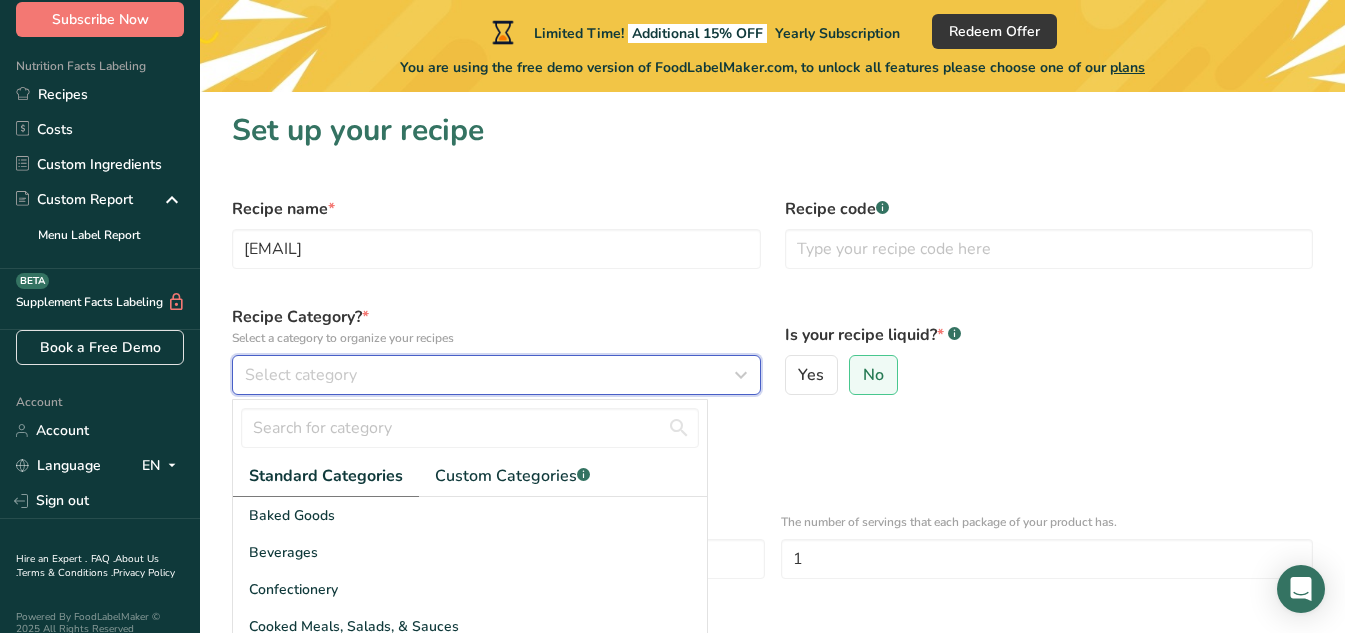 click at bounding box center (741, 375) 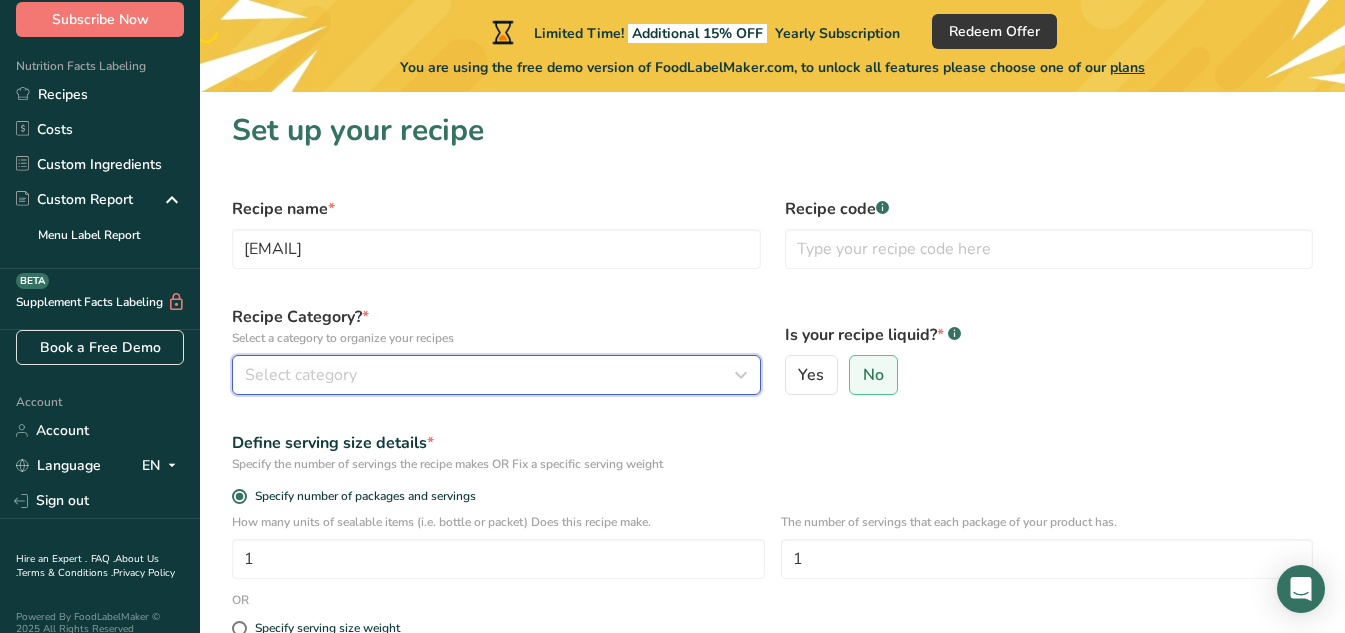 click on "Select category" at bounding box center (301, 375) 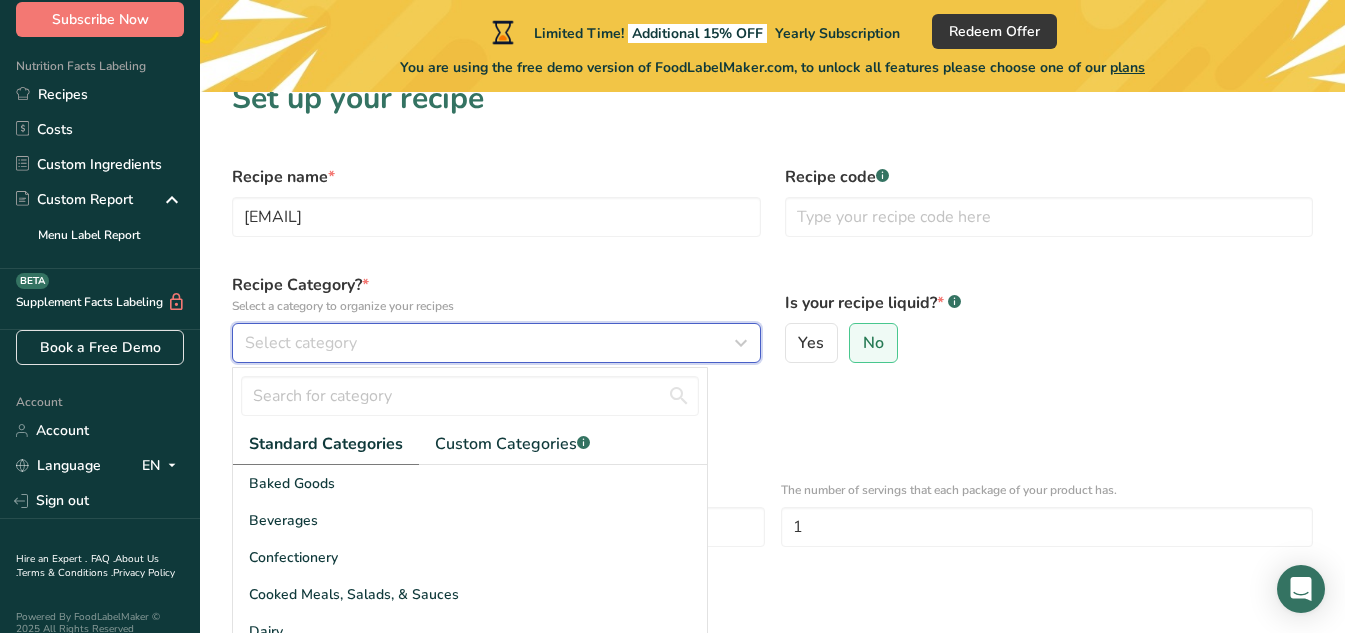 scroll, scrollTop: 0, scrollLeft: 0, axis: both 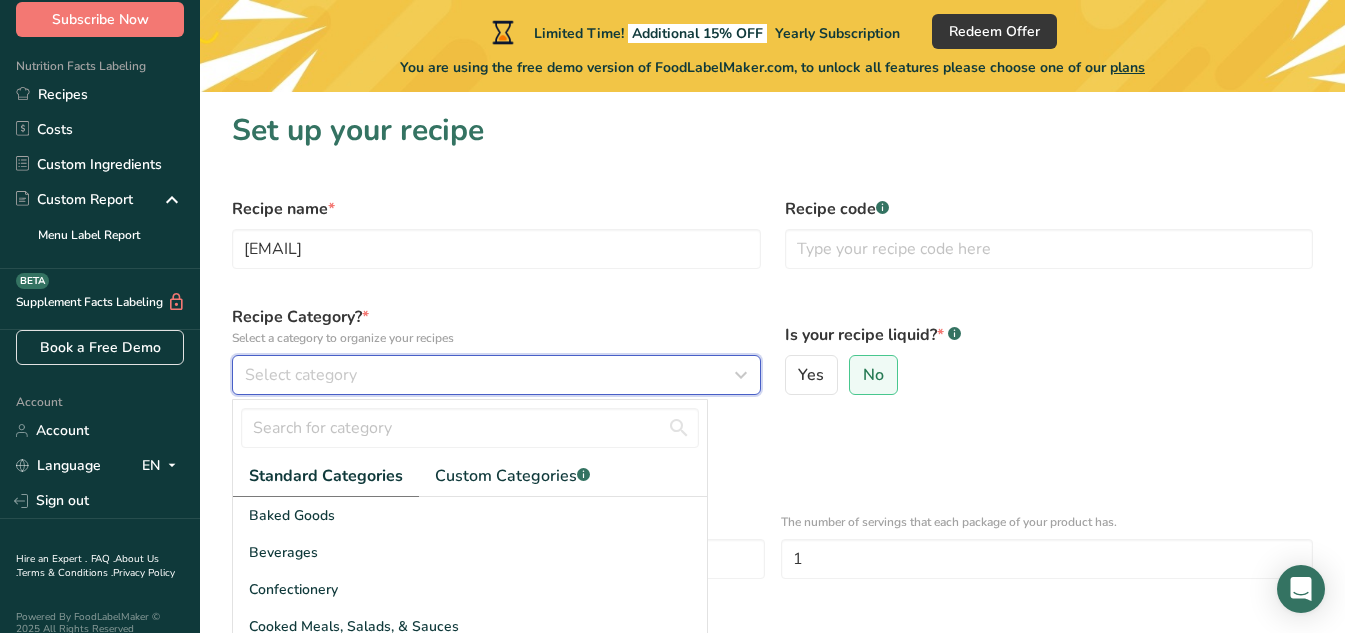 click on "Select category" at bounding box center [301, 375] 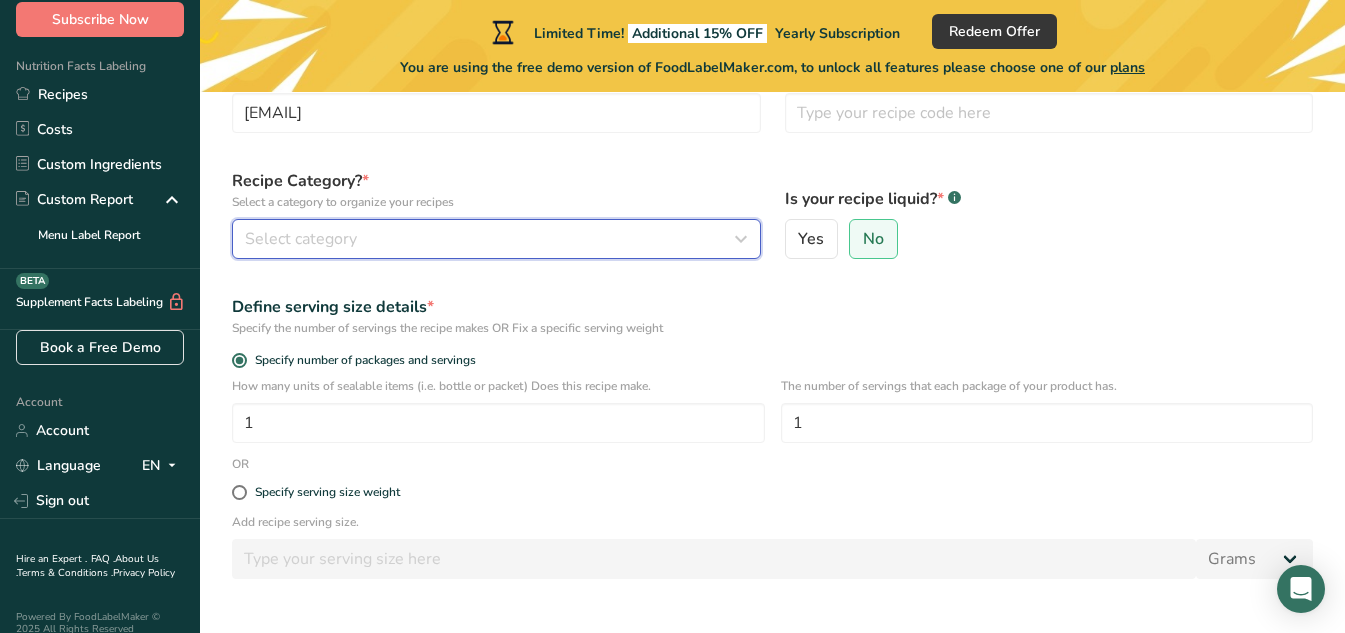 scroll, scrollTop: 100, scrollLeft: 0, axis: vertical 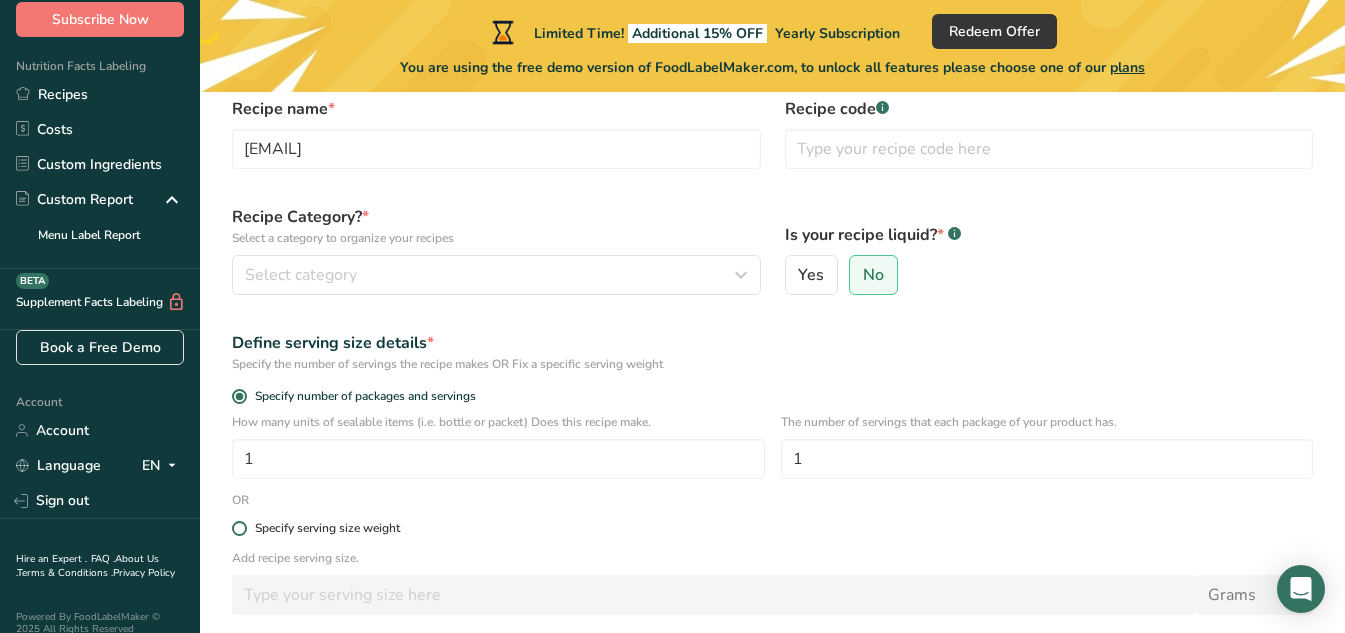 click at bounding box center (239, 528) 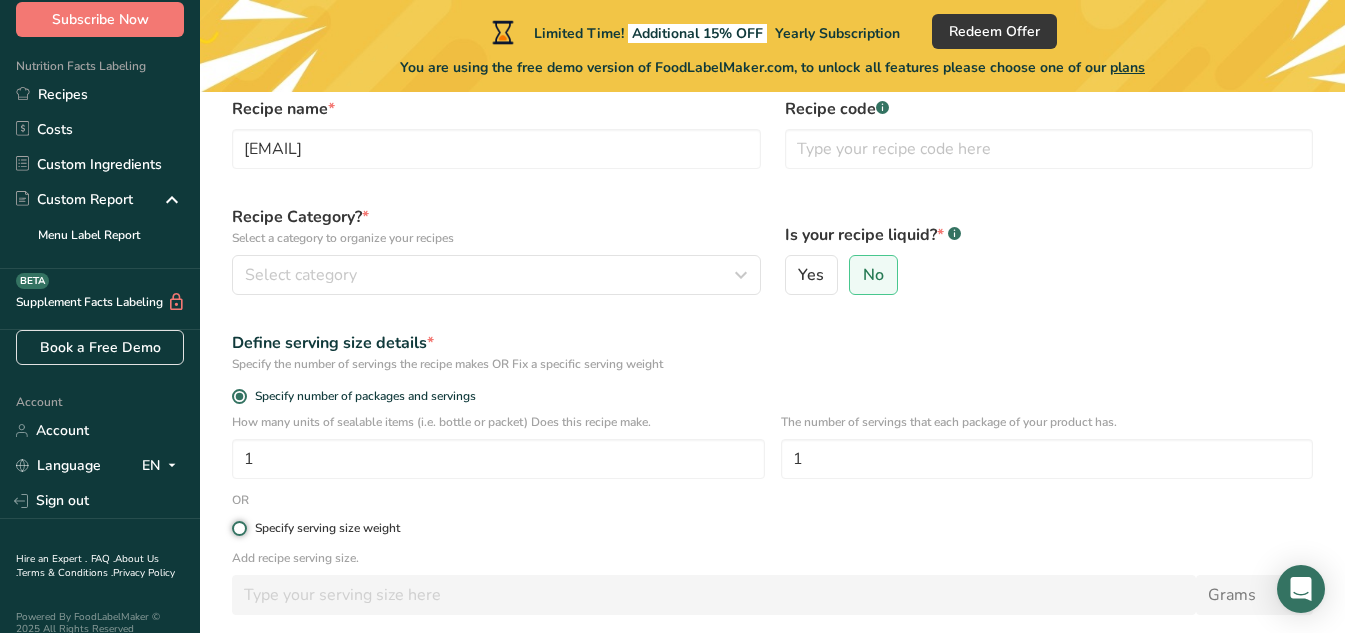 click on "Specify serving size weight" at bounding box center [238, 528] 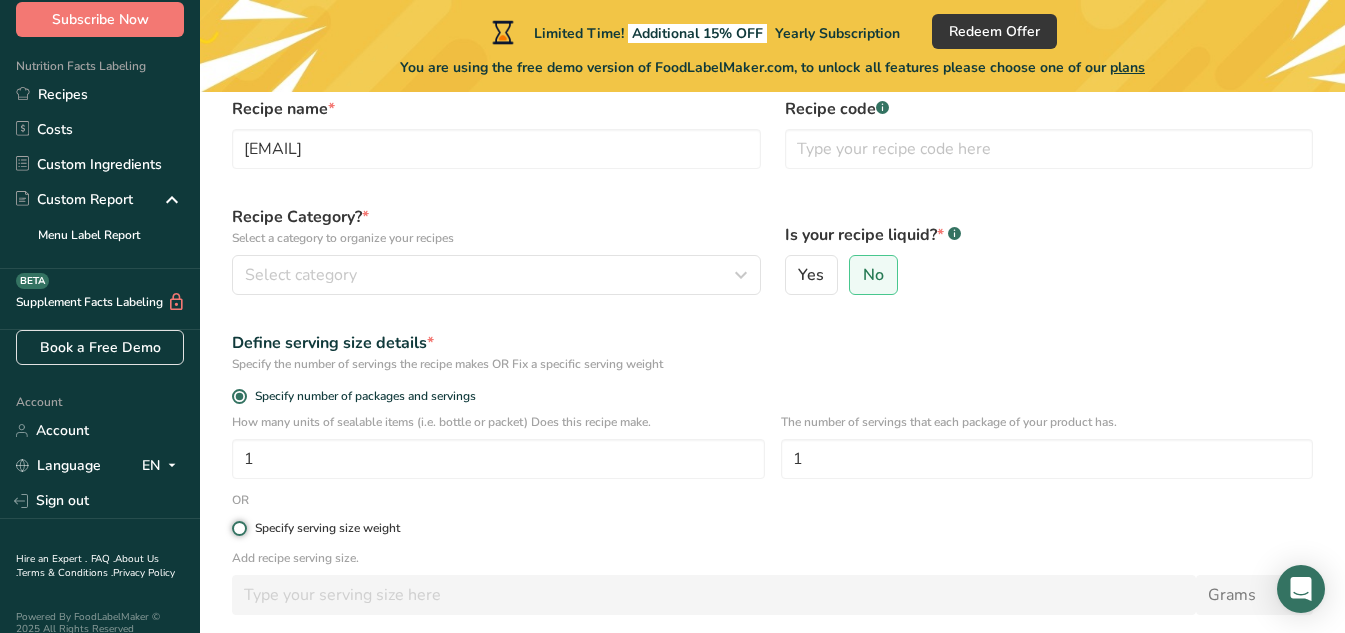 radio on "true" 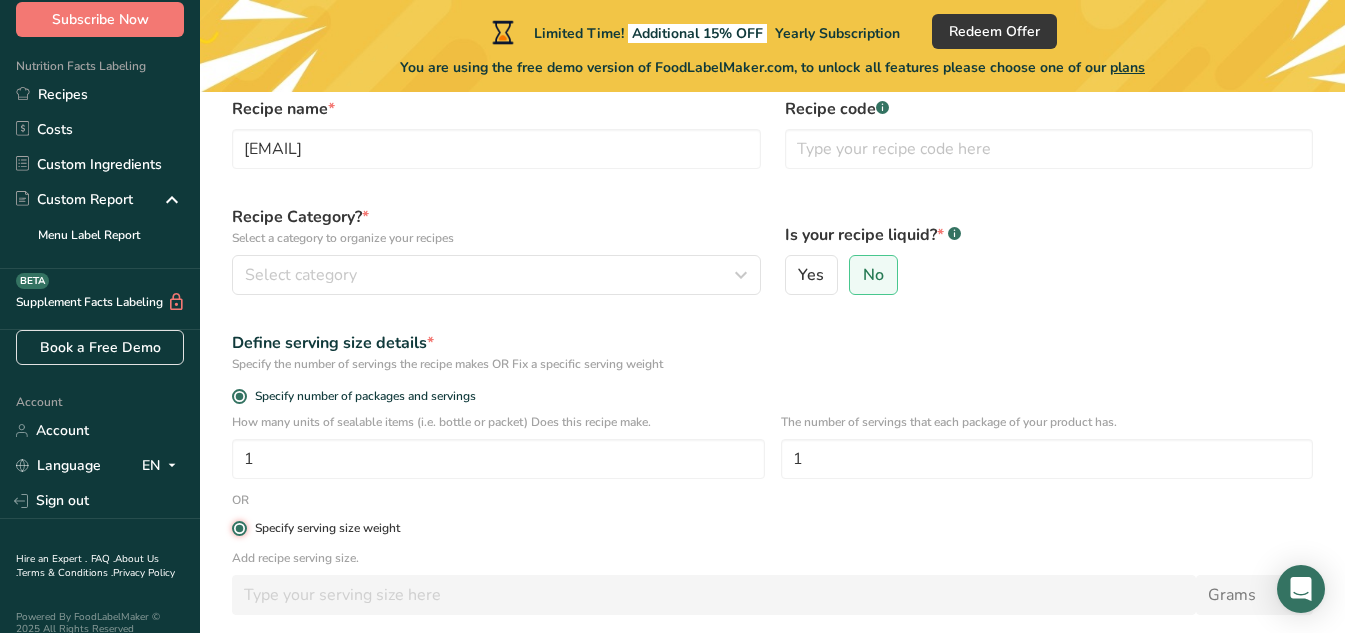 radio on "false" 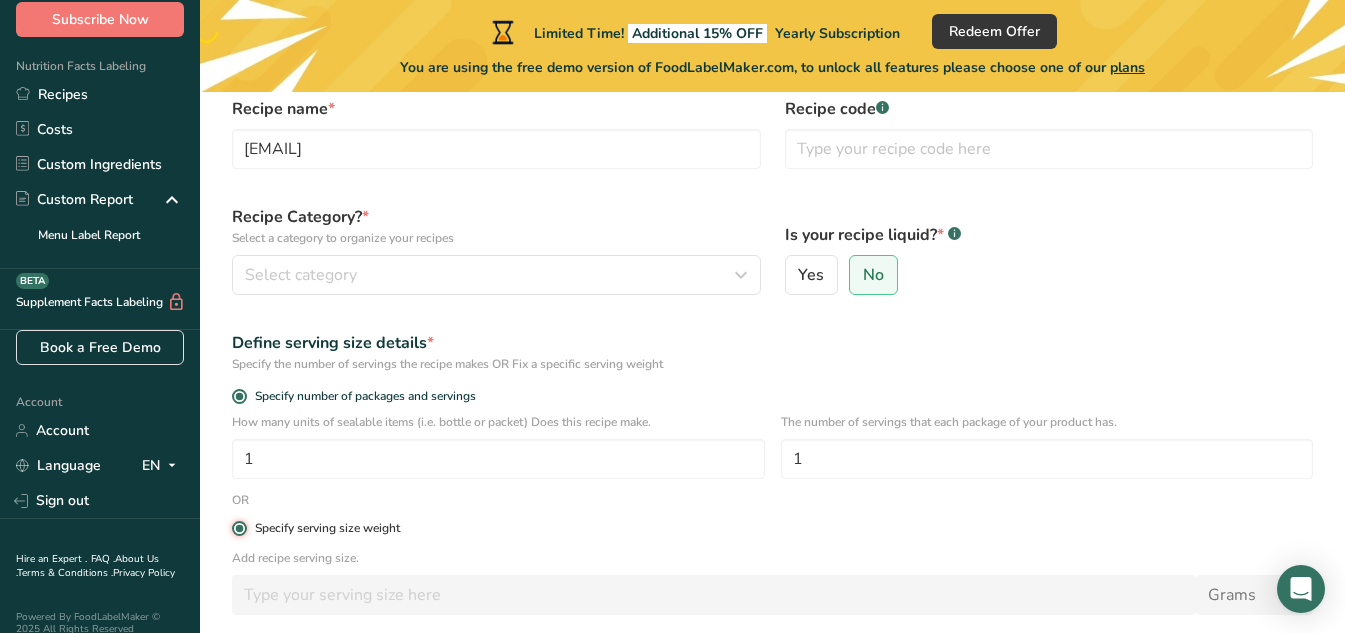 type 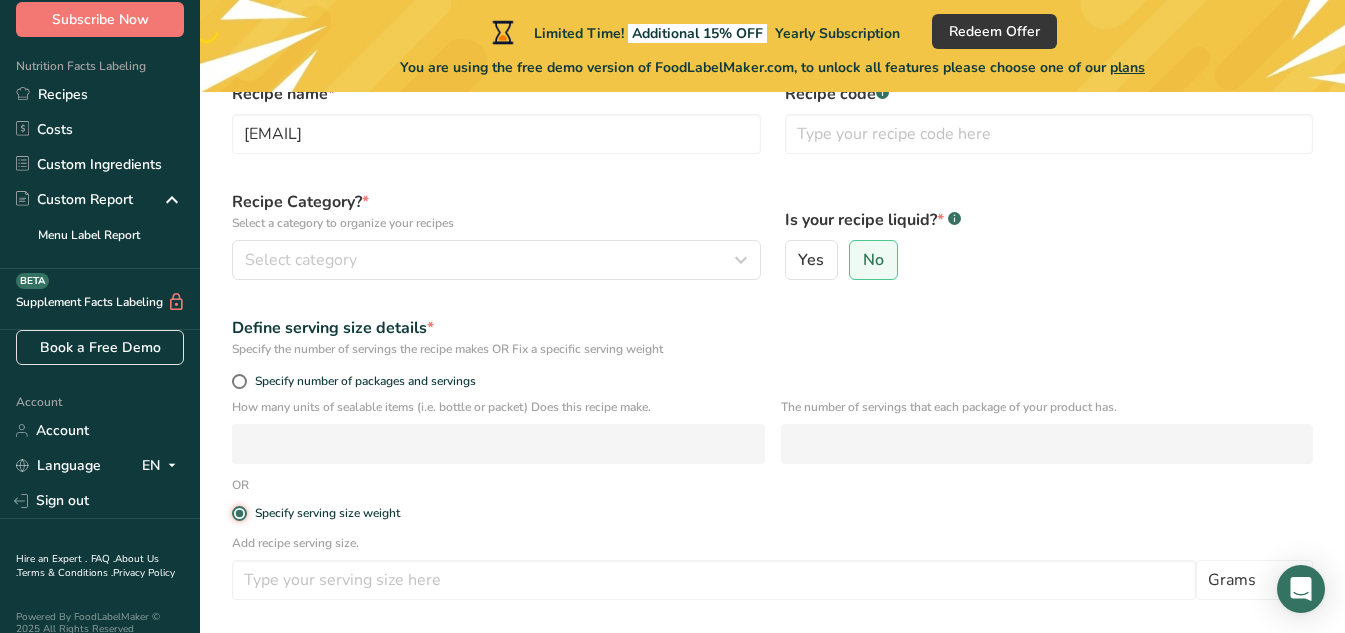 scroll, scrollTop: 0, scrollLeft: 0, axis: both 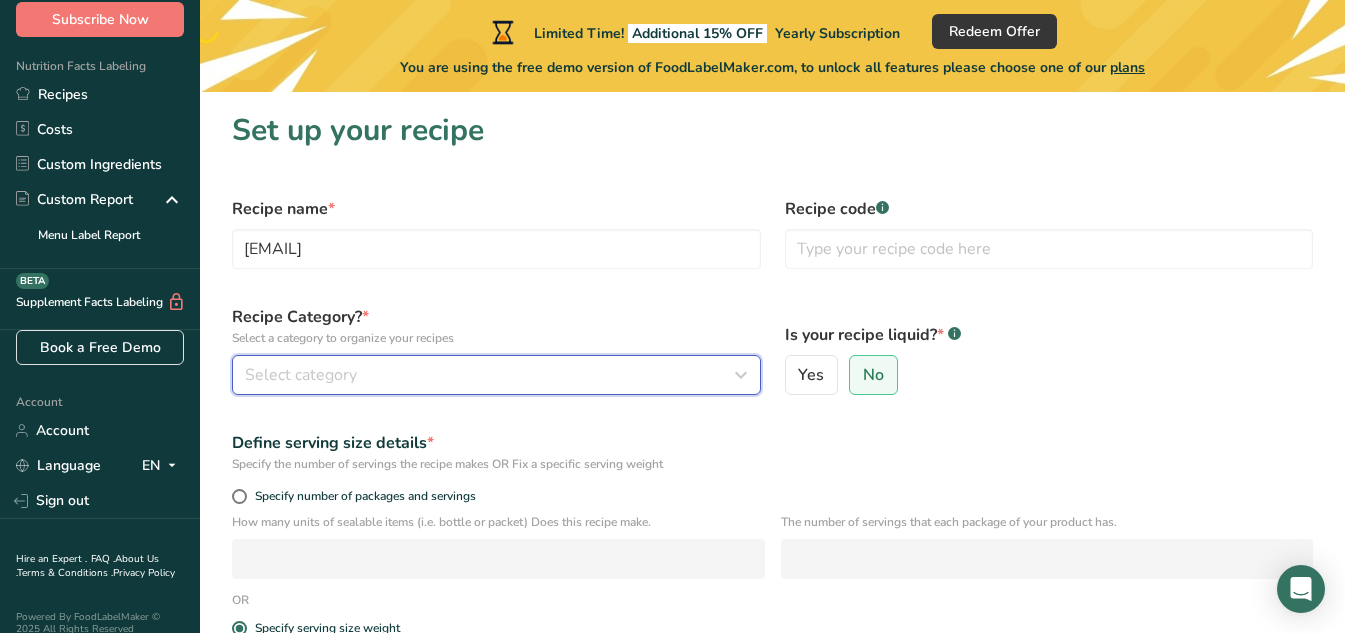 click at bounding box center (741, 375) 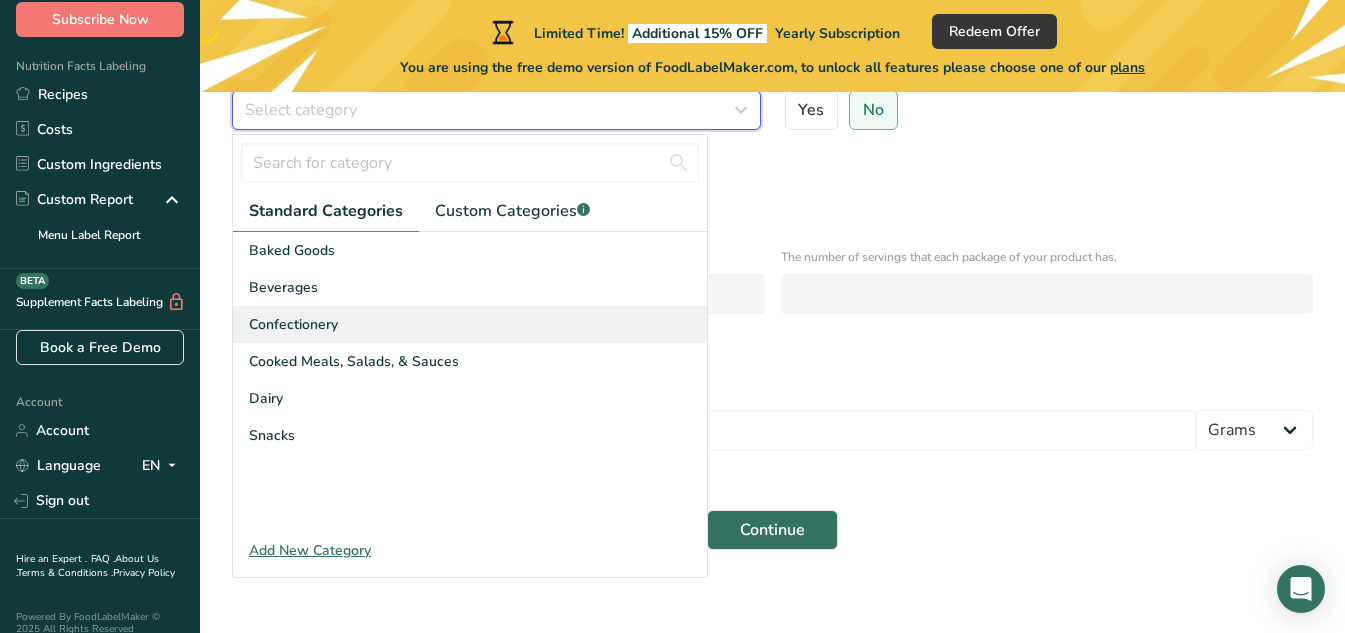 scroll, scrollTop: 278, scrollLeft: 0, axis: vertical 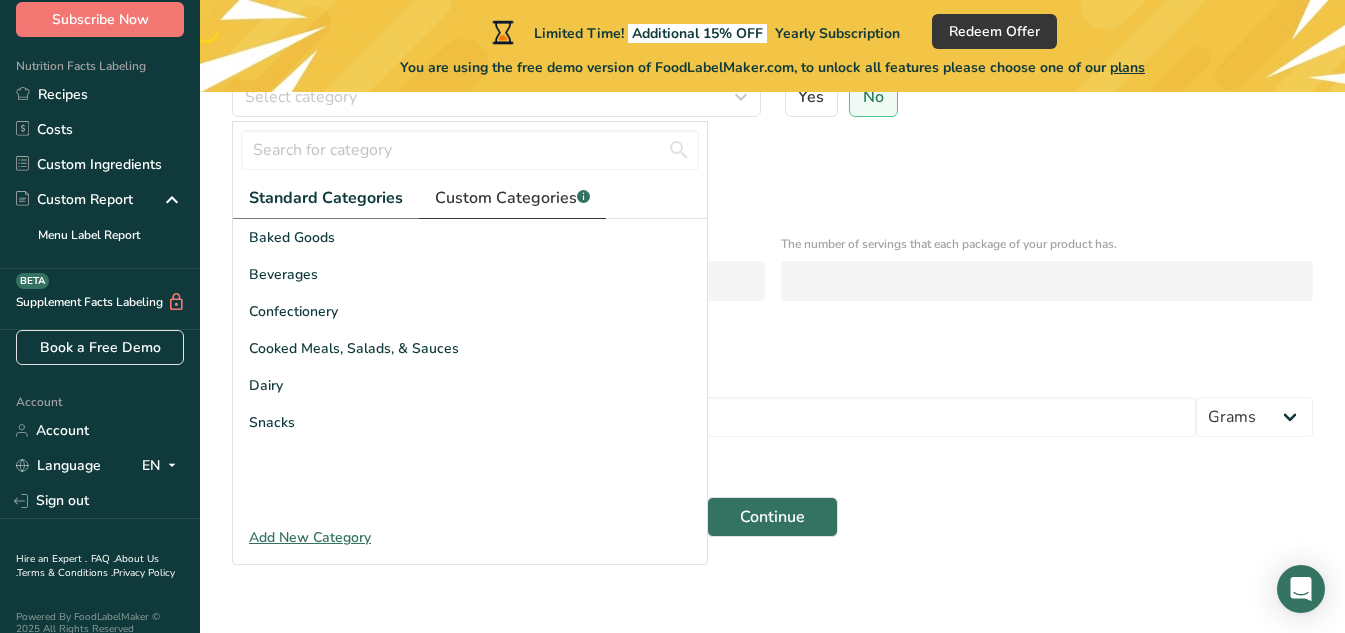 click on "Custom Categories
.a-a{fill:#347362;}.b-a{fill:#fff;}" at bounding box center (512, 198) 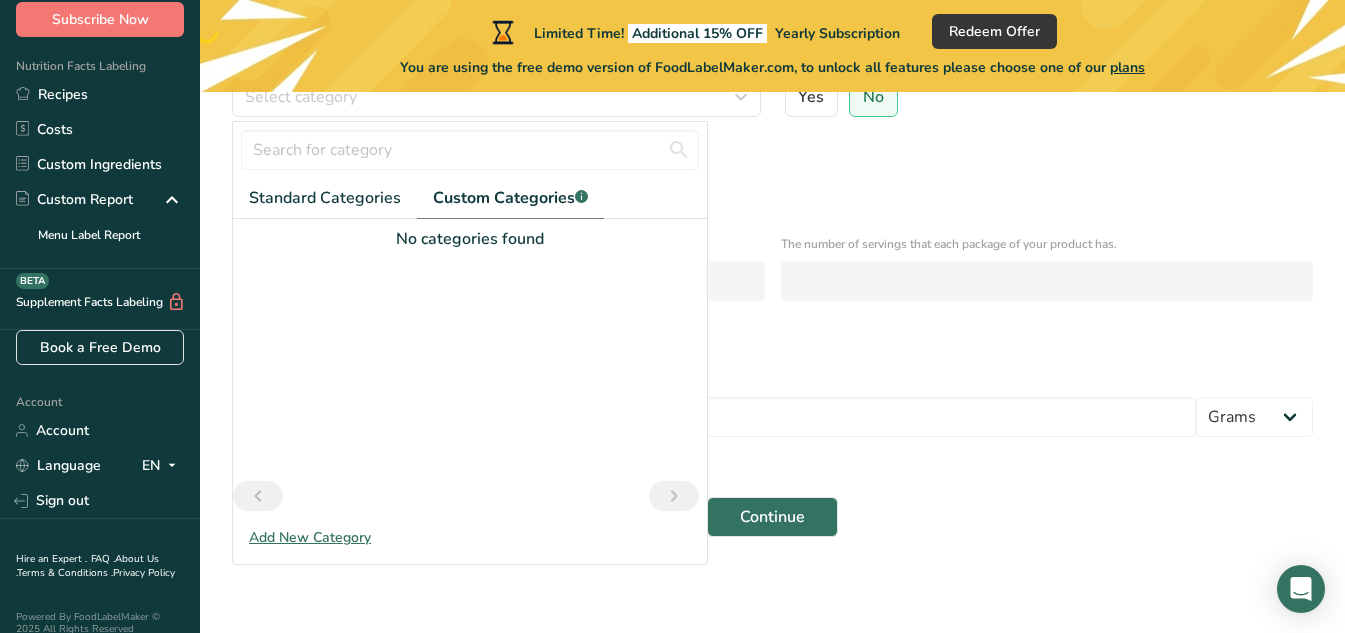 click on "Add New Category" at bounding box center (470, 537) 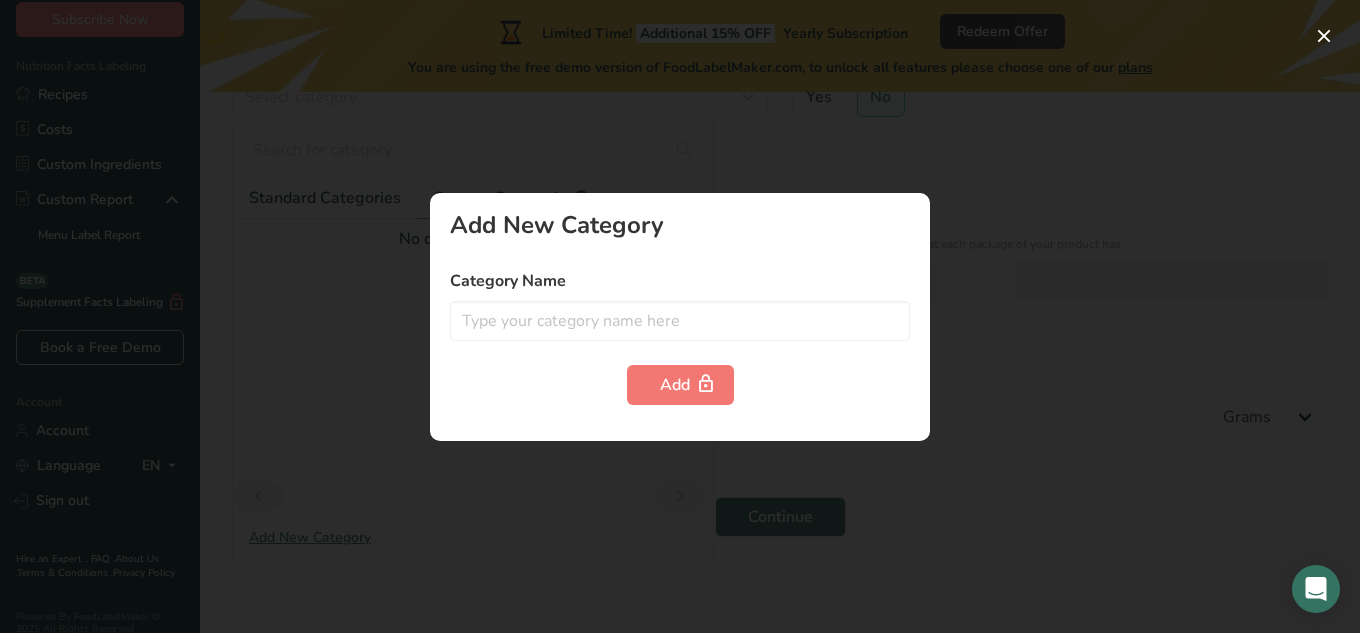 click at bounding box center [680, 316] 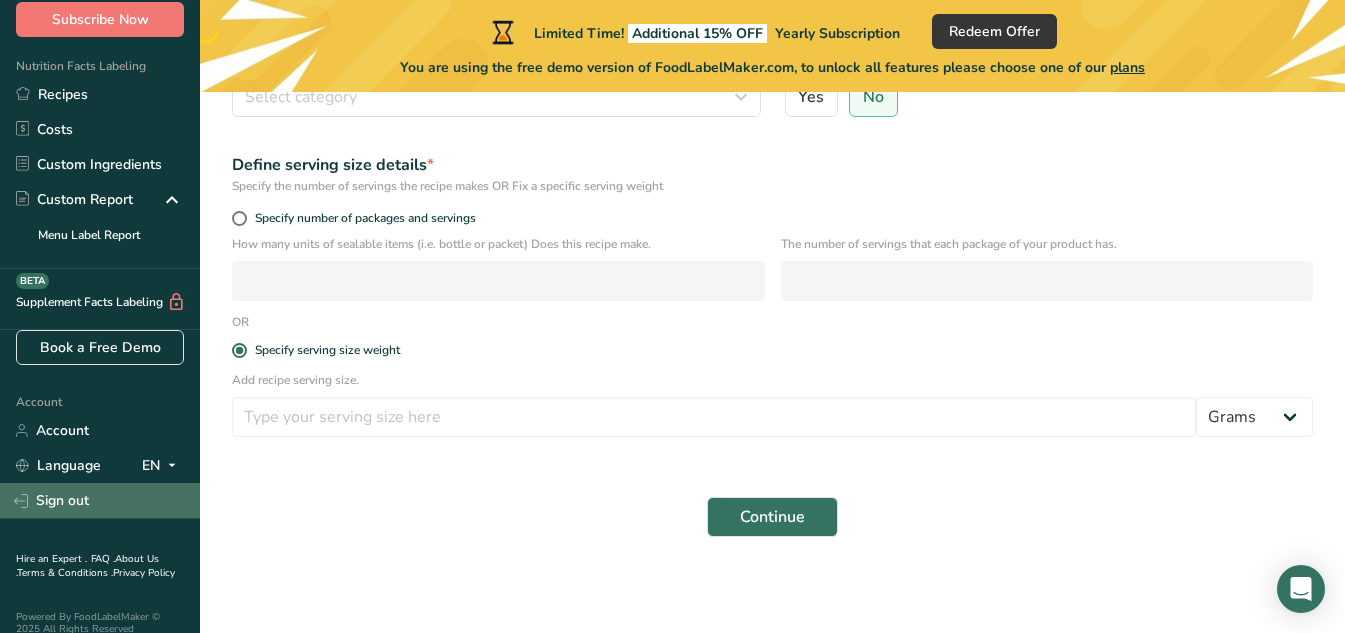 click on "Sign out" at bounding box center [100, 500] 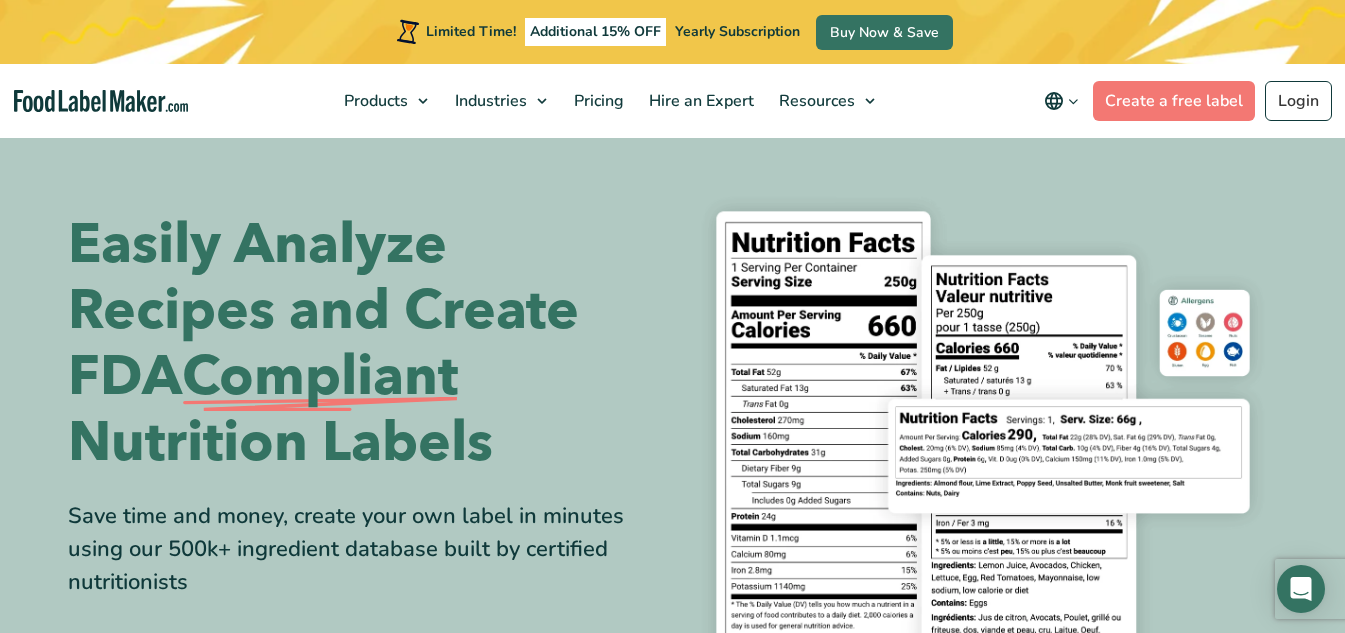 scroll, scrollTop: 0, scrollLeft: 0, axis: both 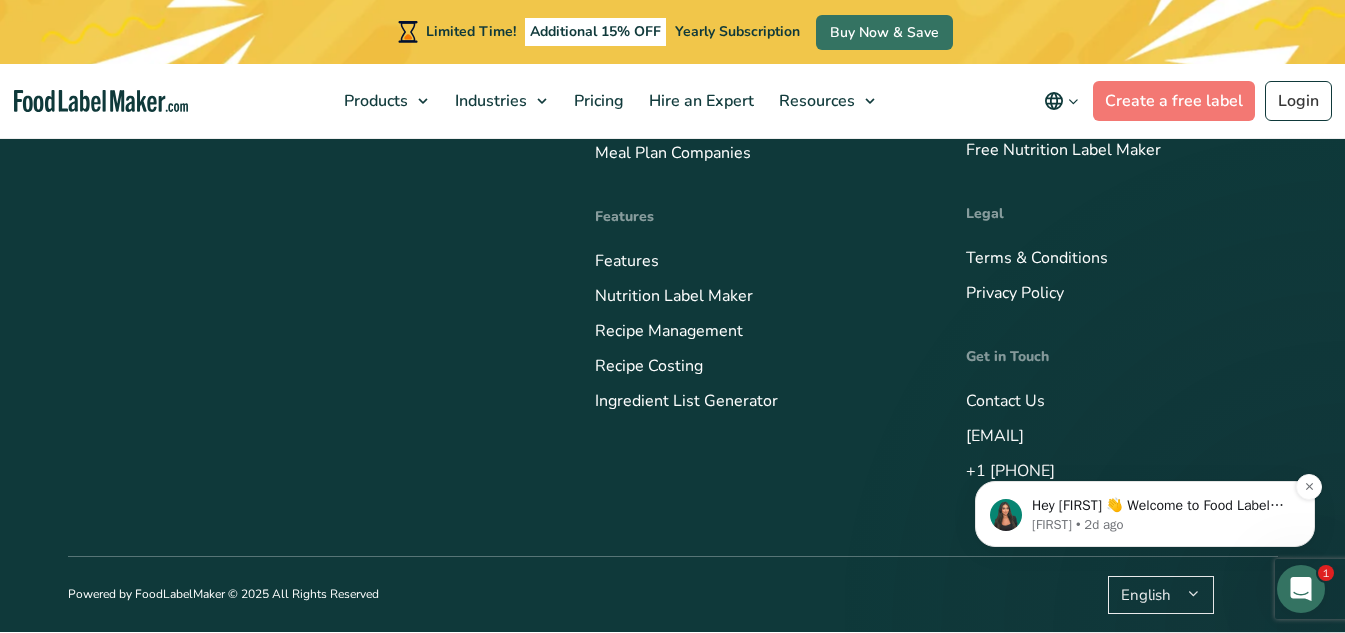 click on "Aya • 2d ago" at bounding box center [1161, 525] 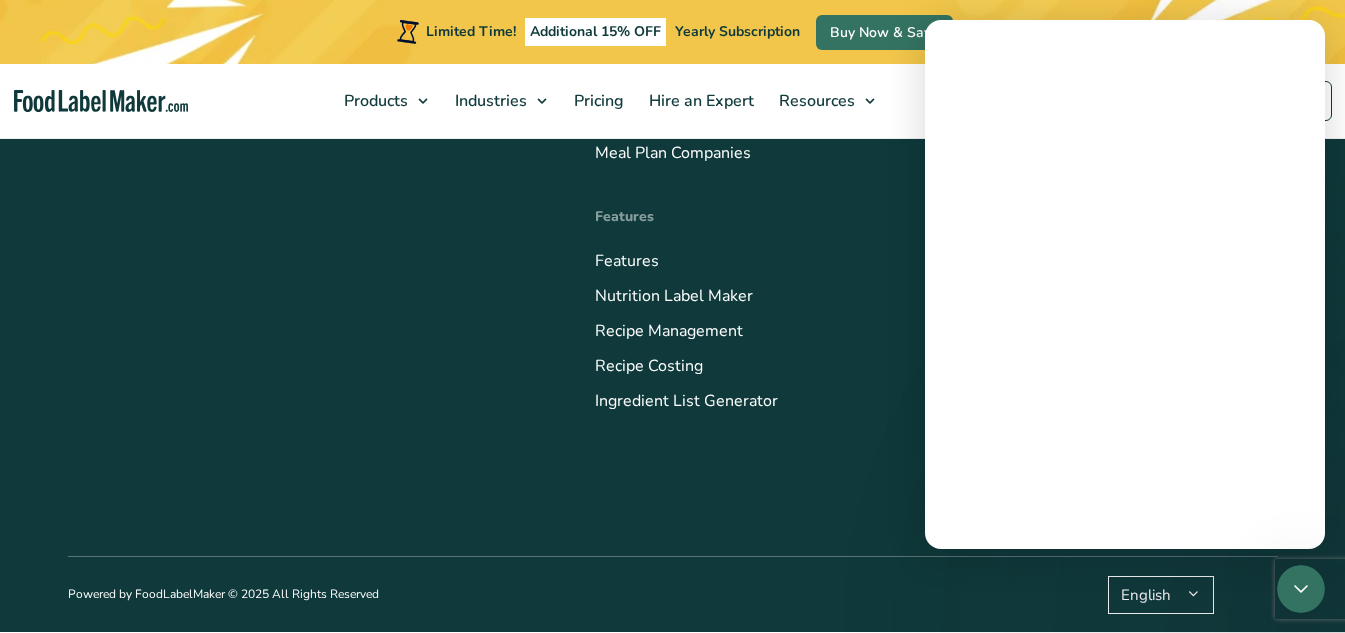 scroll, scrollTop: 0, scrollLeft: 0, axis: both 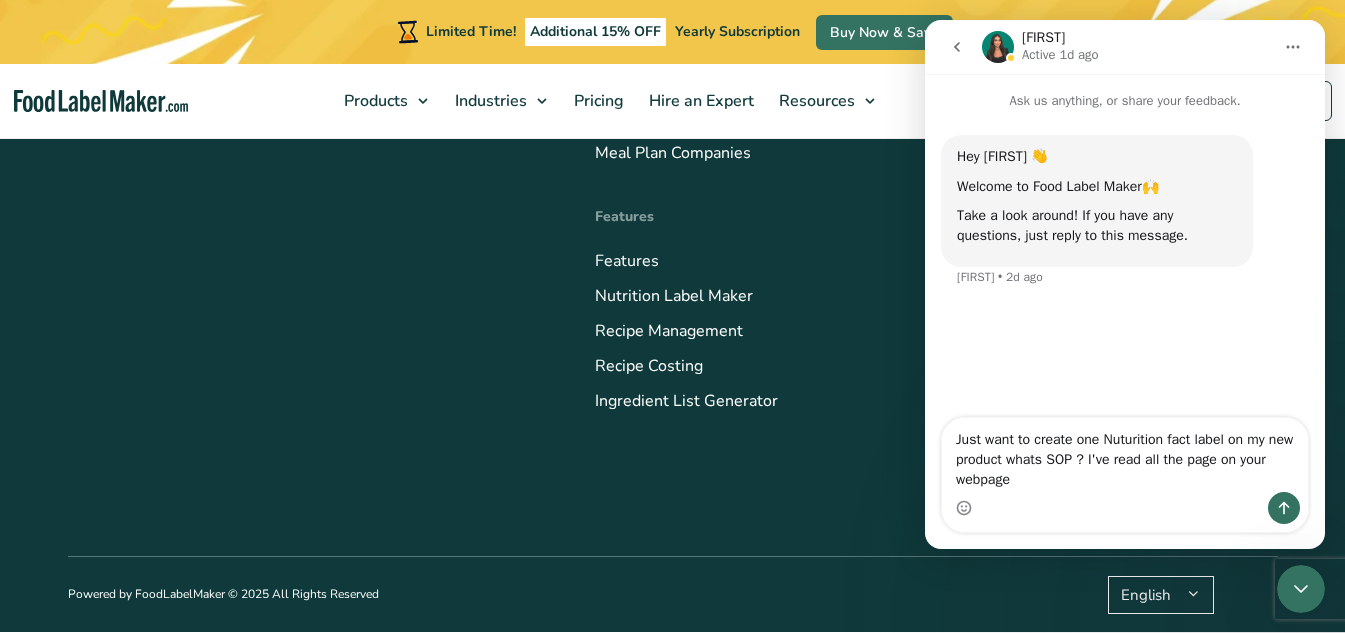 type on "Just want to create one Nuturition fact label on my new product whats SOP ? I've read all the page on your webpage" 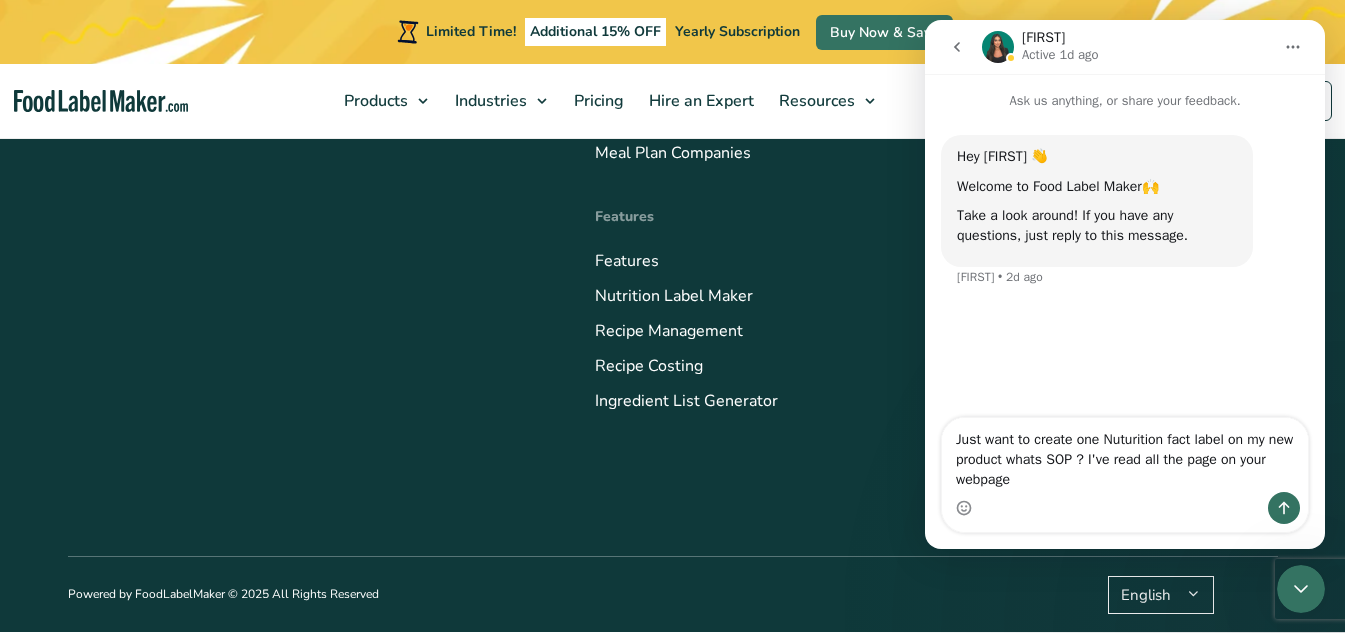 type 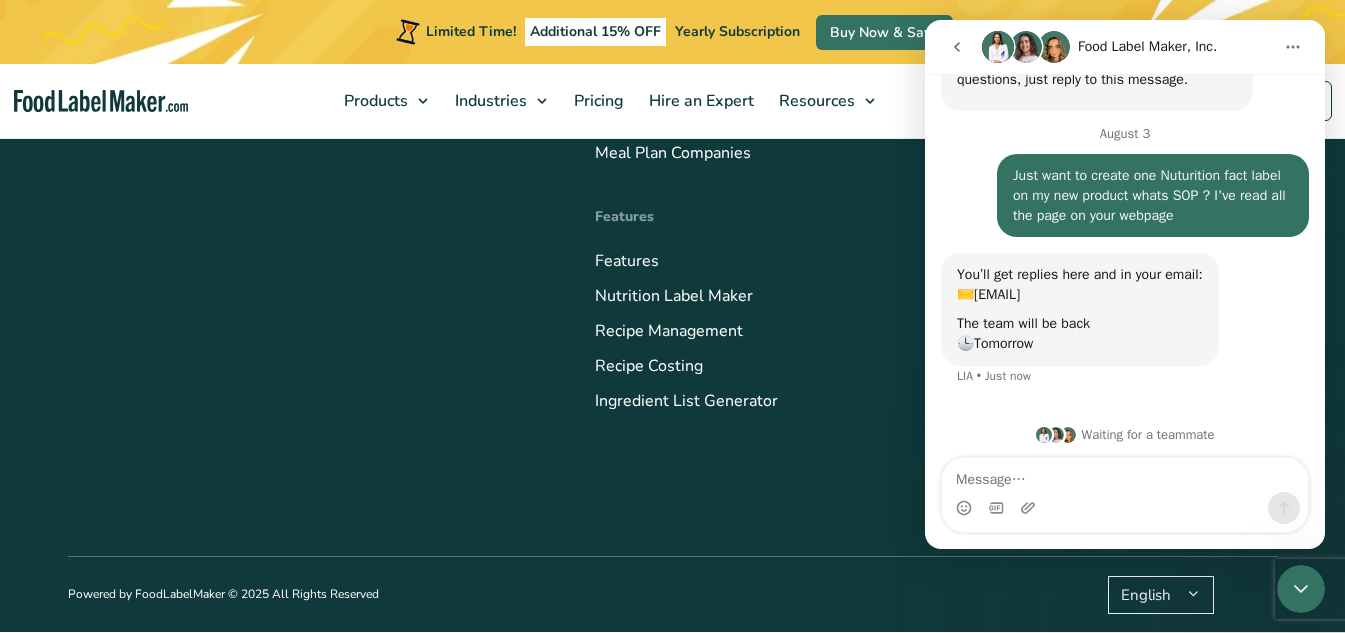 scroll, scrollTop: 162, scrollLeft: 0, axis: vertical 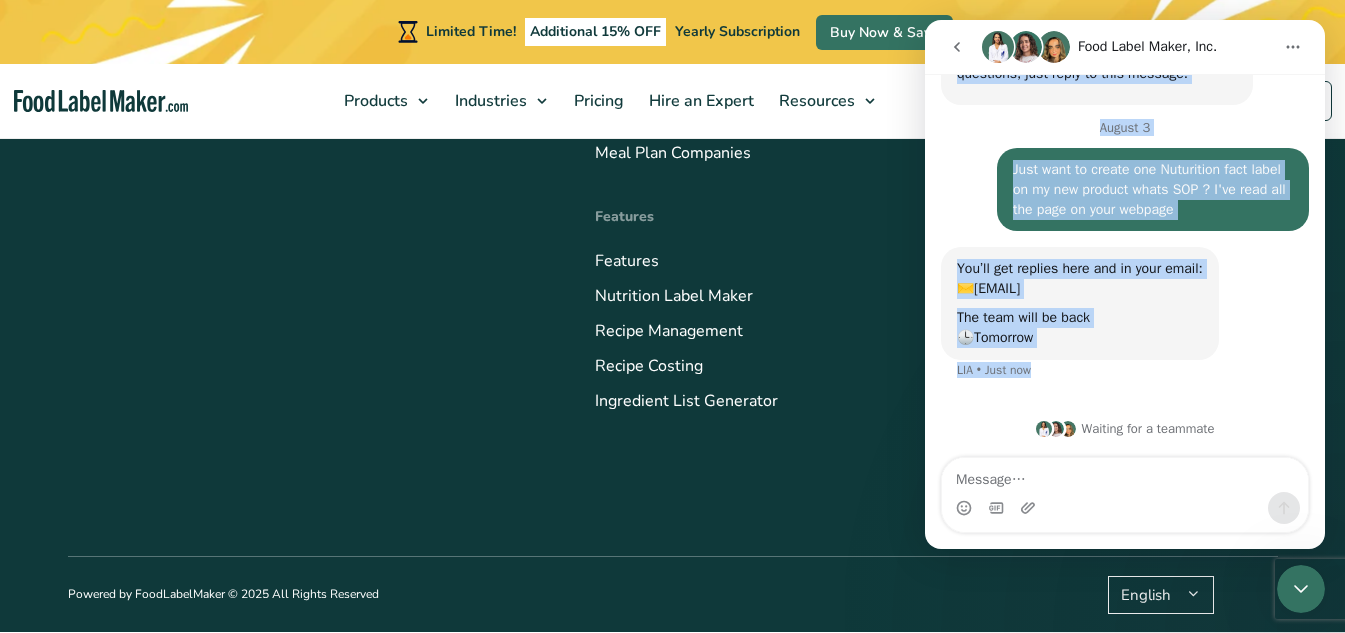 drag, startPoint x: 1249, startPoint y: 35, endPoint x: 297, endPoint y: 387, distance: 1014.99164 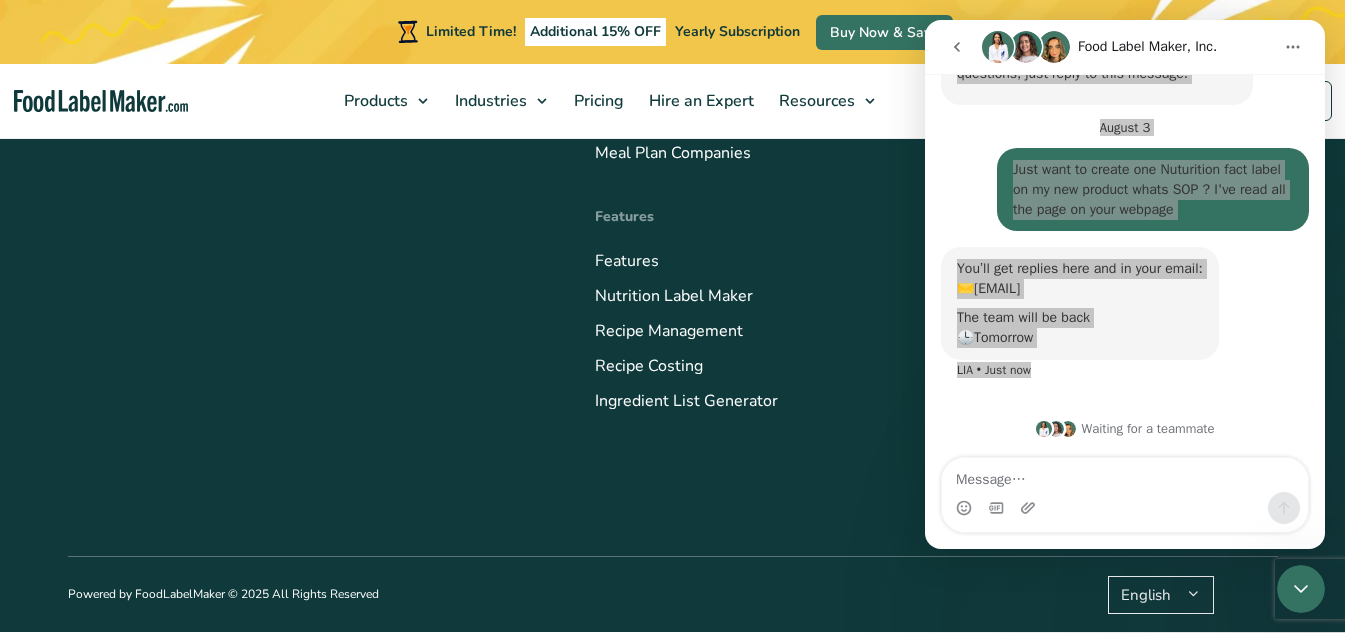 drag, startPoint x: 269, startPoint y: 403, endPoint x: 156, endPoint y: 380, distance: 115.316956 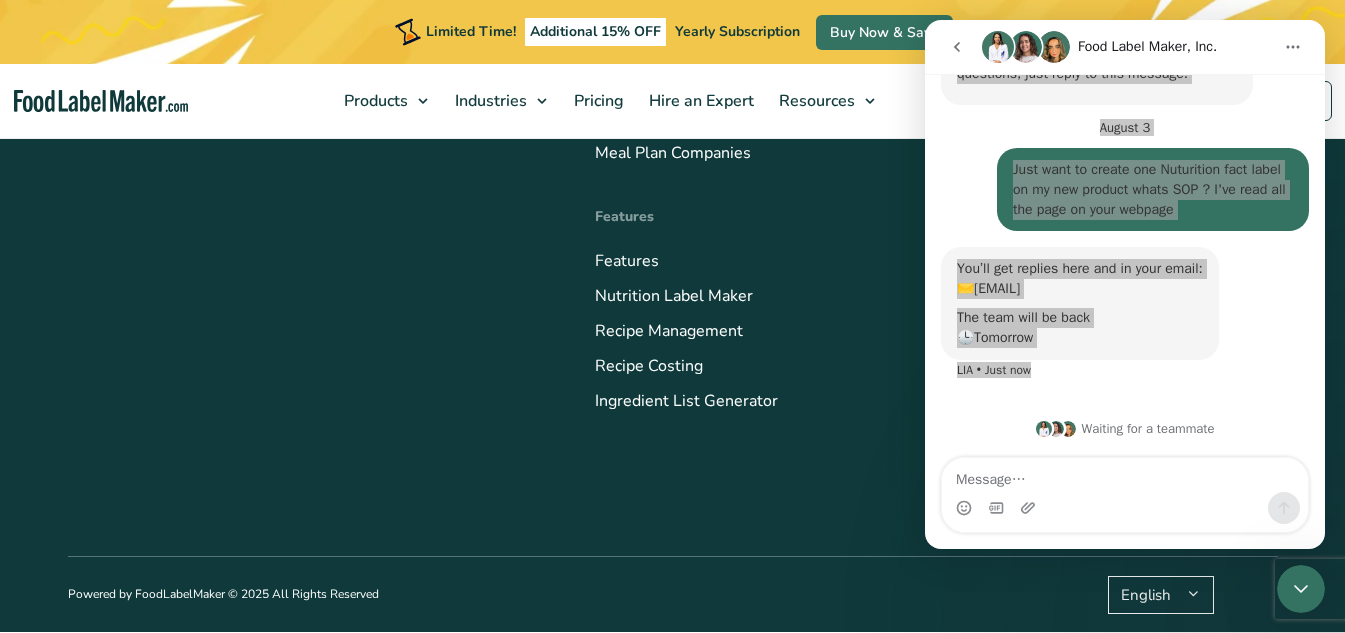 click on "Food Label Maker is a cloud-based software that offers powerful recipe formulation, precise nutrition analysis, and guaranteed regulatory compliance, tailored to meet your unique needs. Whether you’re a large food enterprise, manufacturer, restaurant, or a start-up our solutions are designed to support your specific requirements." at bounding box center [301, 149] 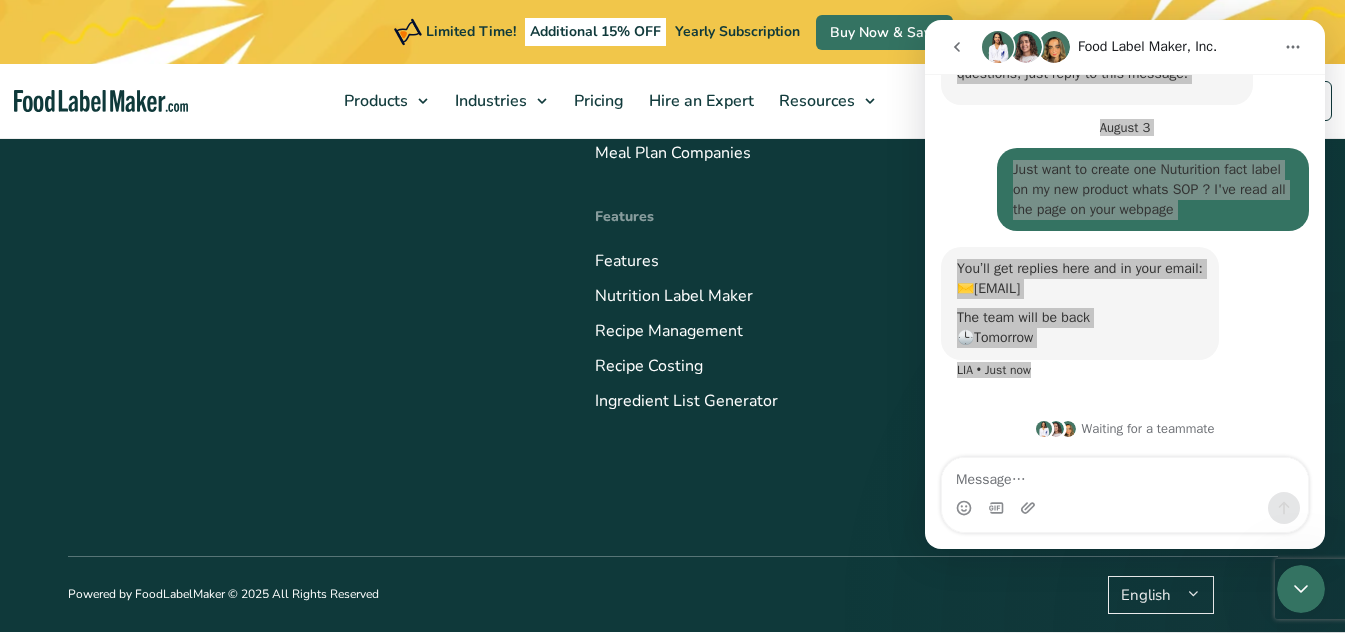 scroll, scrollTop: 7732, scrollLeft: 0, axis: vertical 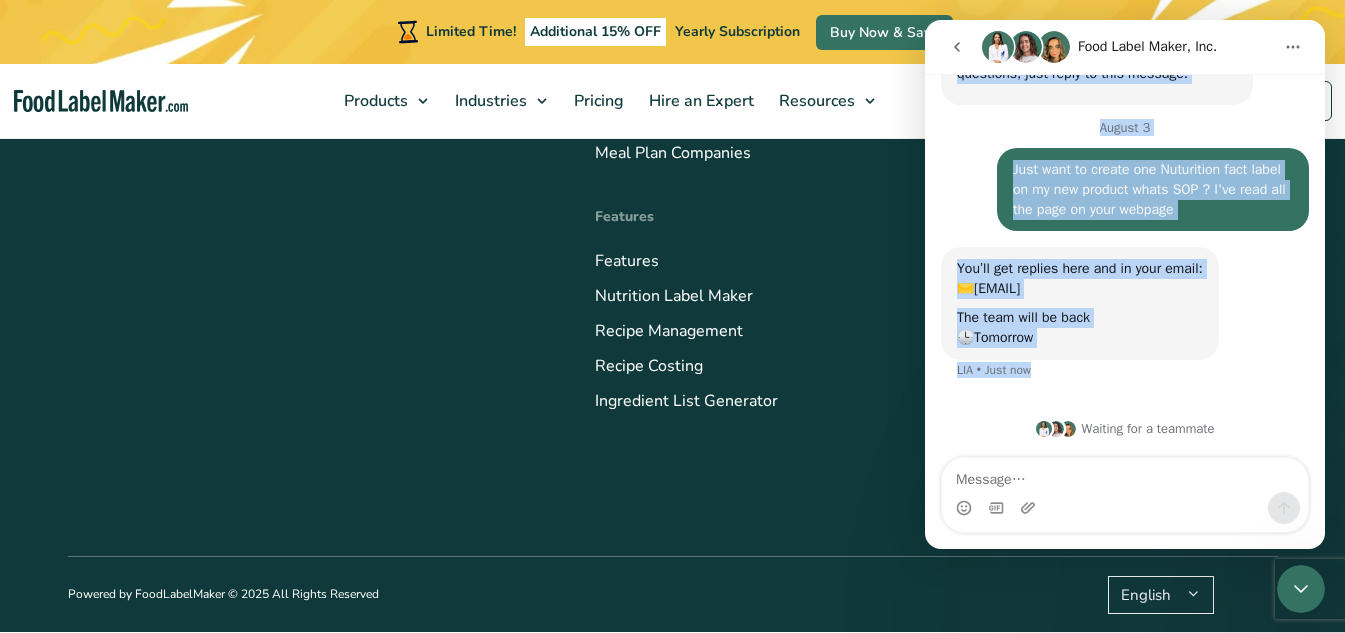 click on "Waiting for a teammate" at bounding box center [1125, 429] 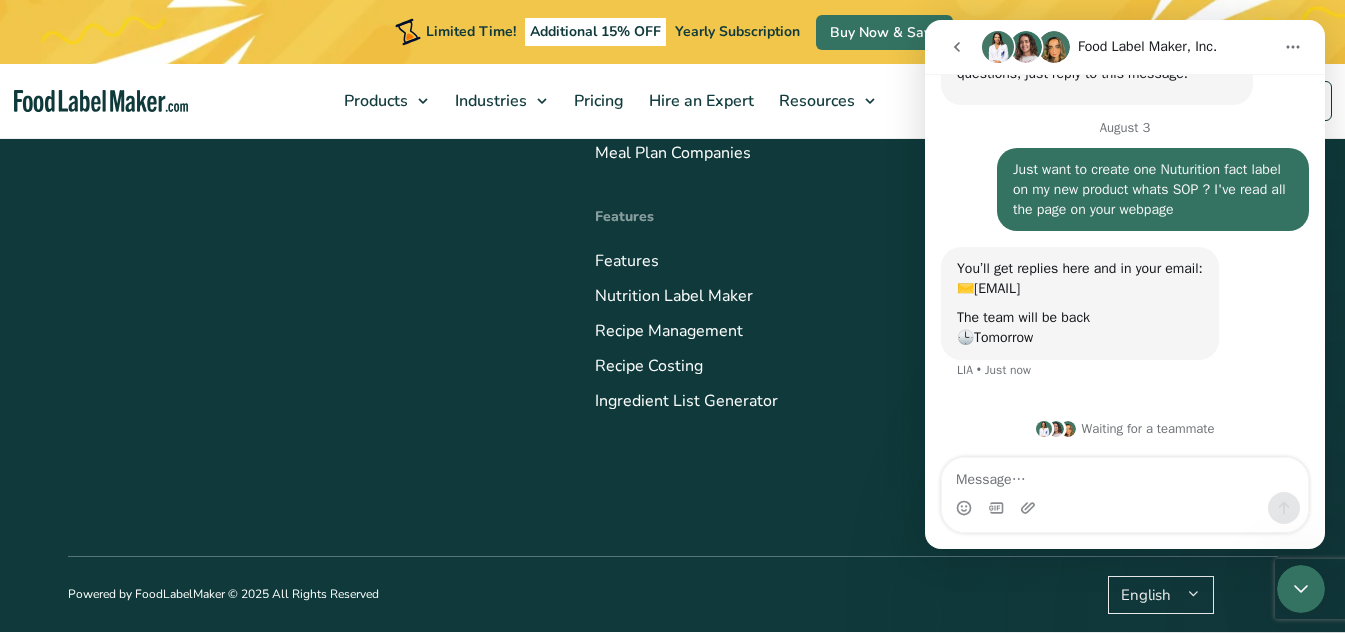 click on "Easily Analyze Recipes and Create FDA  Compliant  Nutrition Labels
Save time and money, create your own label in minutes using our 500k+ ingredient database built by certified nutritionists
Create a free label
Trusted by" at bounding box center (672, -3945) 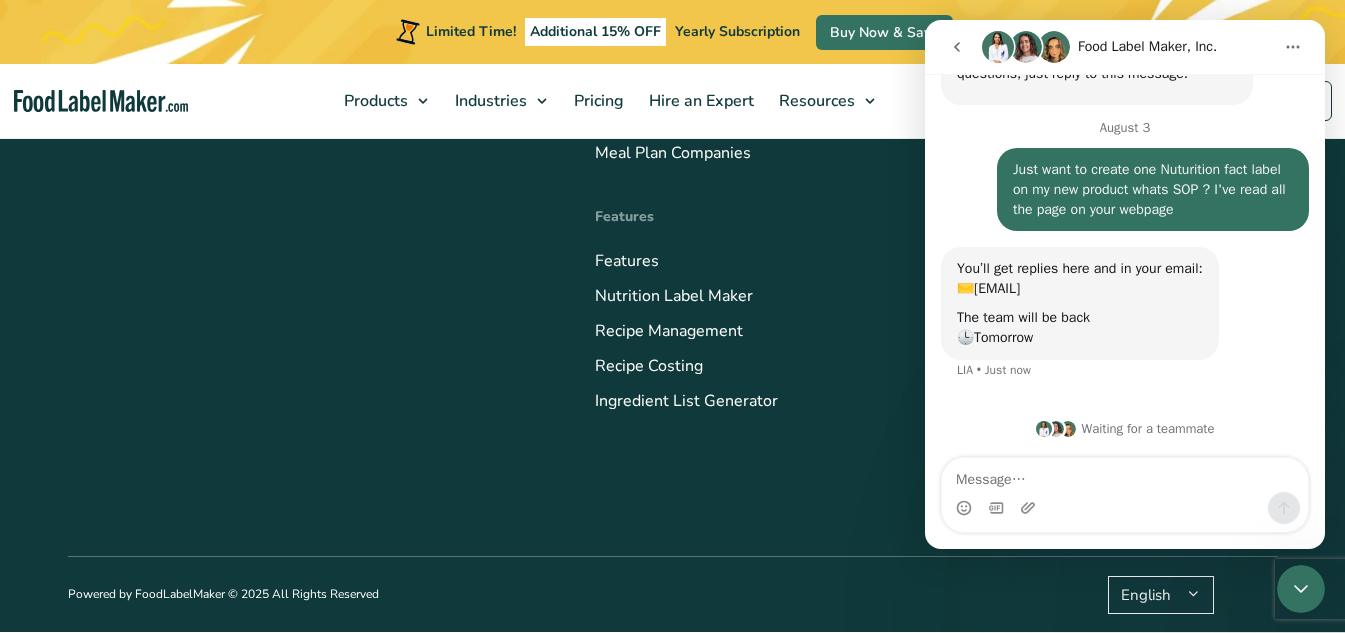 click on "Easily Analyze Recipes and Create FDA  Compliant  Nutrition Labels
Save time and money, create your own label in minutes using our 500k+ ingredient database built by certified nutritionists
Create a free label
Trusted by" at bounding box center [672, -3945] 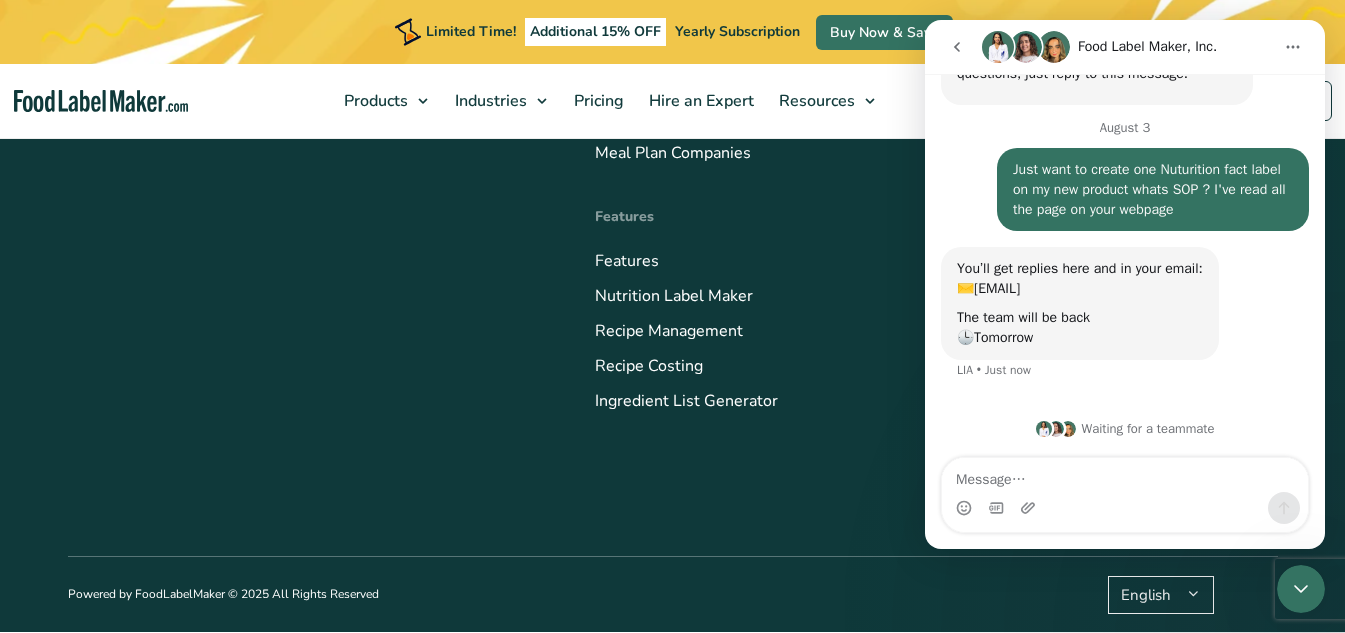 click on "Products" at bounding box center (750, -175) 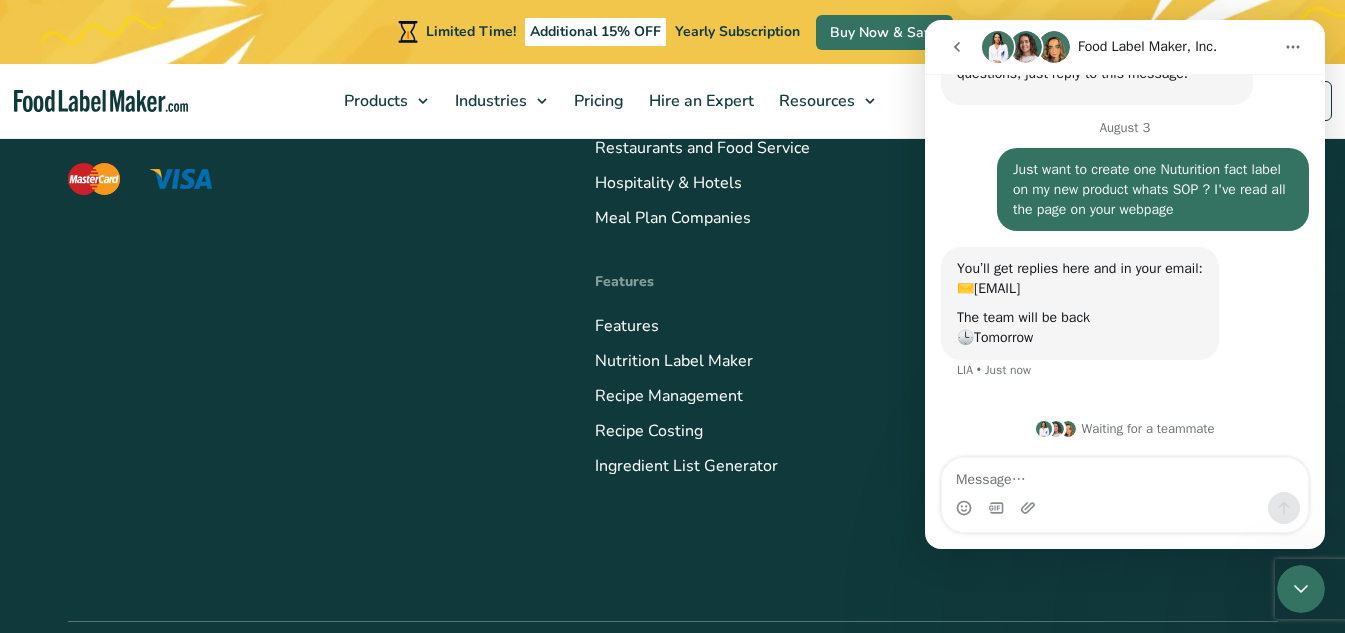 scroll, scrollTop: 7632, scrollLeft: 0, axis: vertical 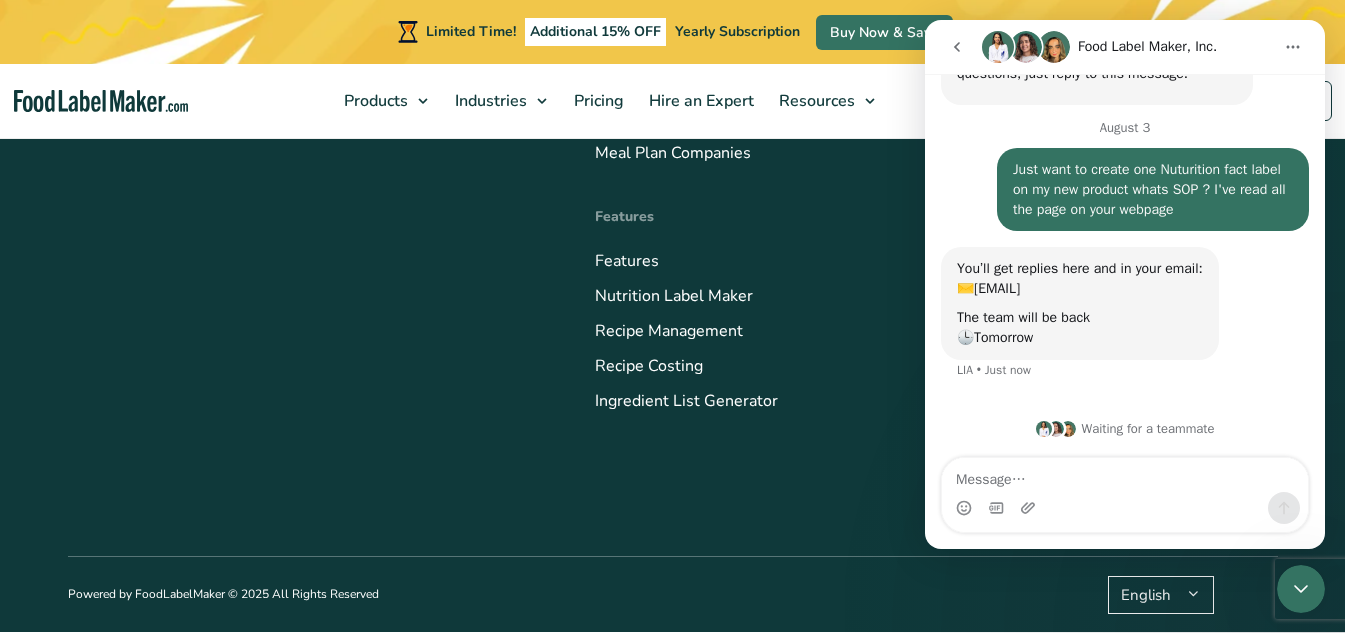 click on "See All Features" at bounding box center (200, -376) 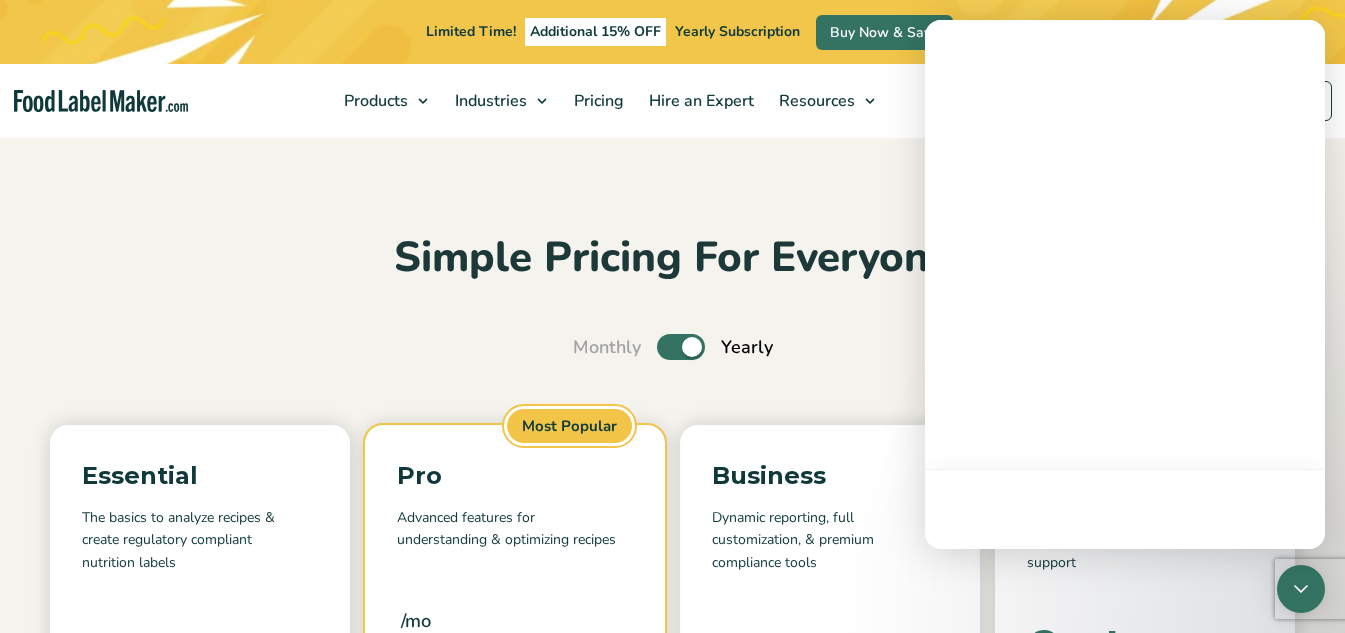 scroll, scrollTop: 1, scrollLeft: 0, axis: vertical 